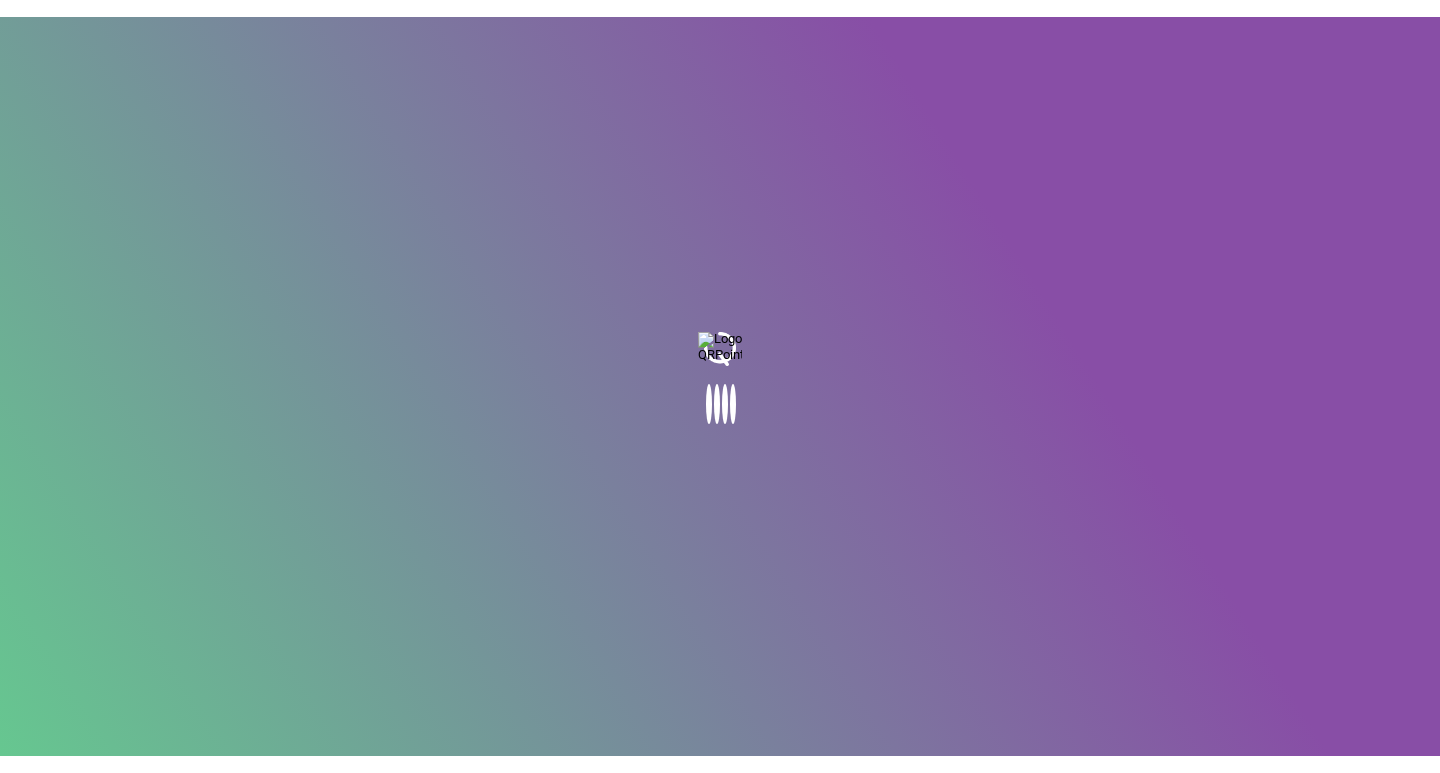 scroll, scrollTop: 0, scrollLeft: 0, axis: both 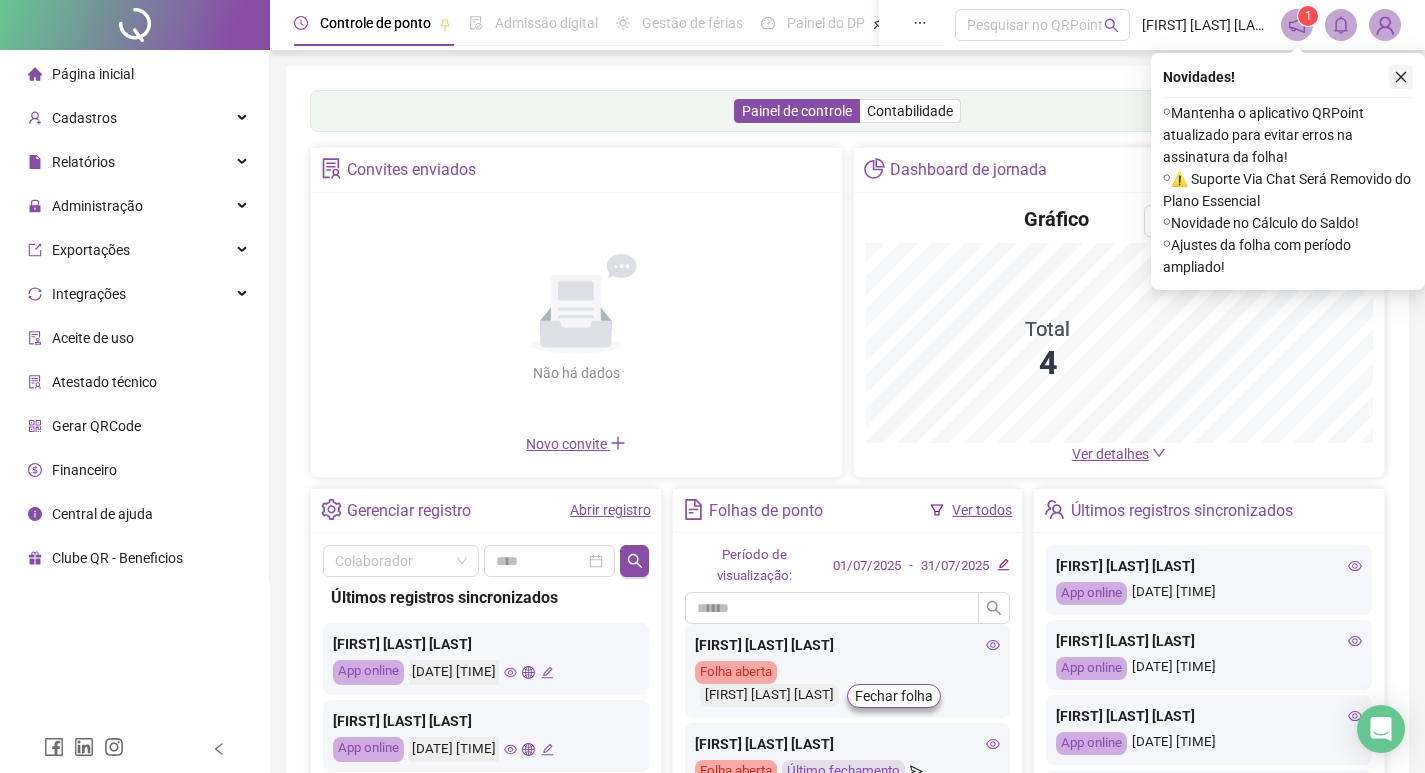 click 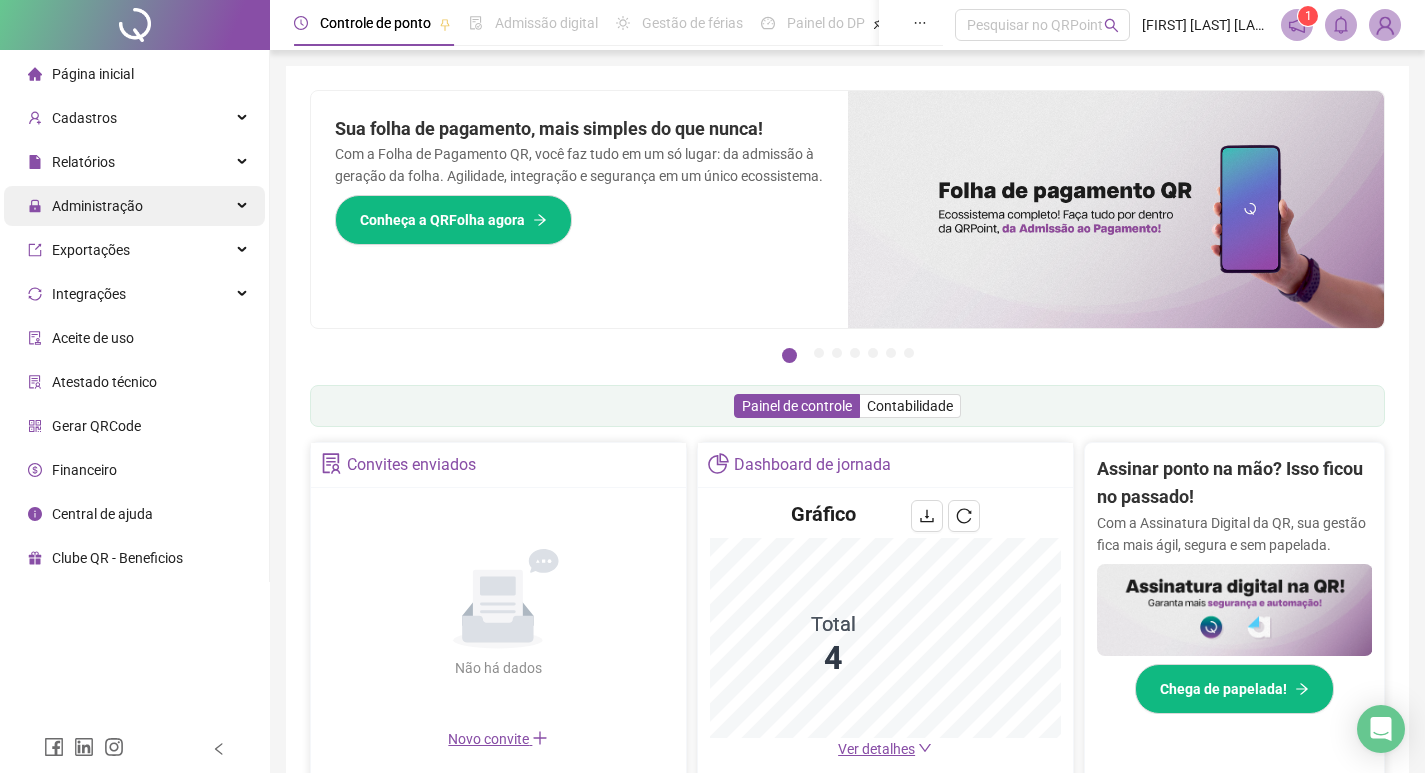 click on "Administração" at bounding box center [97, 206] 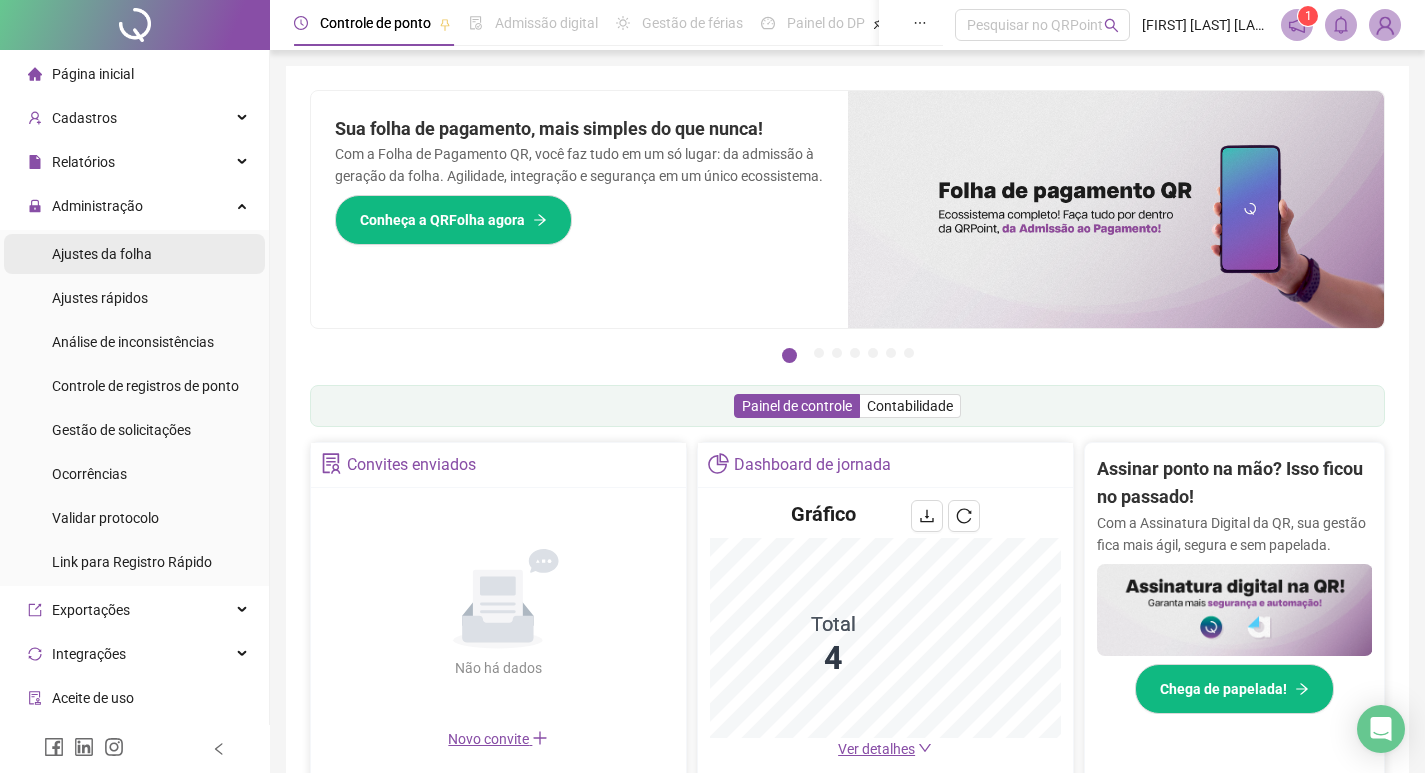 click on "Ajustes da folha" at bounding box center [134, 254] 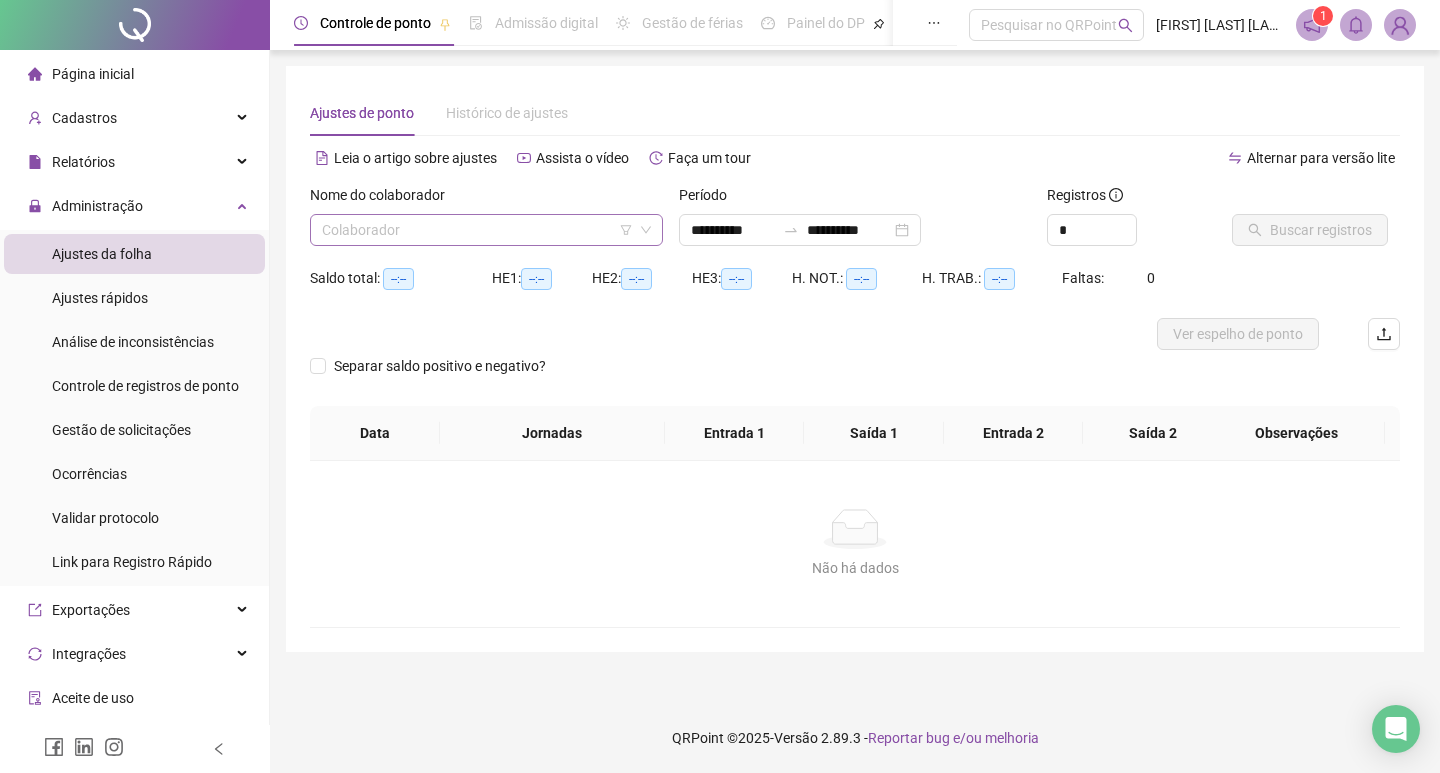 click at bounding box center (477, 230) 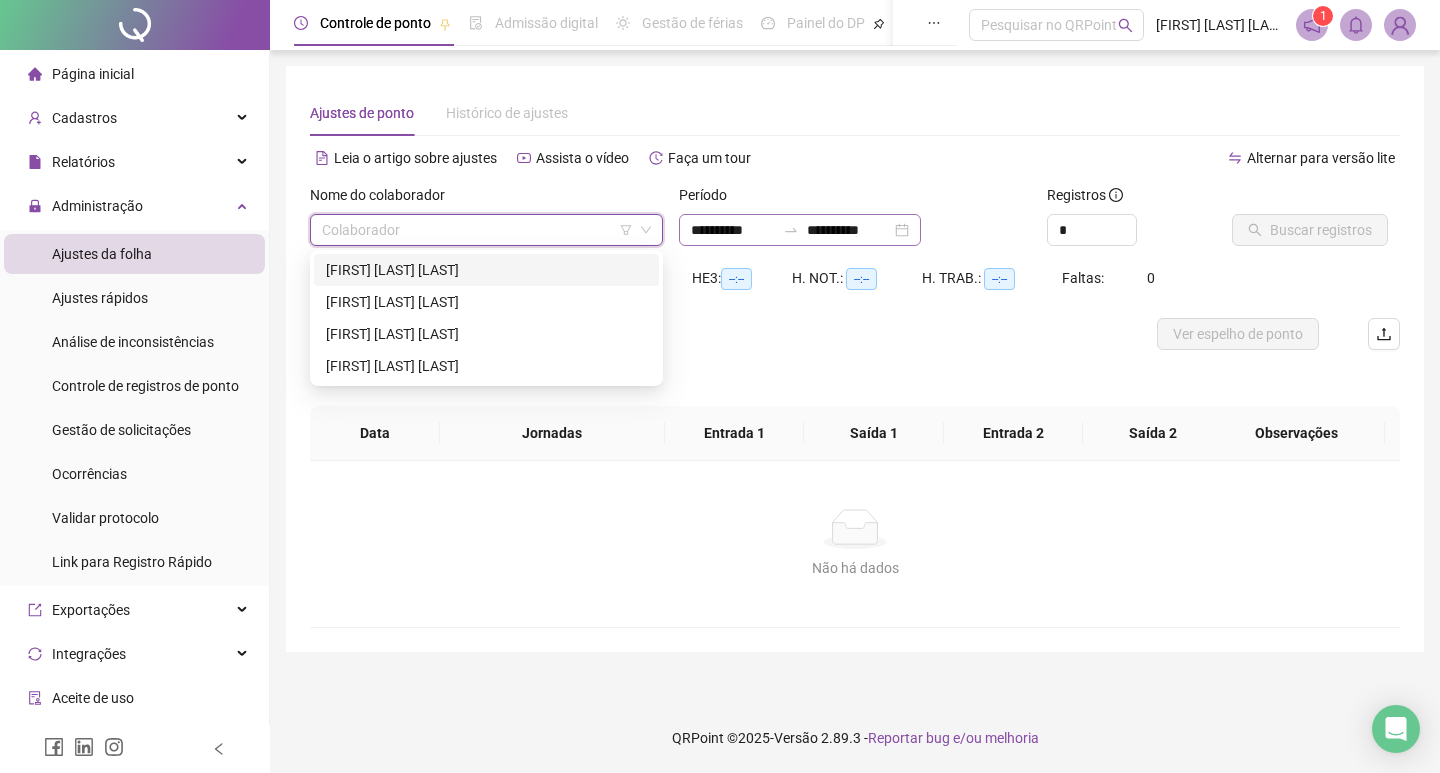 click on "**********" at bounding box center [800, 230] 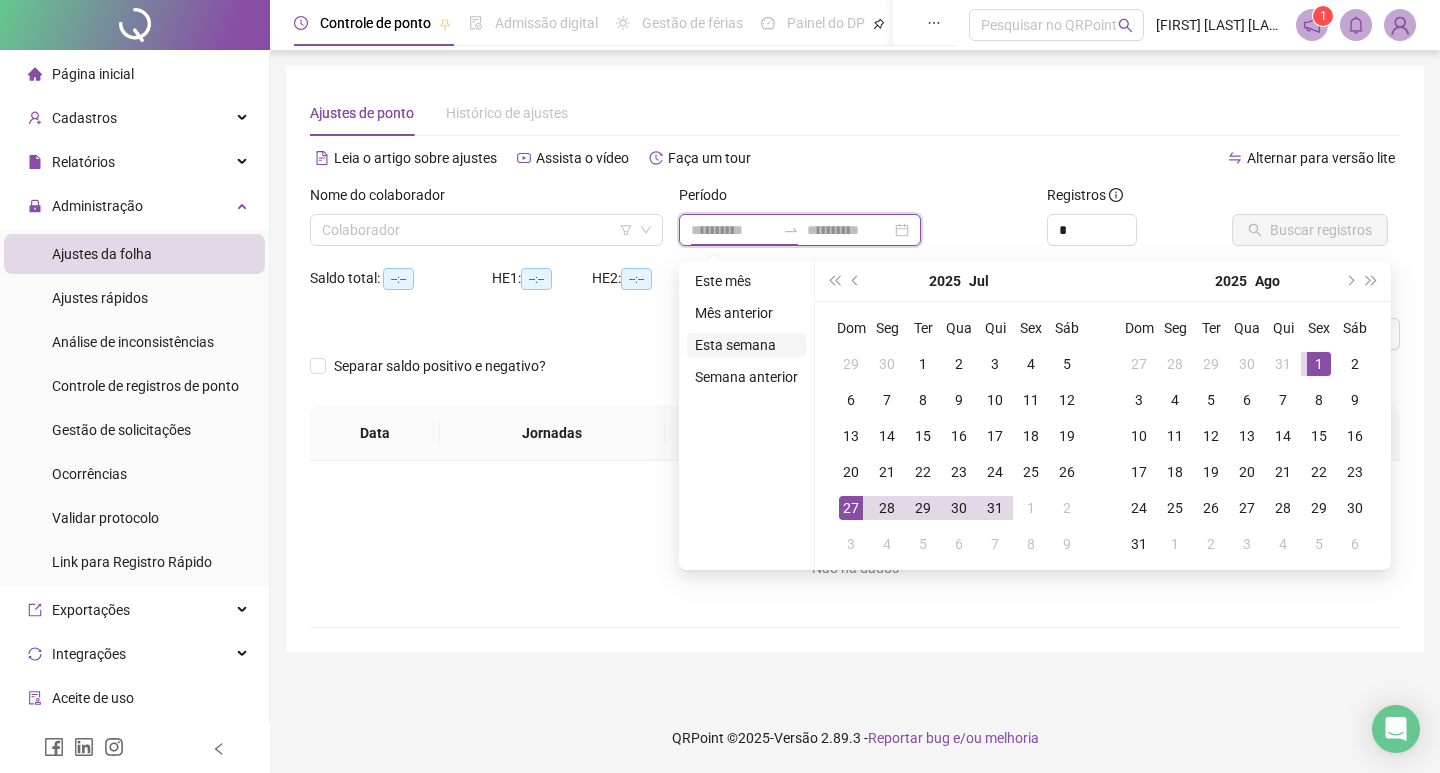 type on "**********" 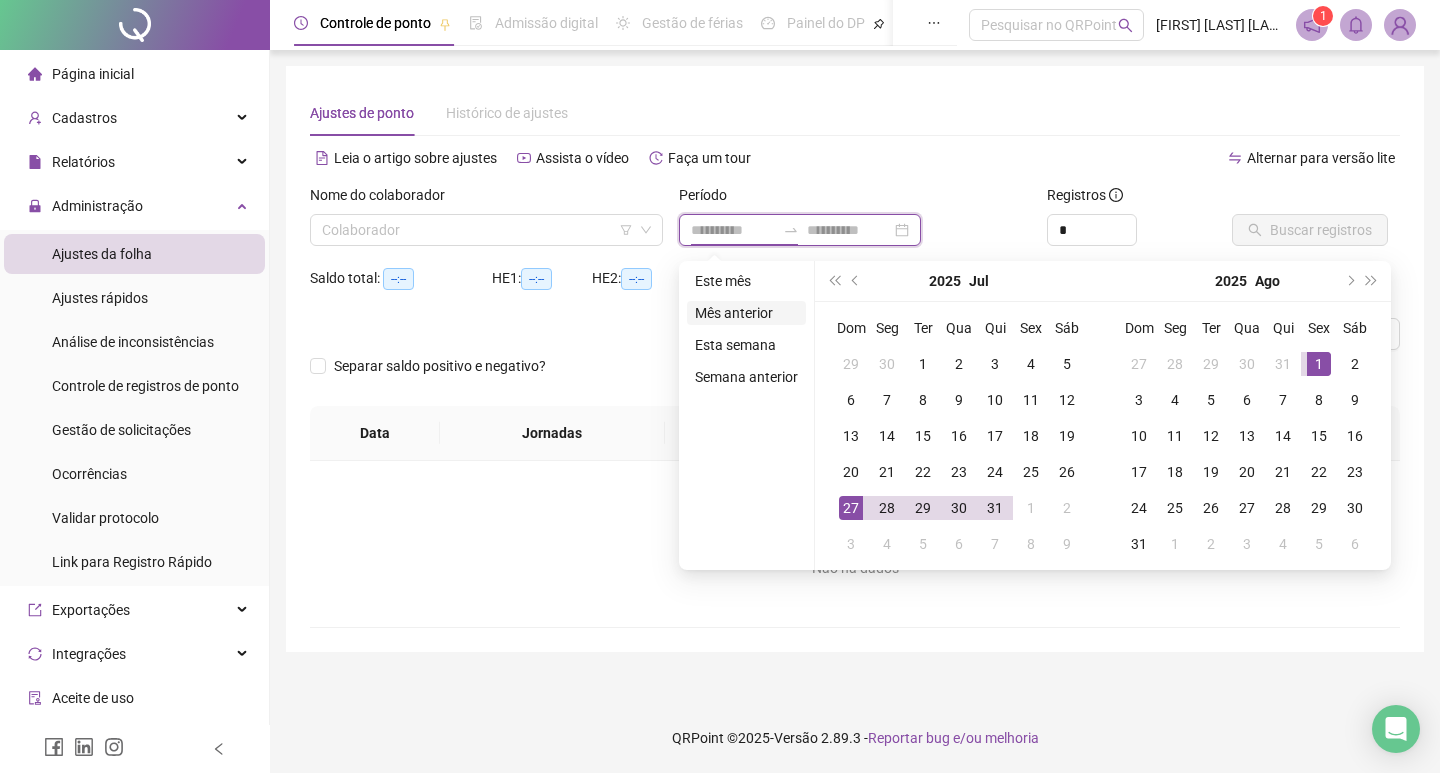 type on "**********" 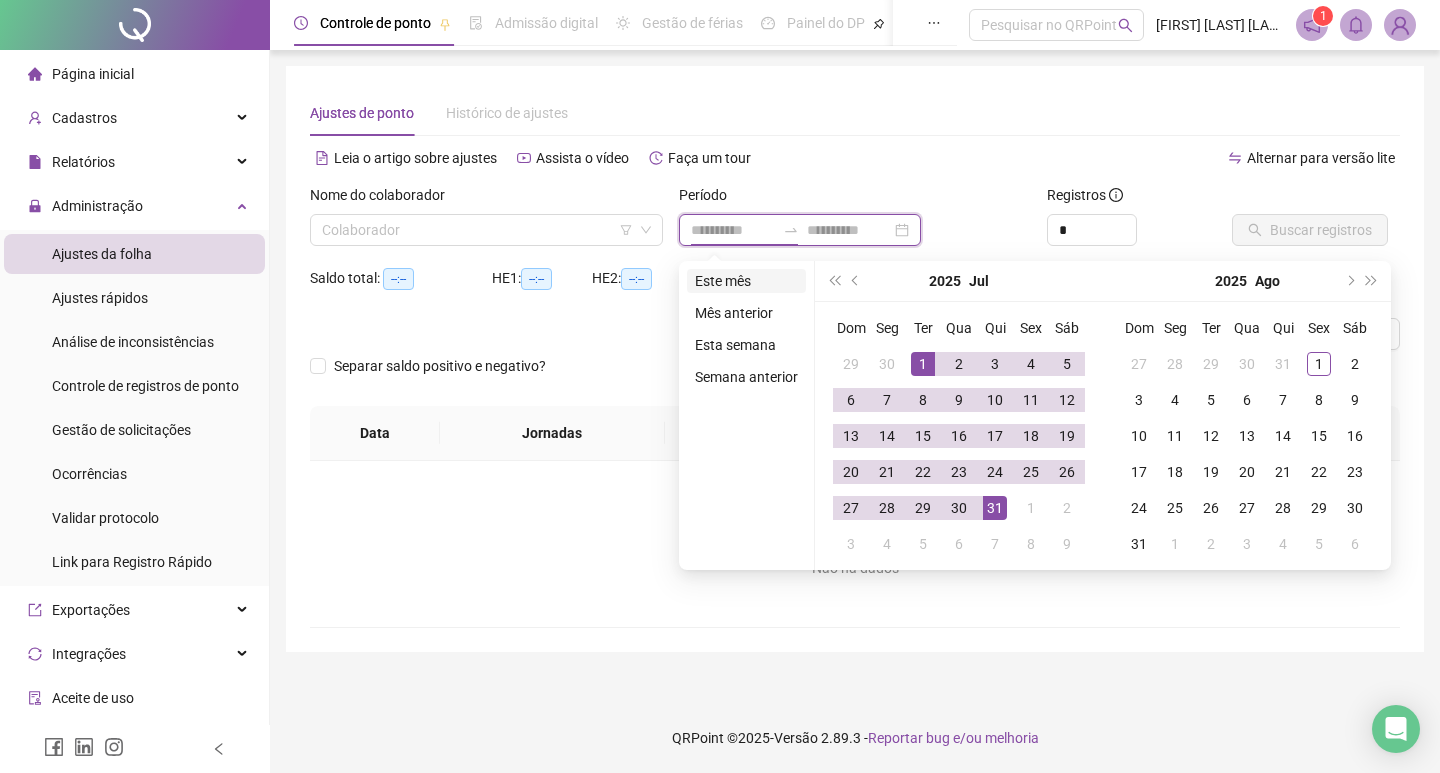 type on "**********" 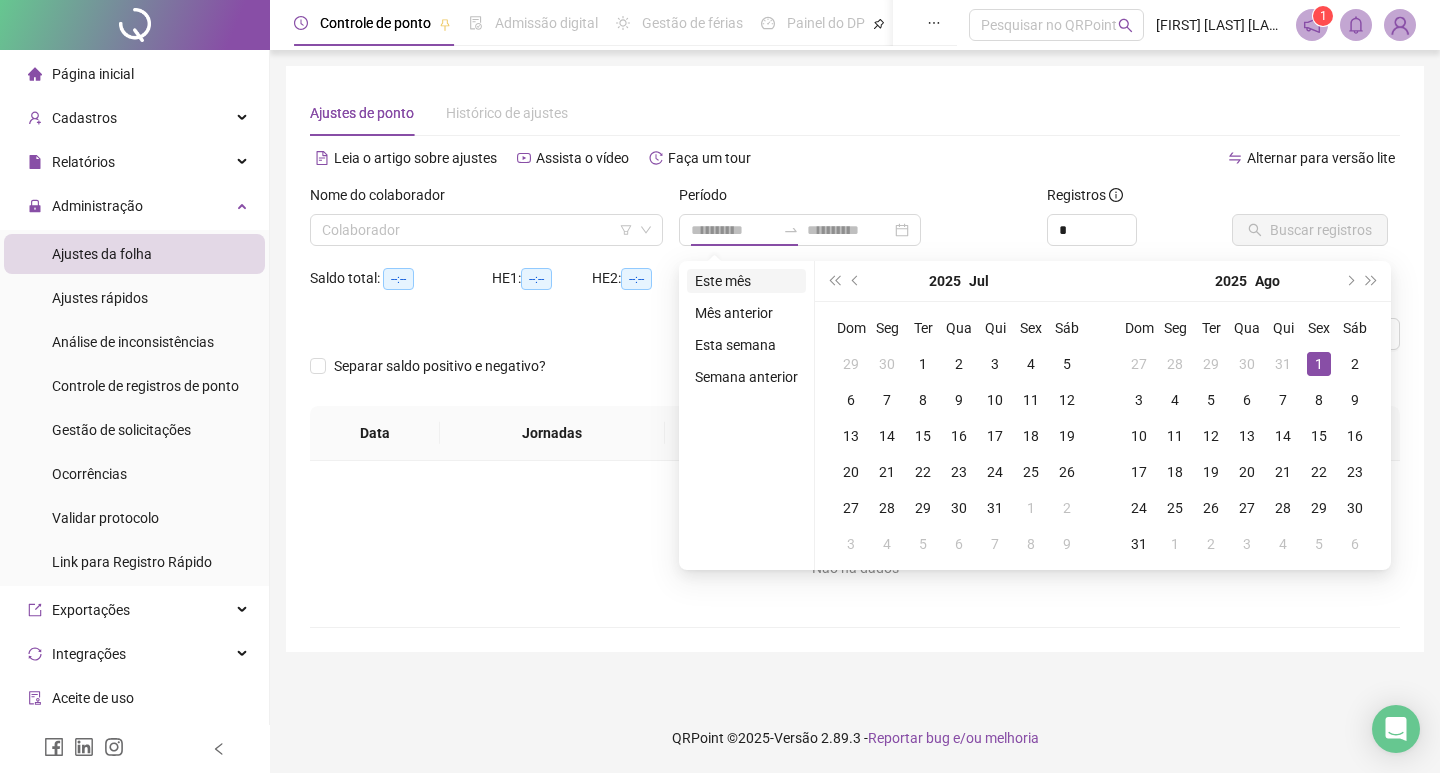 click on "Este mês" at bounding box center (746, 281) 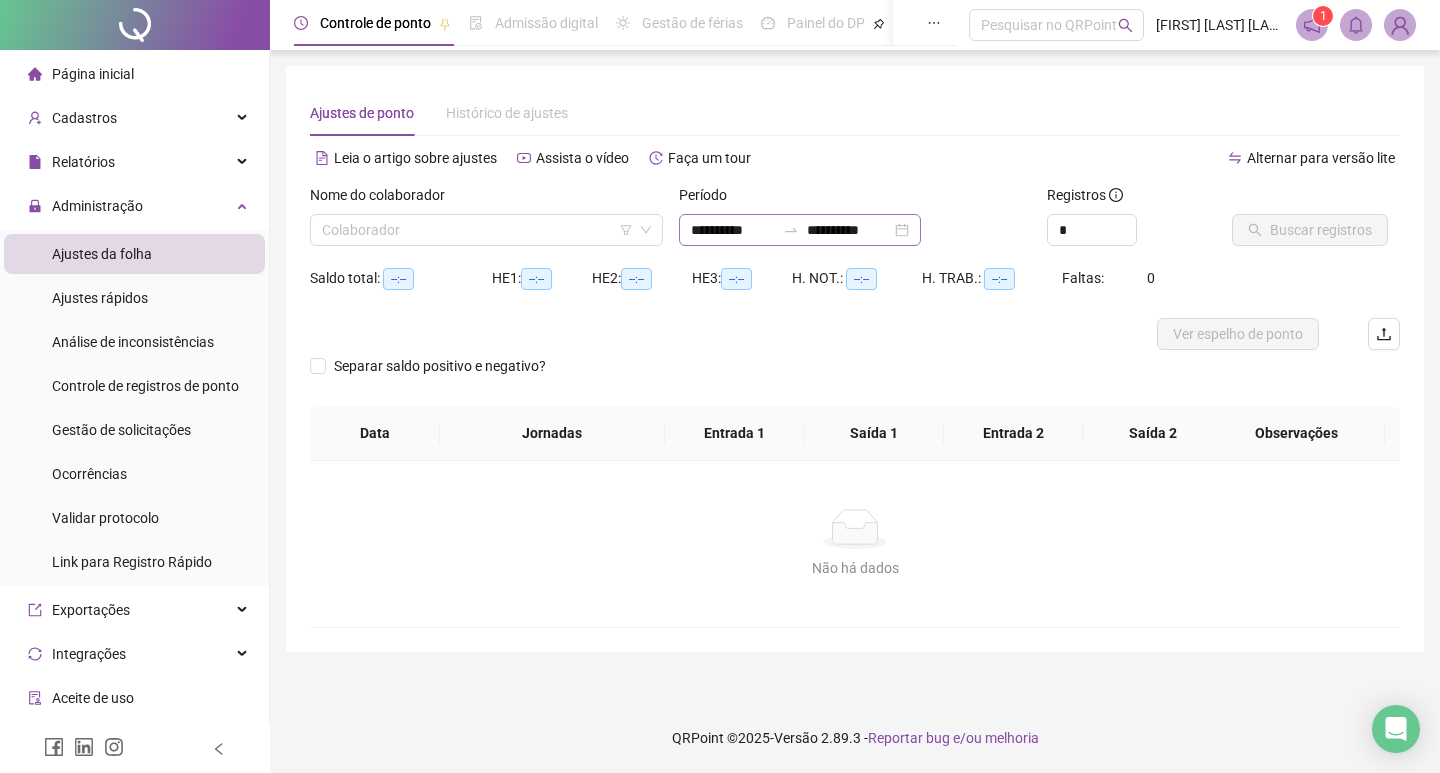 click on "**********" at bounding box center [800, 230] 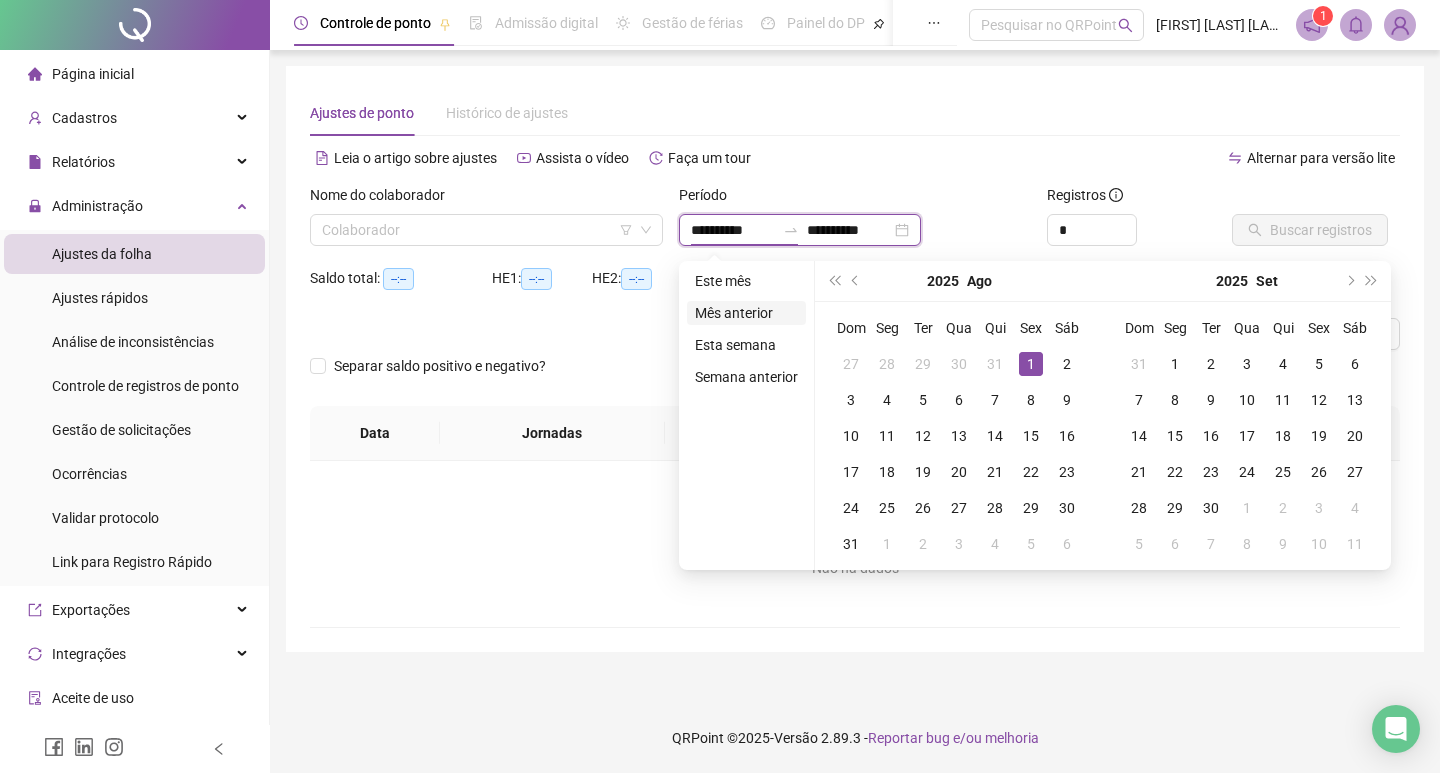 type on "**********" 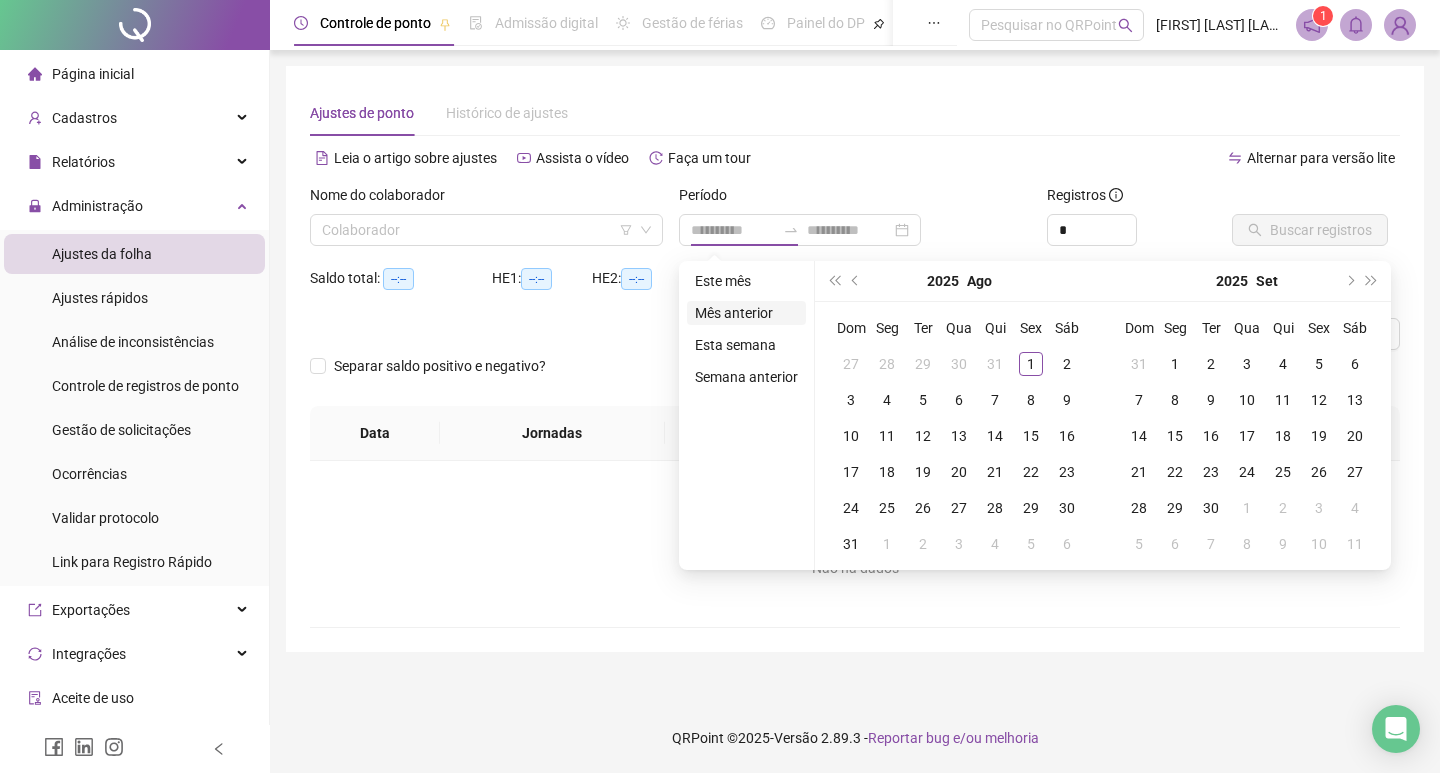 click on "Mês anterior" at bounding box center (746, 313) 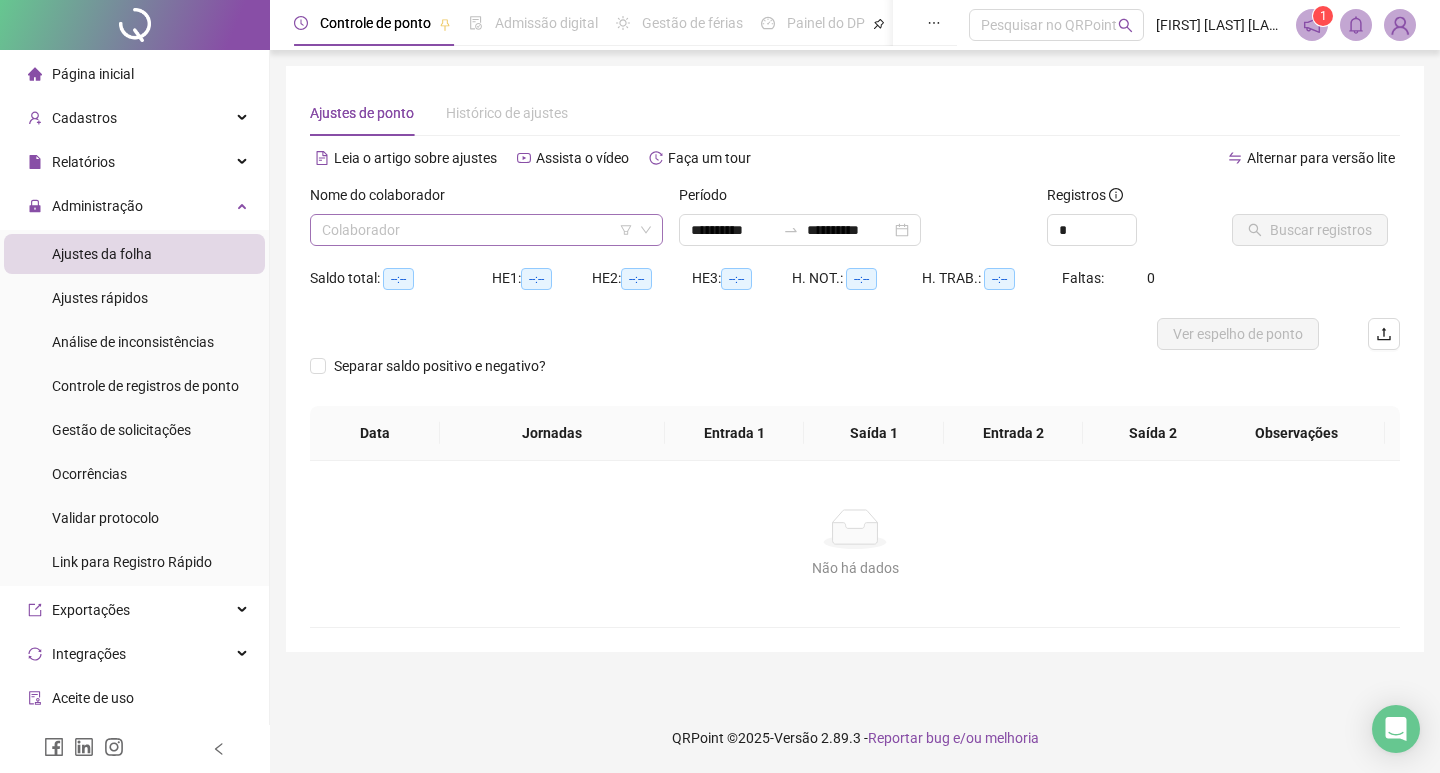 click at bounding box center [477, 230] 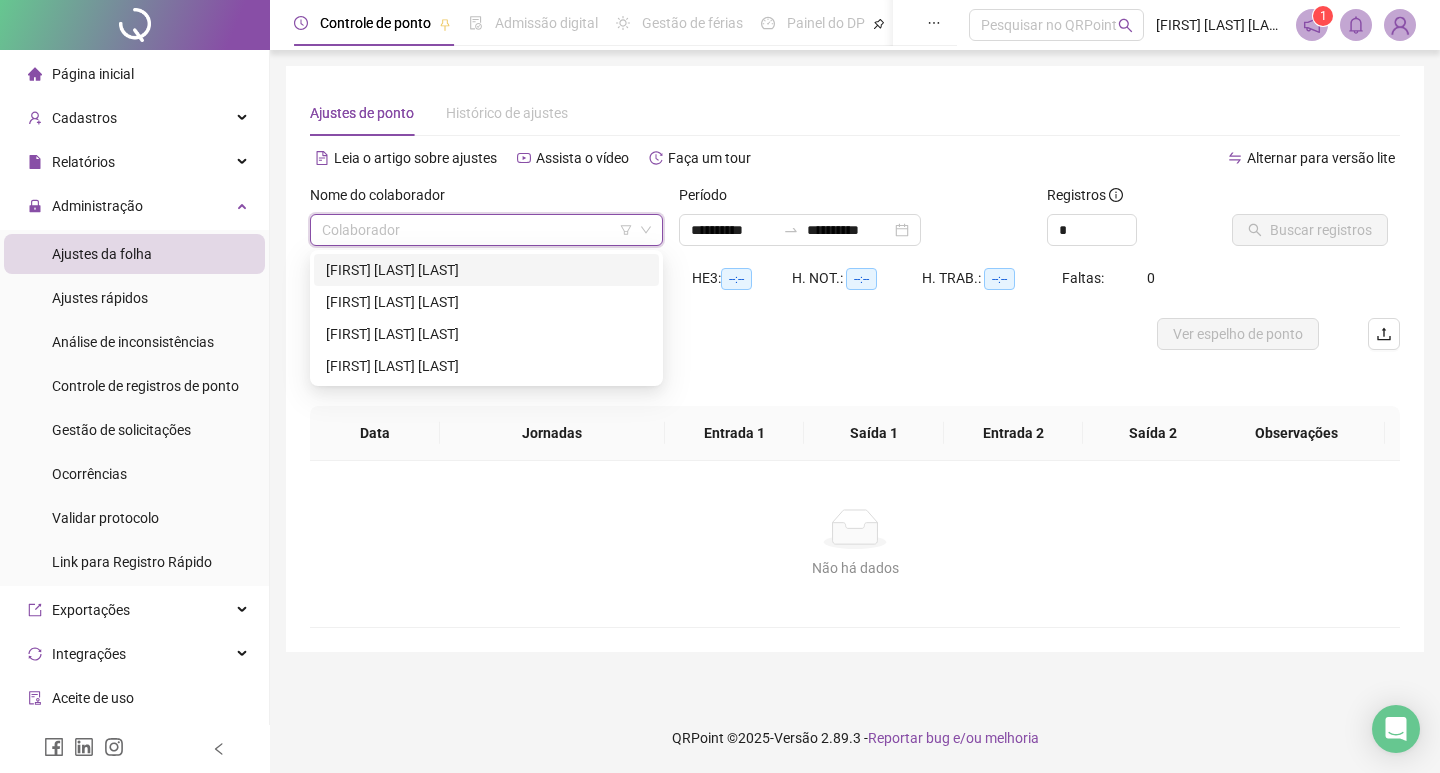 click on "[FIRST] [LAST] [LAST]" at bounding box center (486, 270) 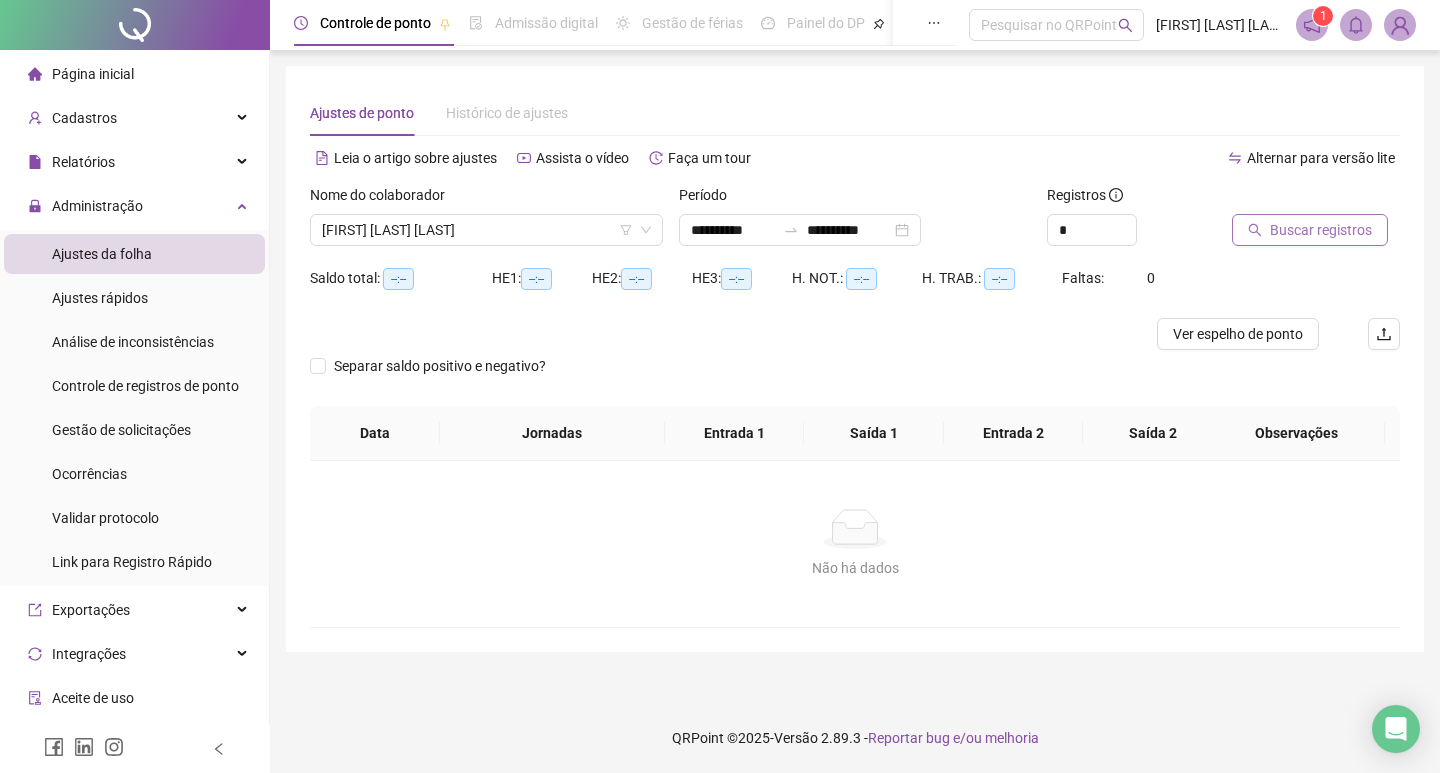 click on "Buscar registros" at bounding box center [1321, 230] 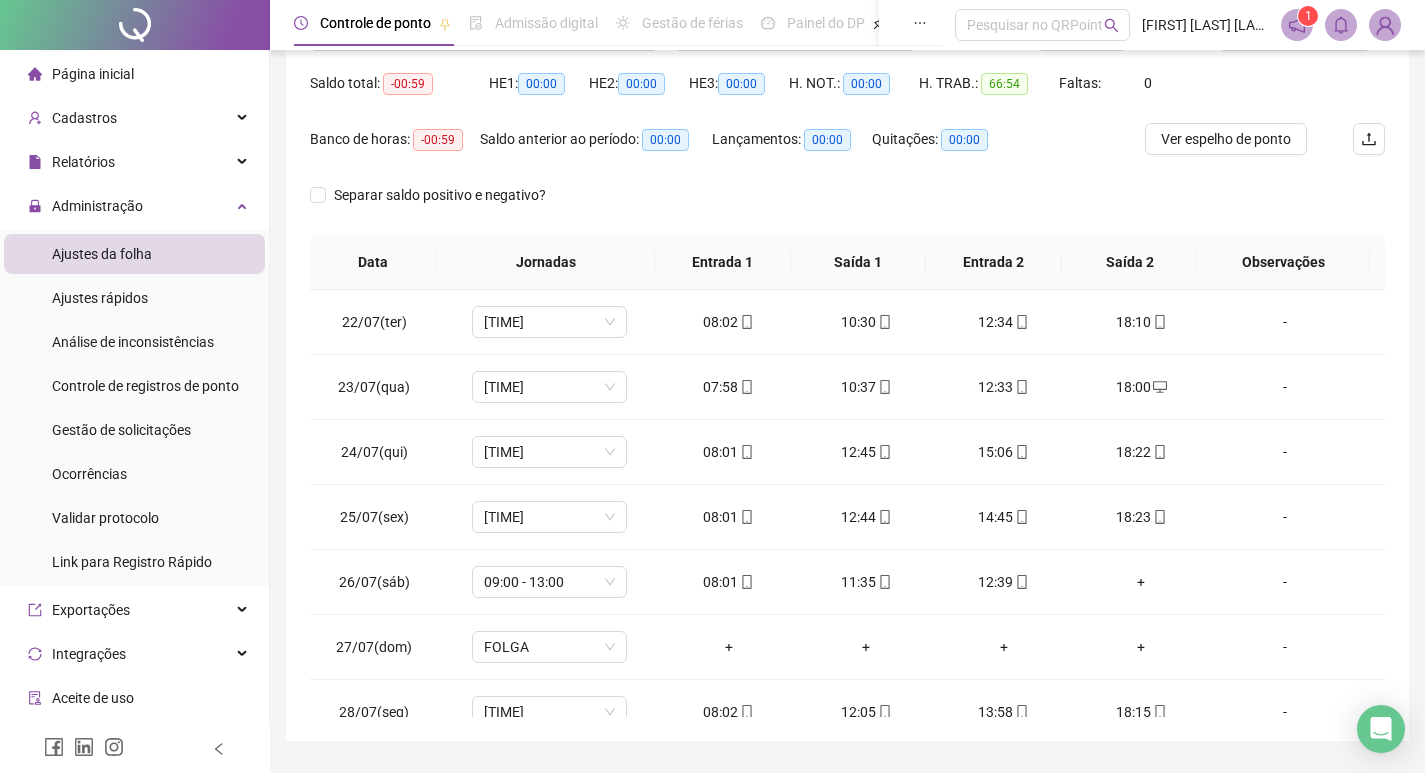 scroll, scrollTop: 200, scrollLeft: 0, axis: vertical 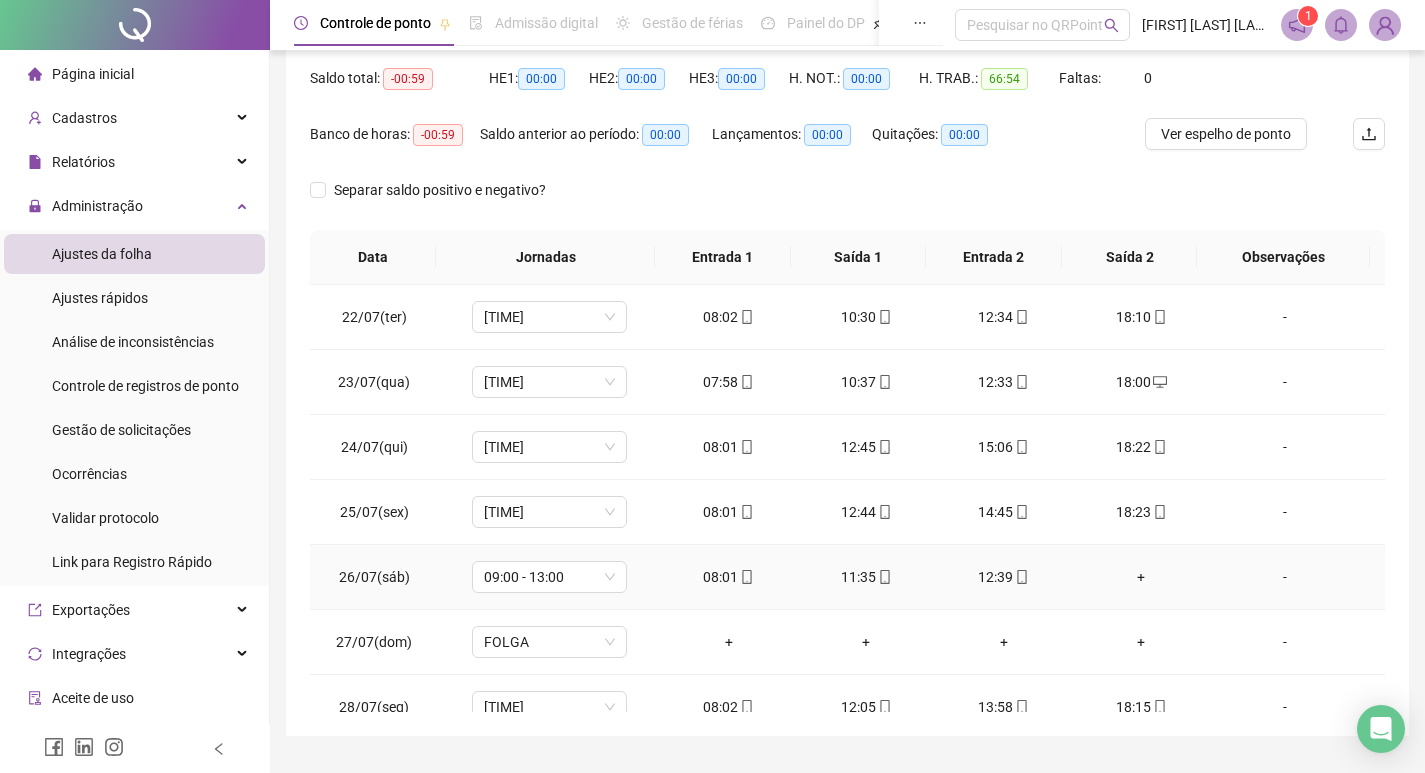 click on "+" at bounding box center [1142, 577] 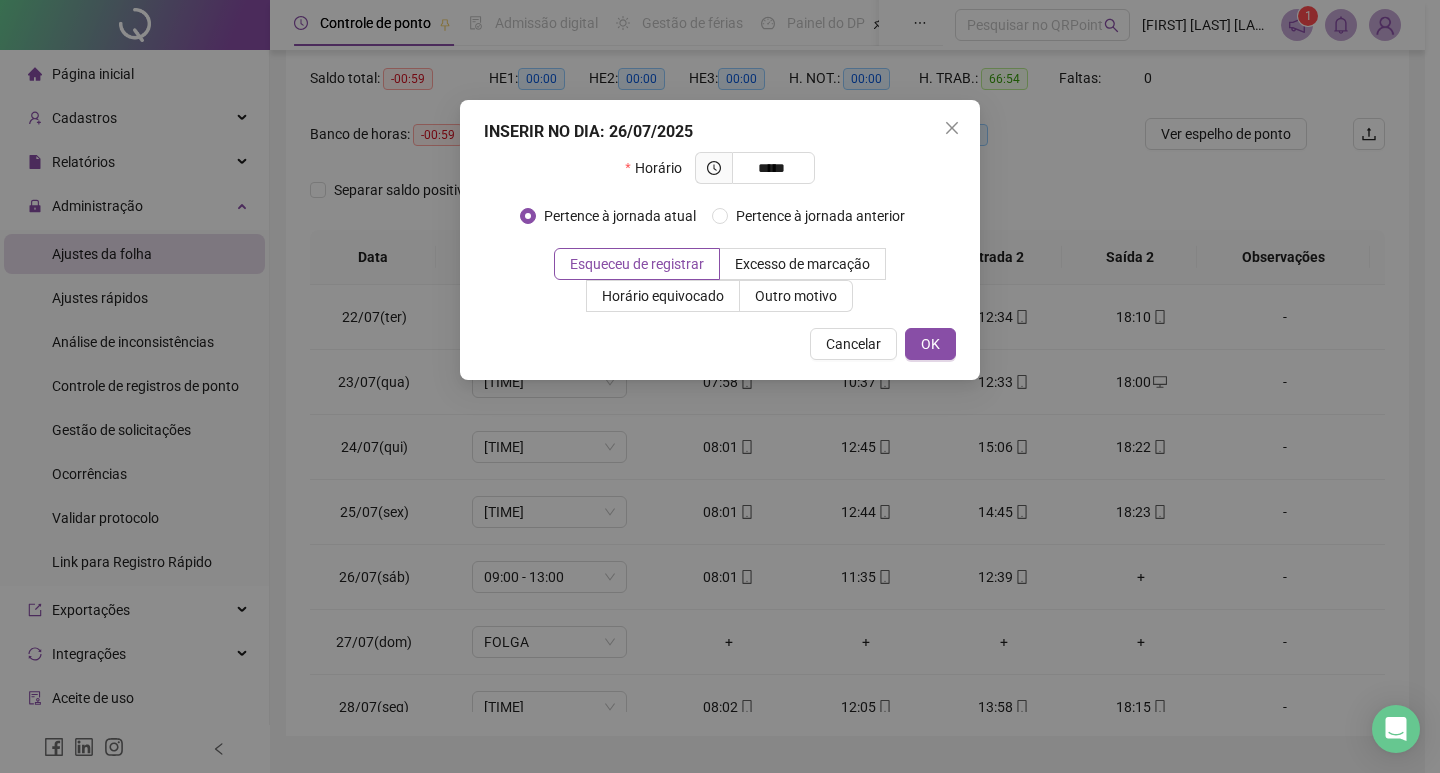 type on "*****" 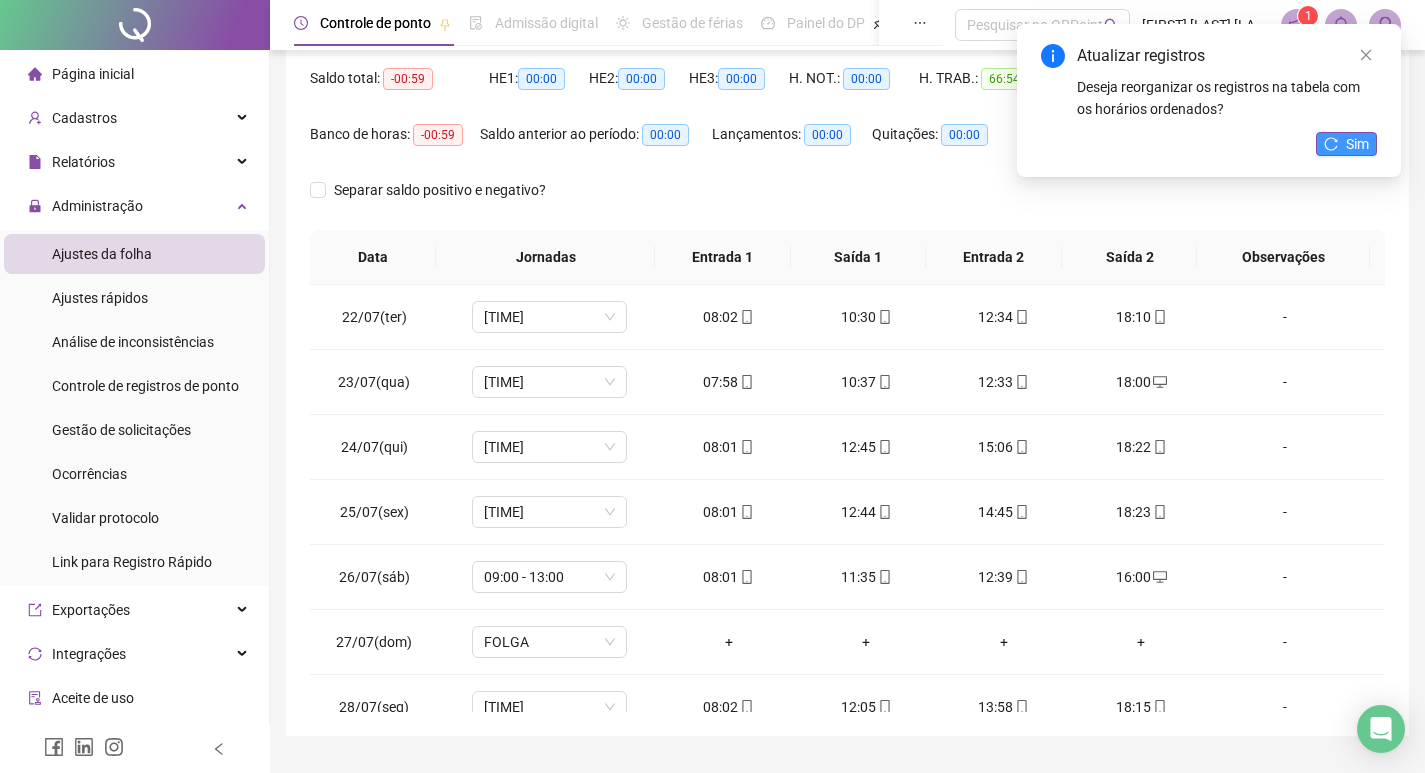 click 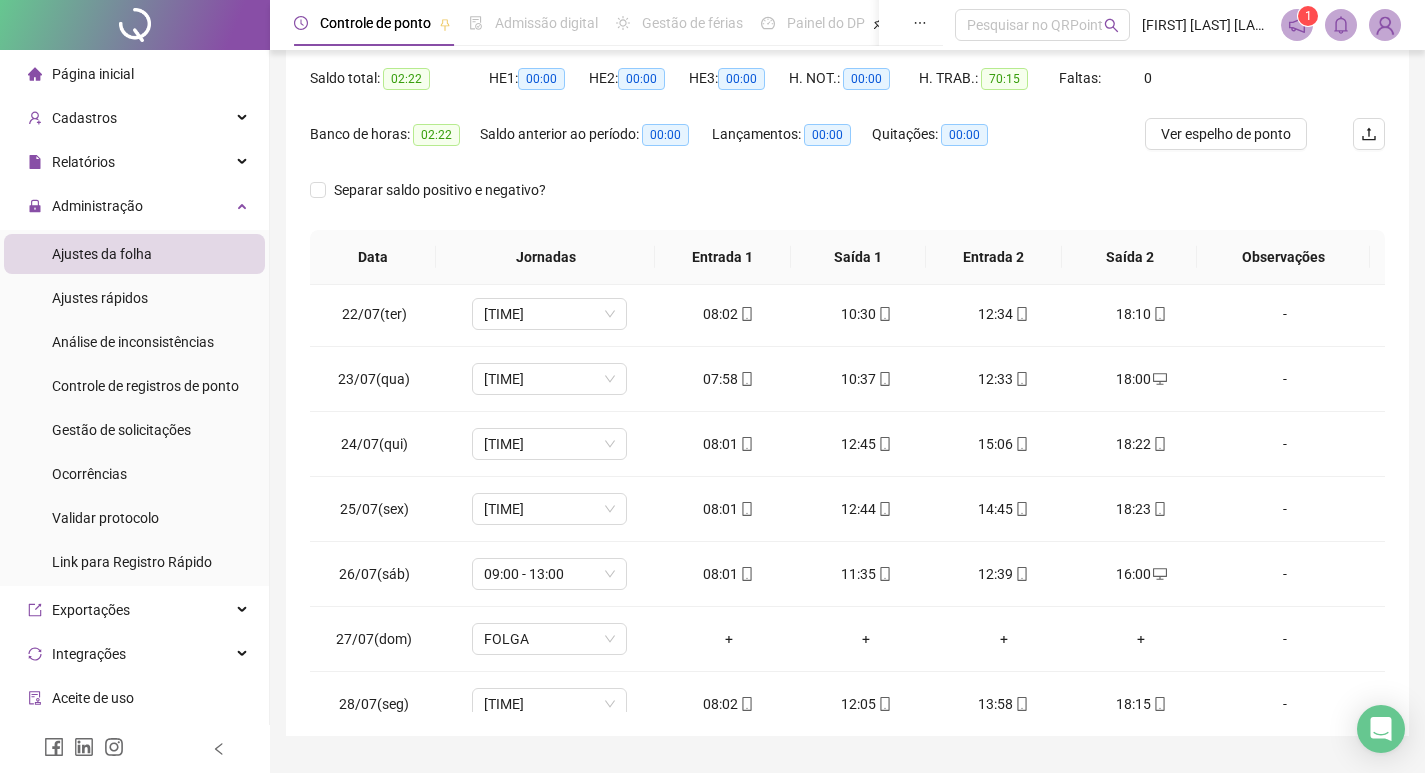 scroll, scrollTop: 0, scrollLeft: 0, axis: both 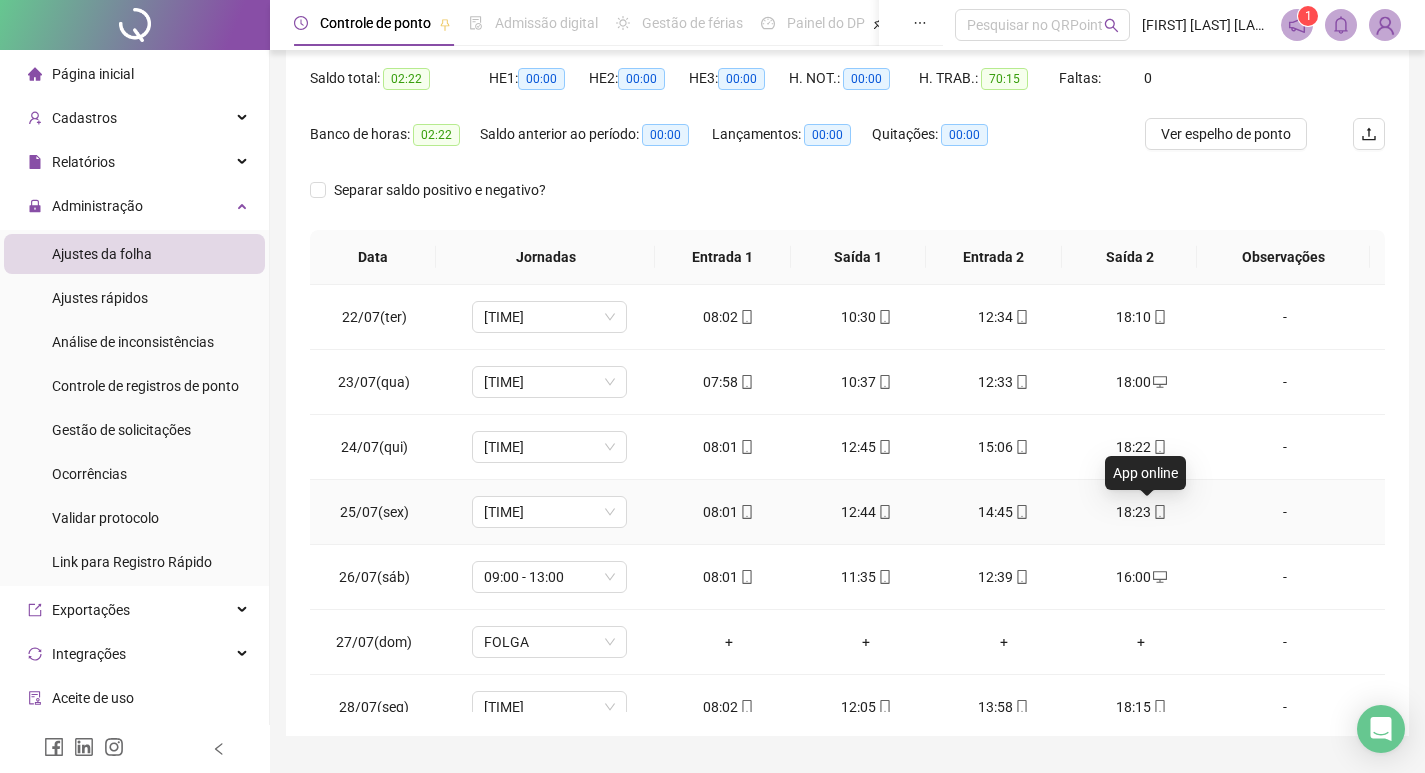 click 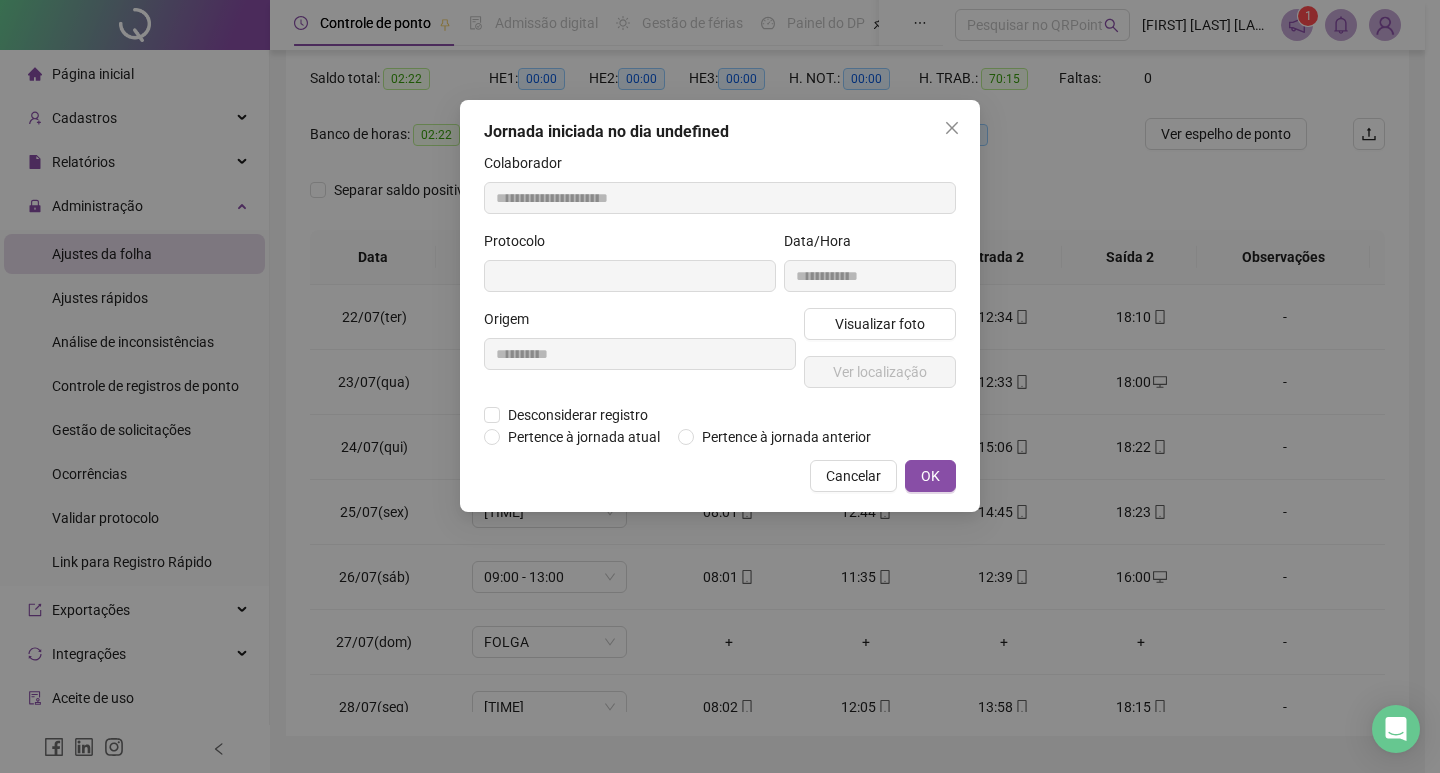 type on "**********" 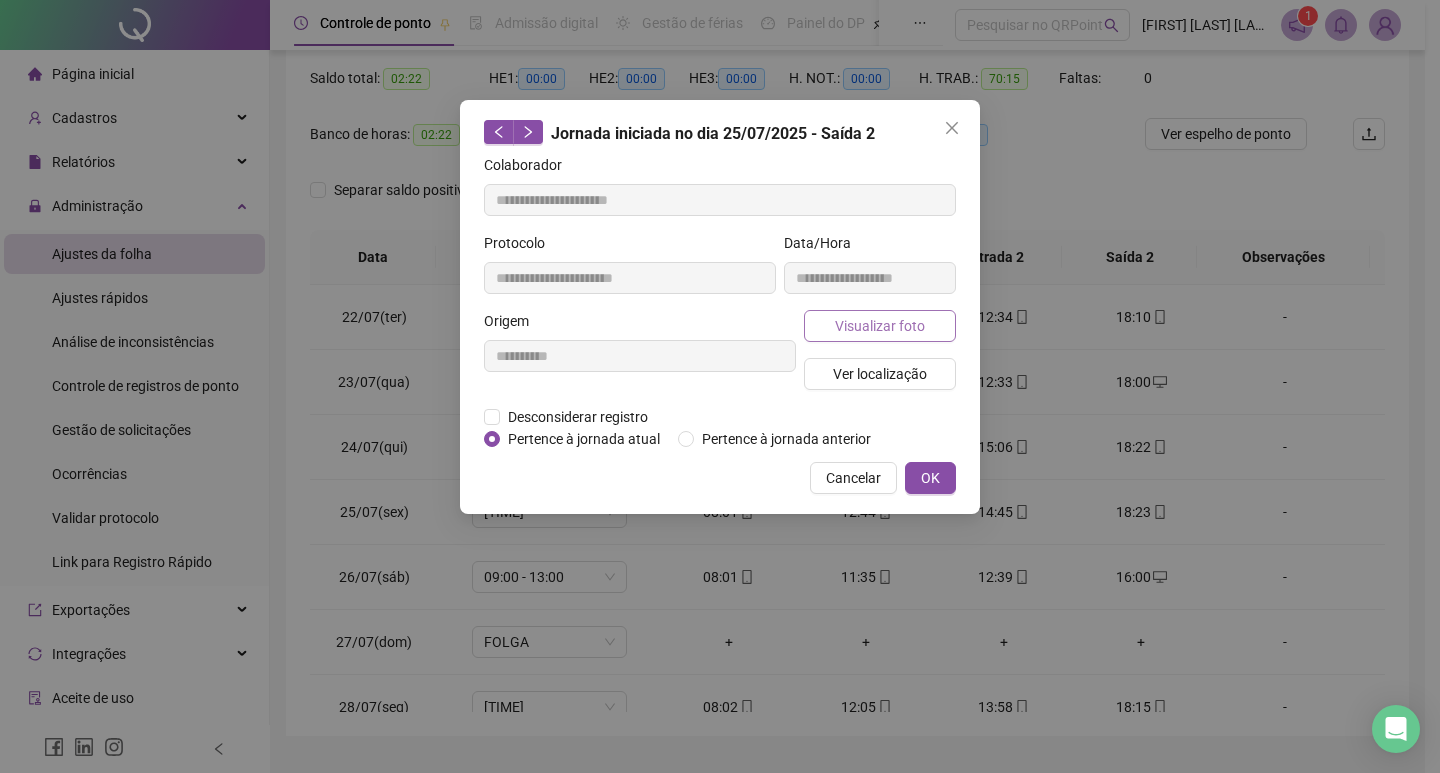 click on "Visualizar foto" at bounding box center (880, 326) 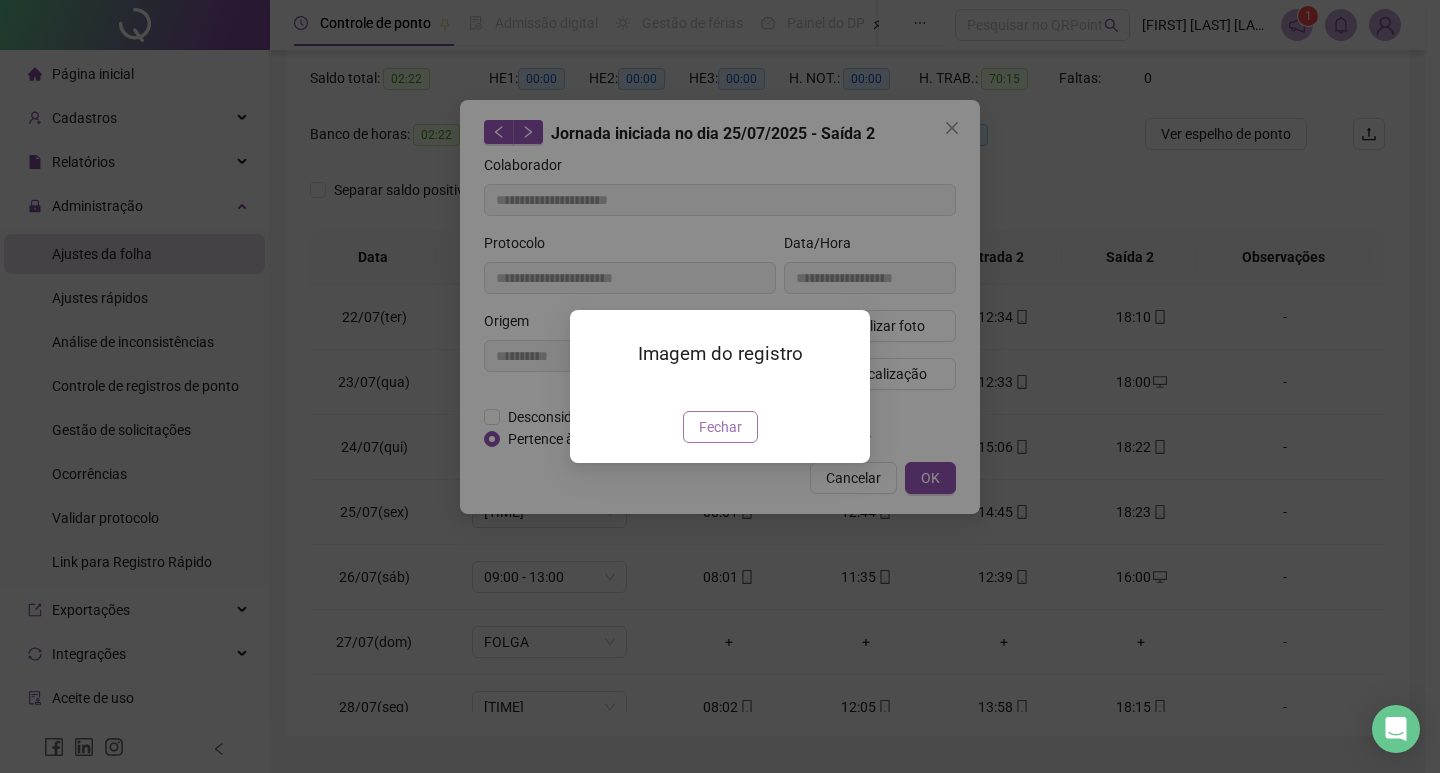 click on "Fechar" at bounding box center (720, 427) 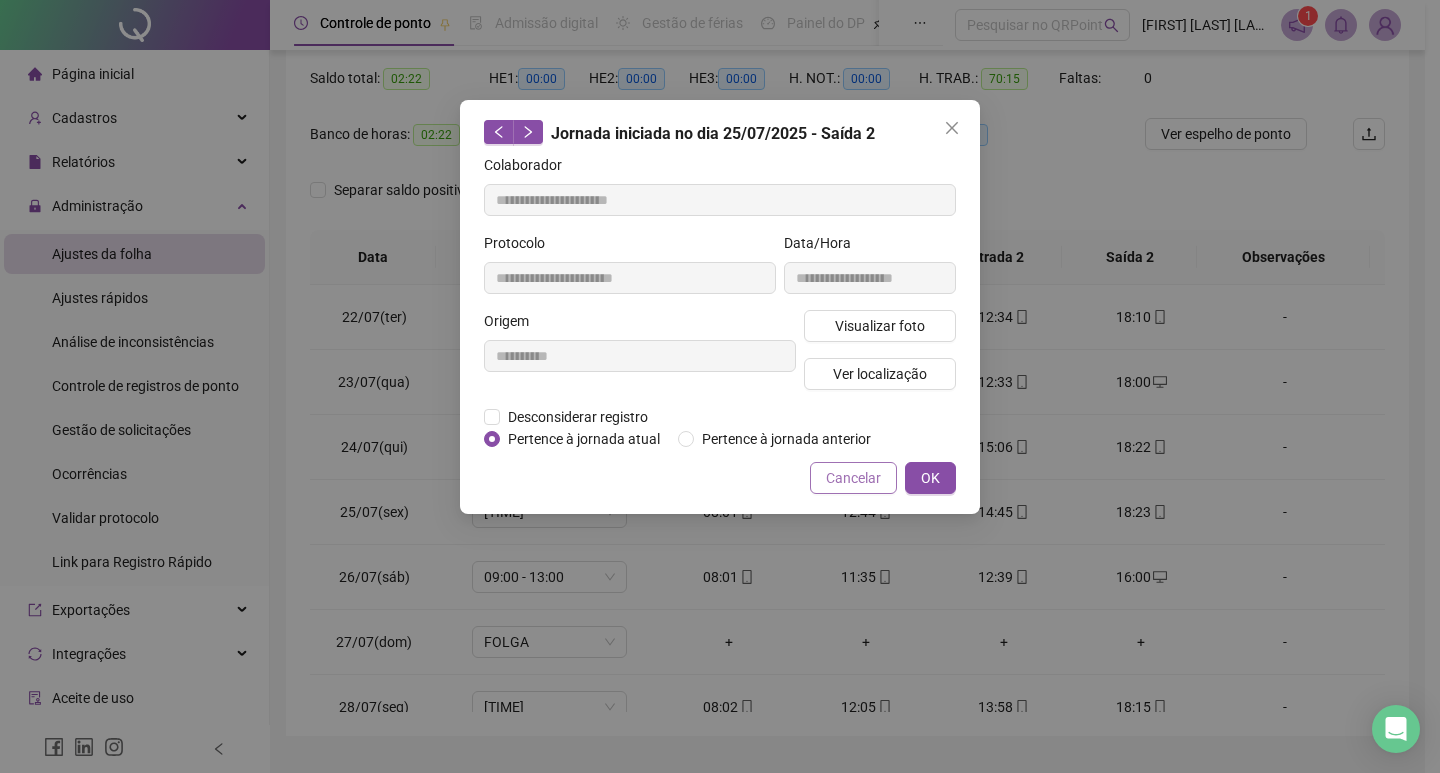 click on "Cancelar" at bounding box center [853, 478] 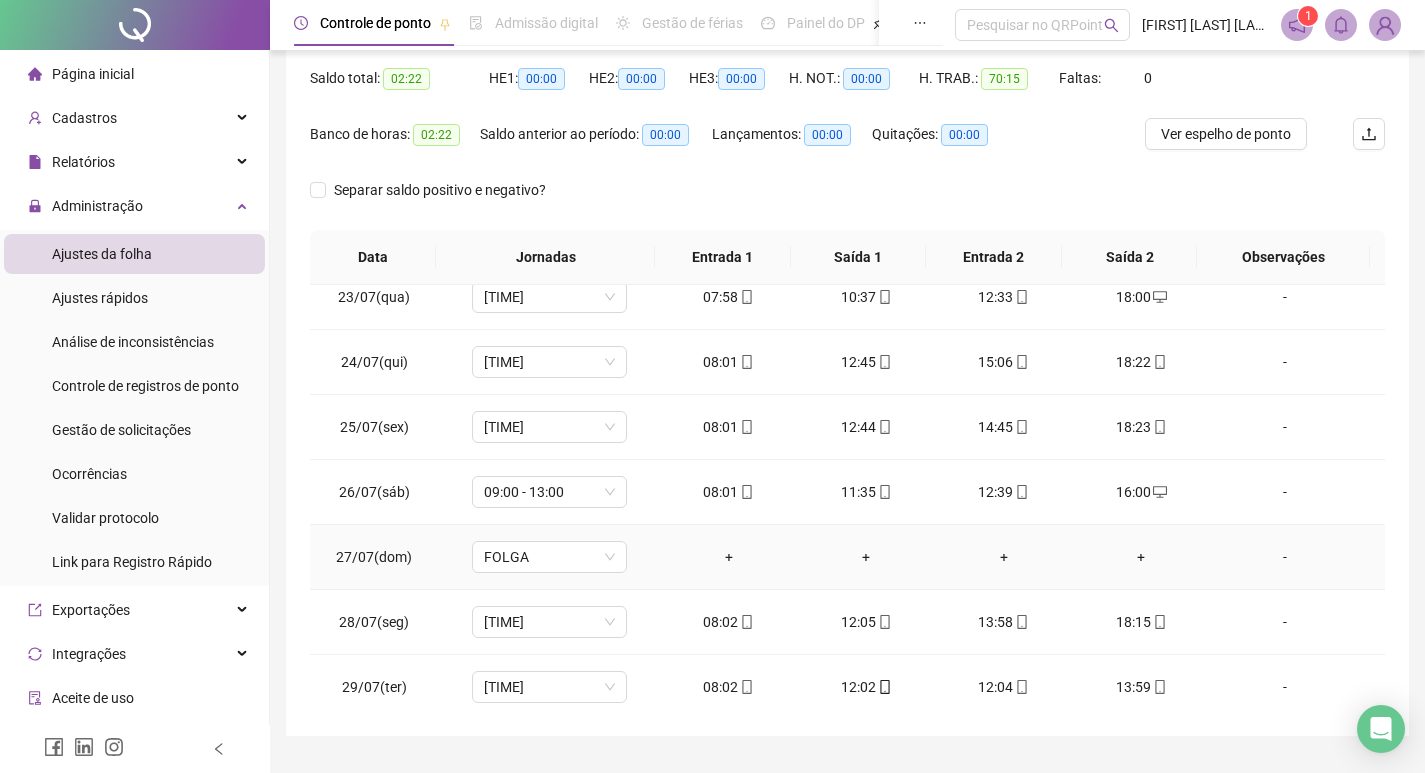 scroll, scrollTop: 223, scrollLeft: 0, axis: vertical 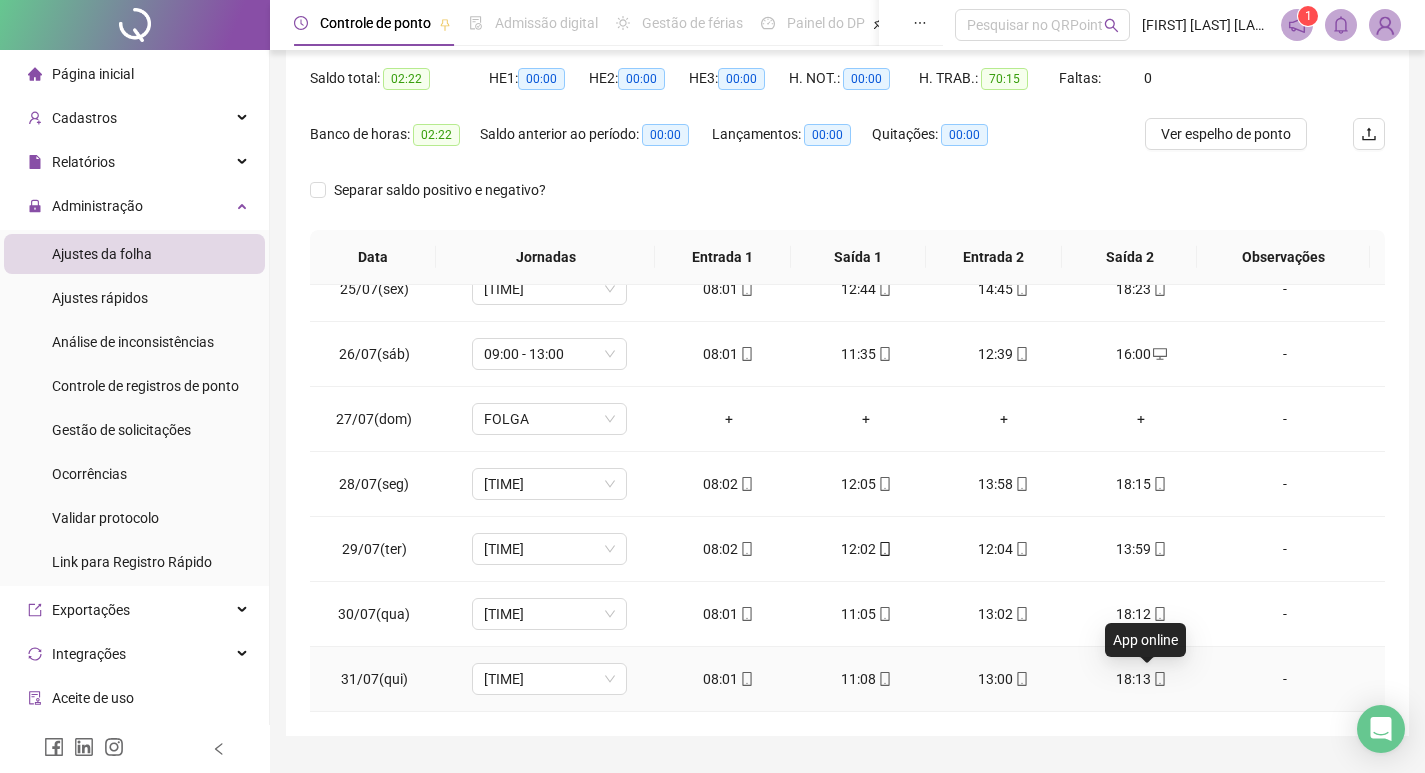 click 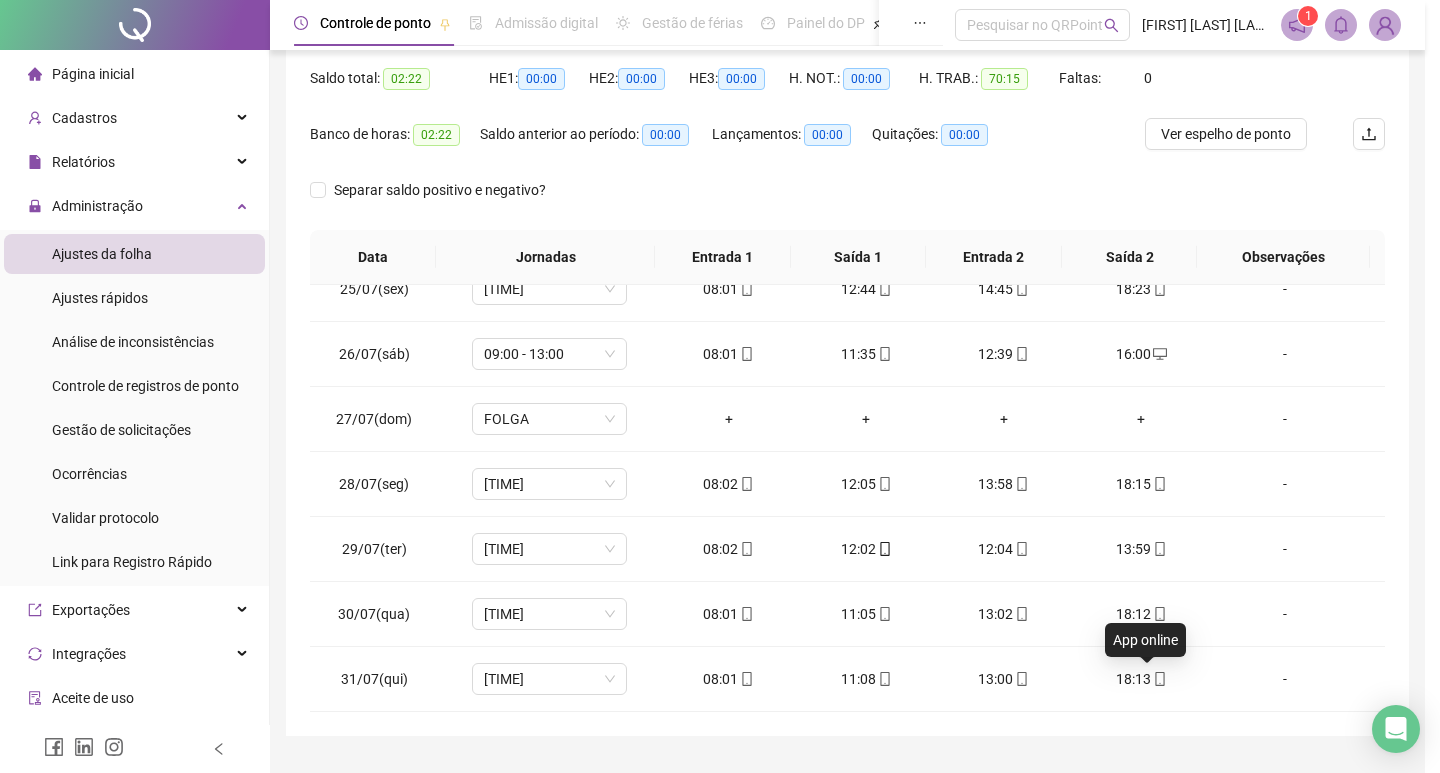 type on "**********" 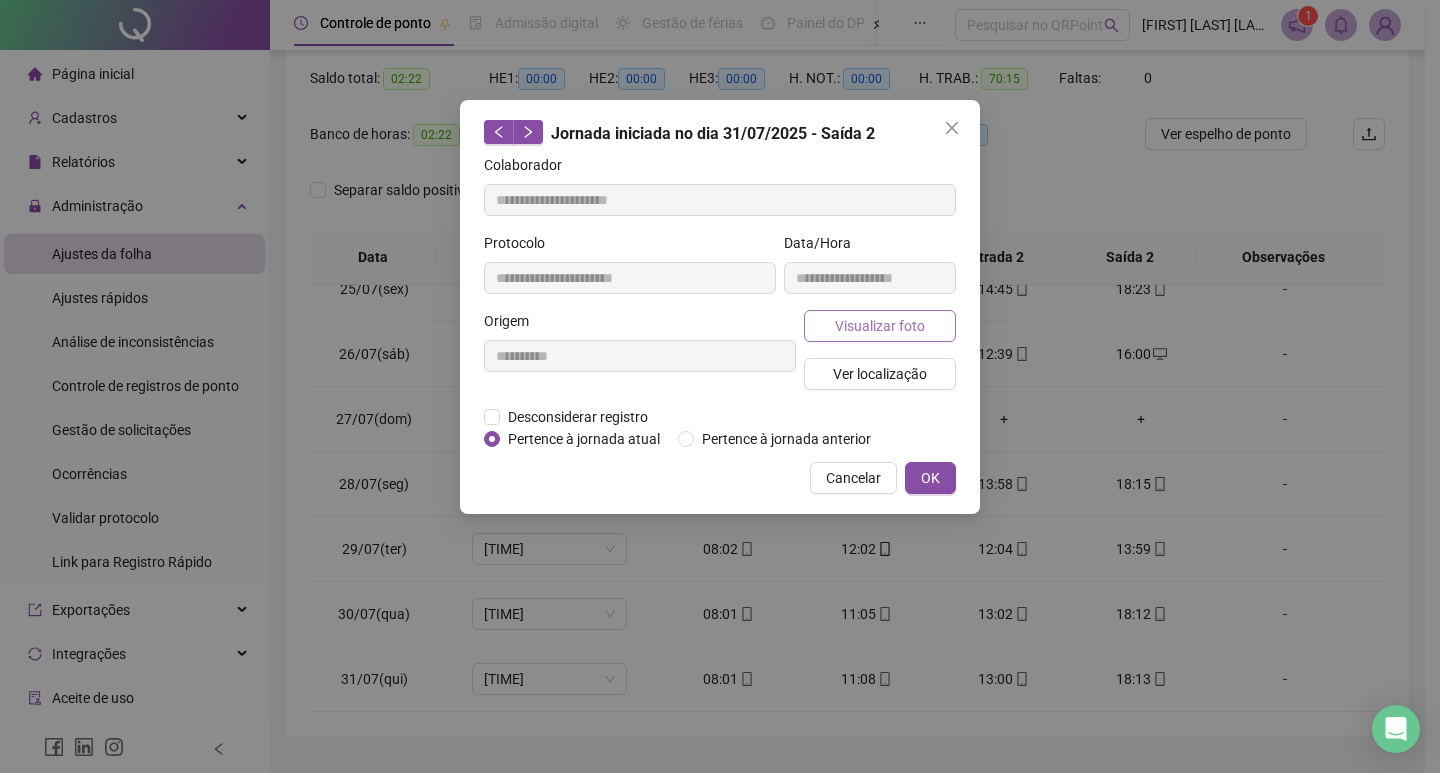 click on "Visualizar foto" at bounding box center (880, 326) 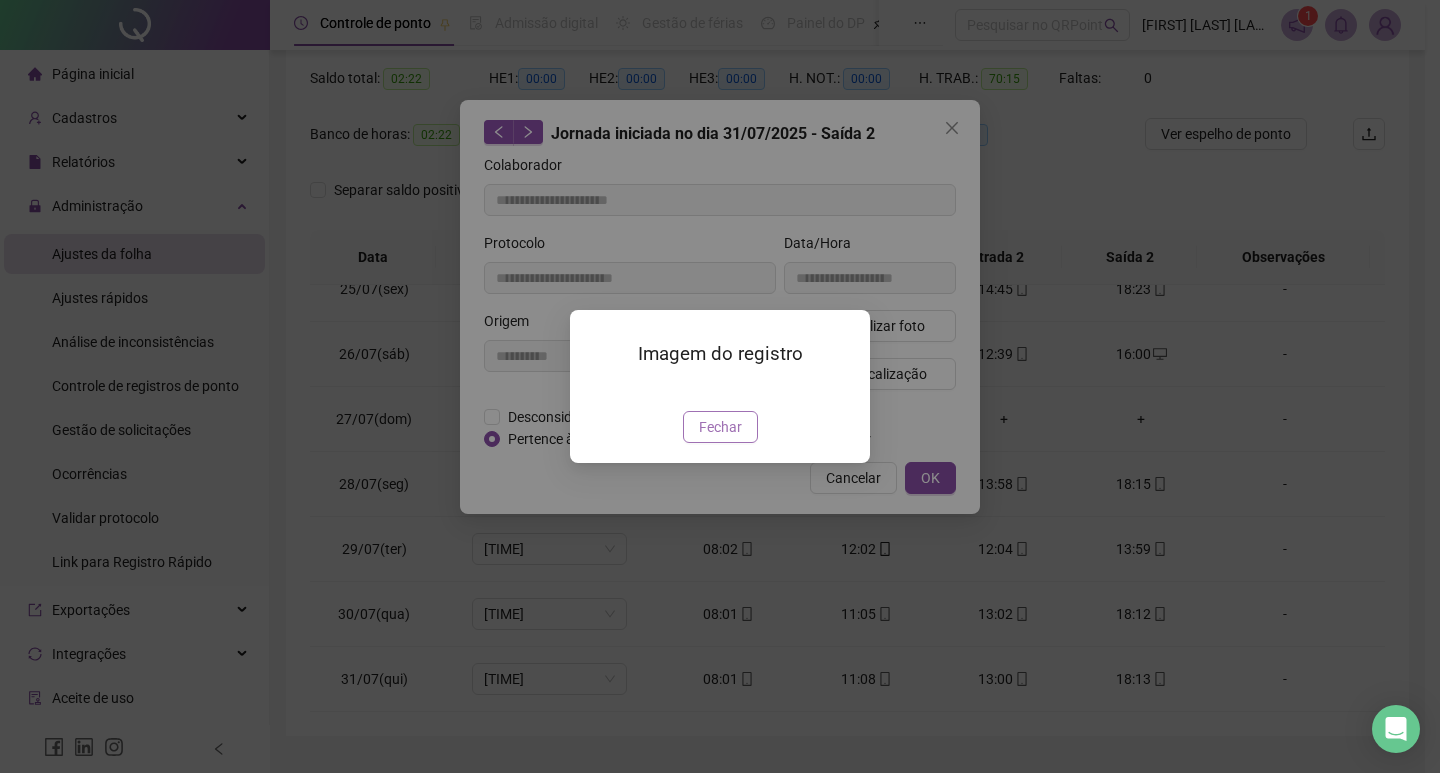 click on "Fechar" at bounding box center [720, 427] 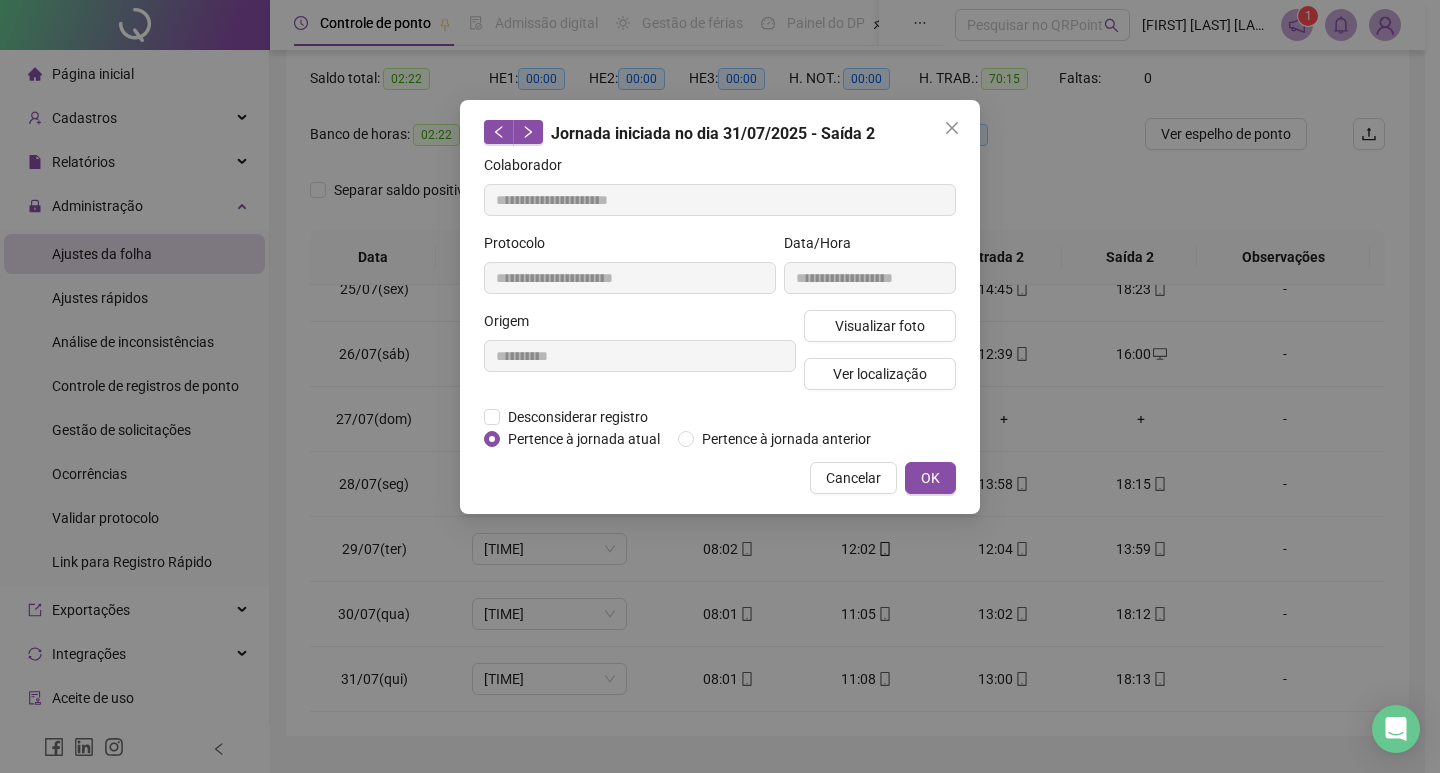 click on "Cancelar" at bounding box center [853, 478] 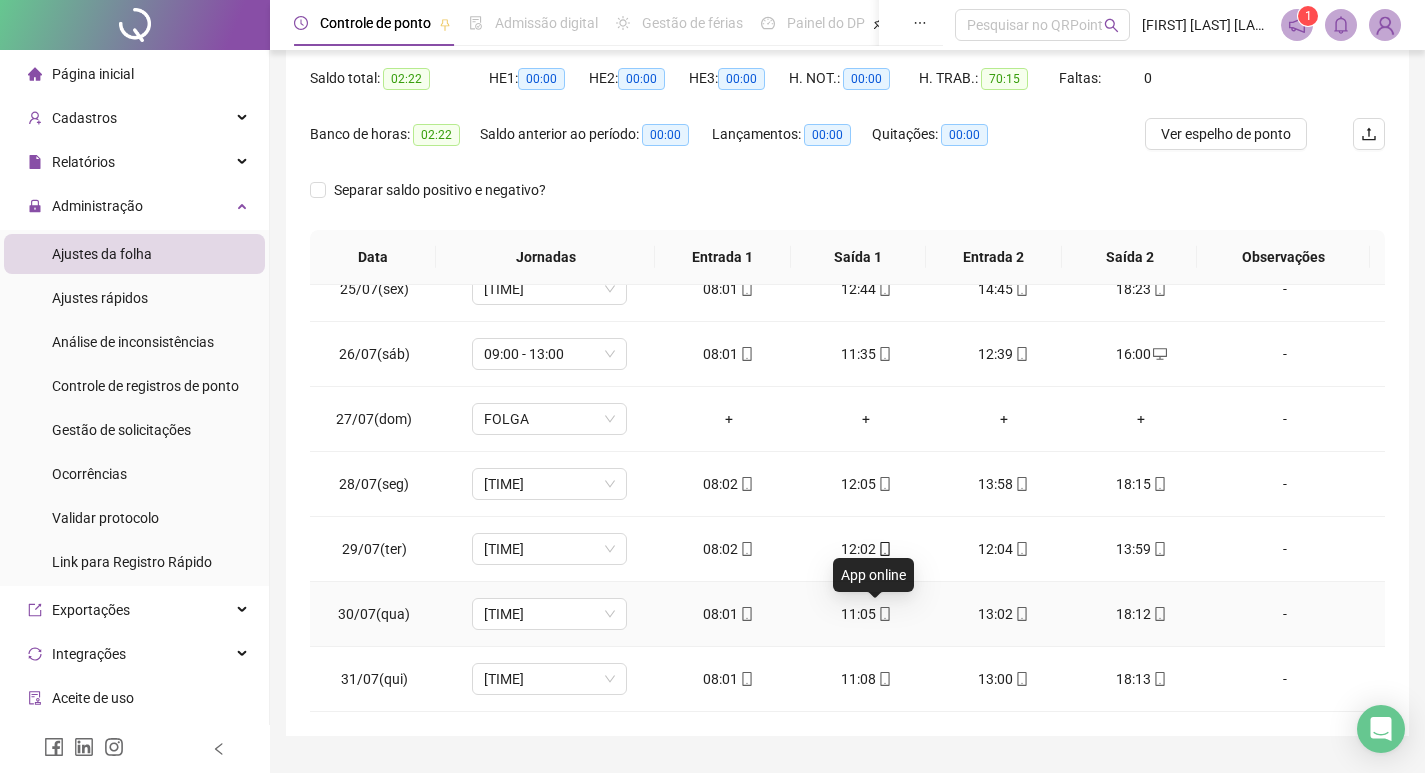 click 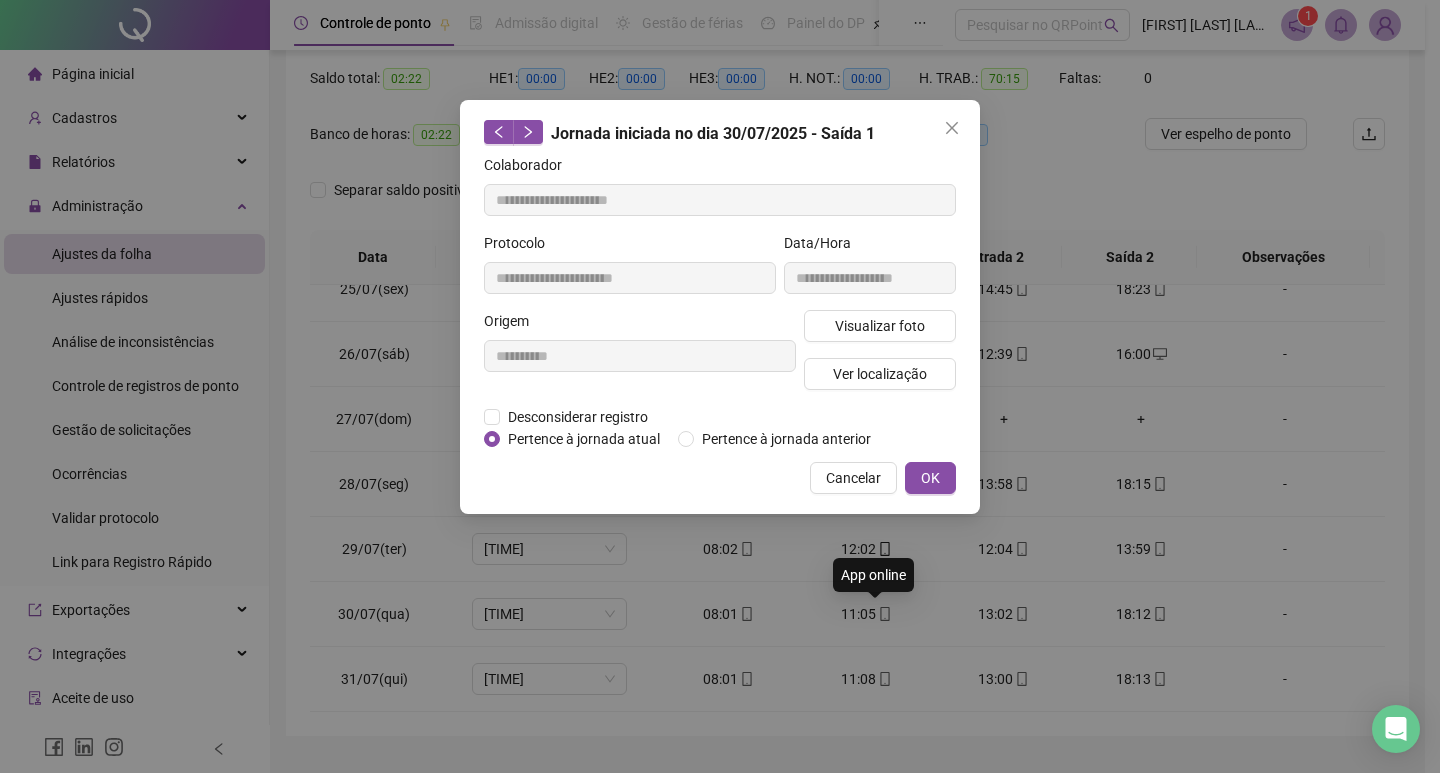 type on "**********" 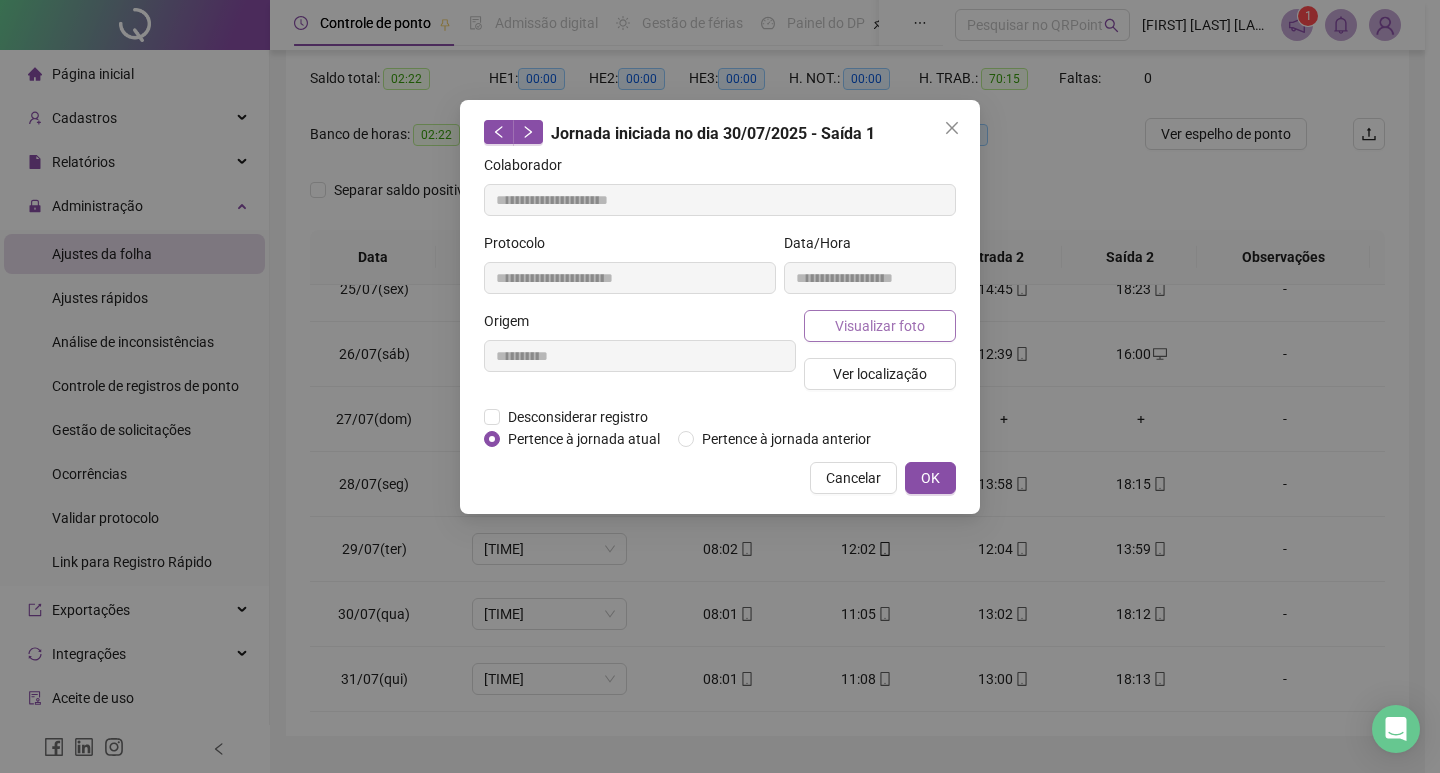 click on "Visualizar foto" at bounding box center [880, 326] 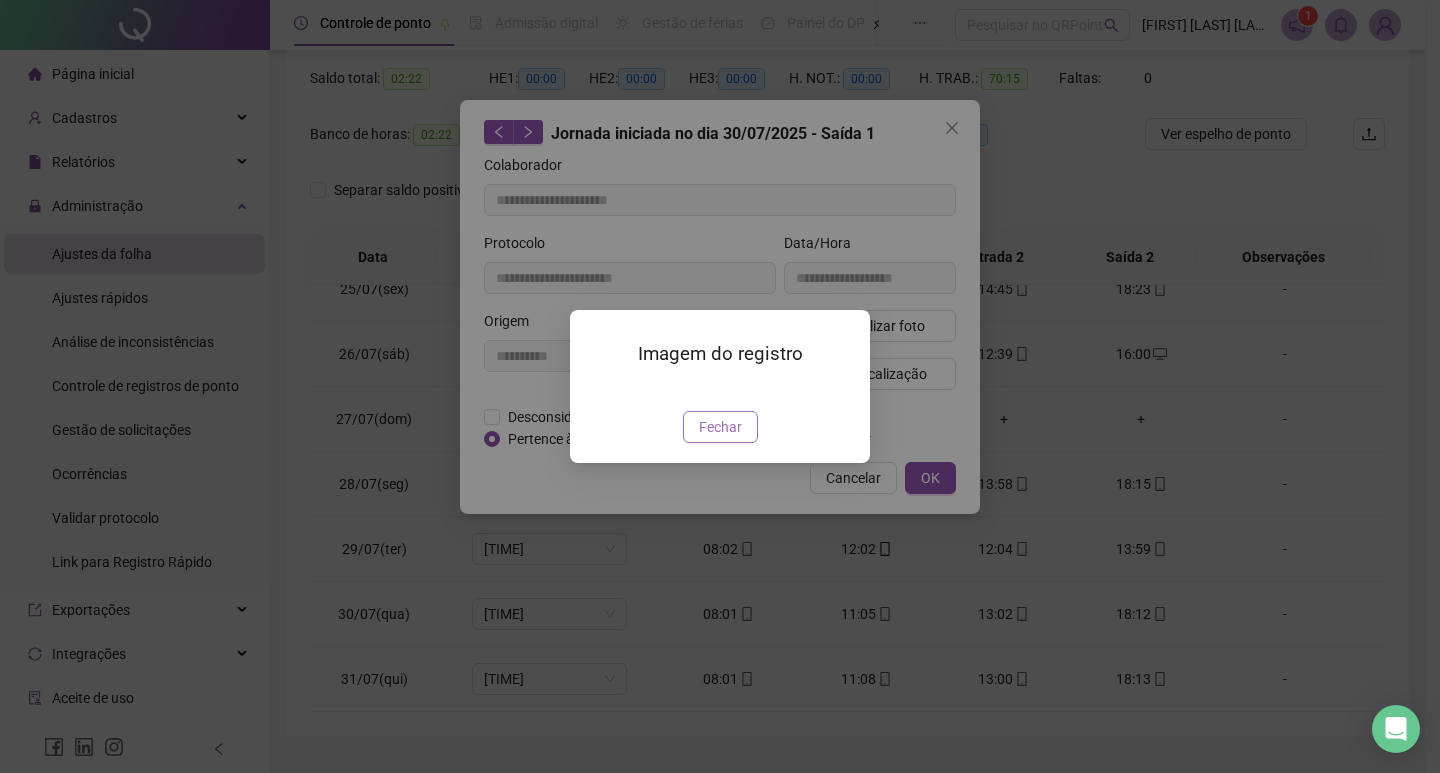 click on "Fechar" at bounding box center (720, 427) 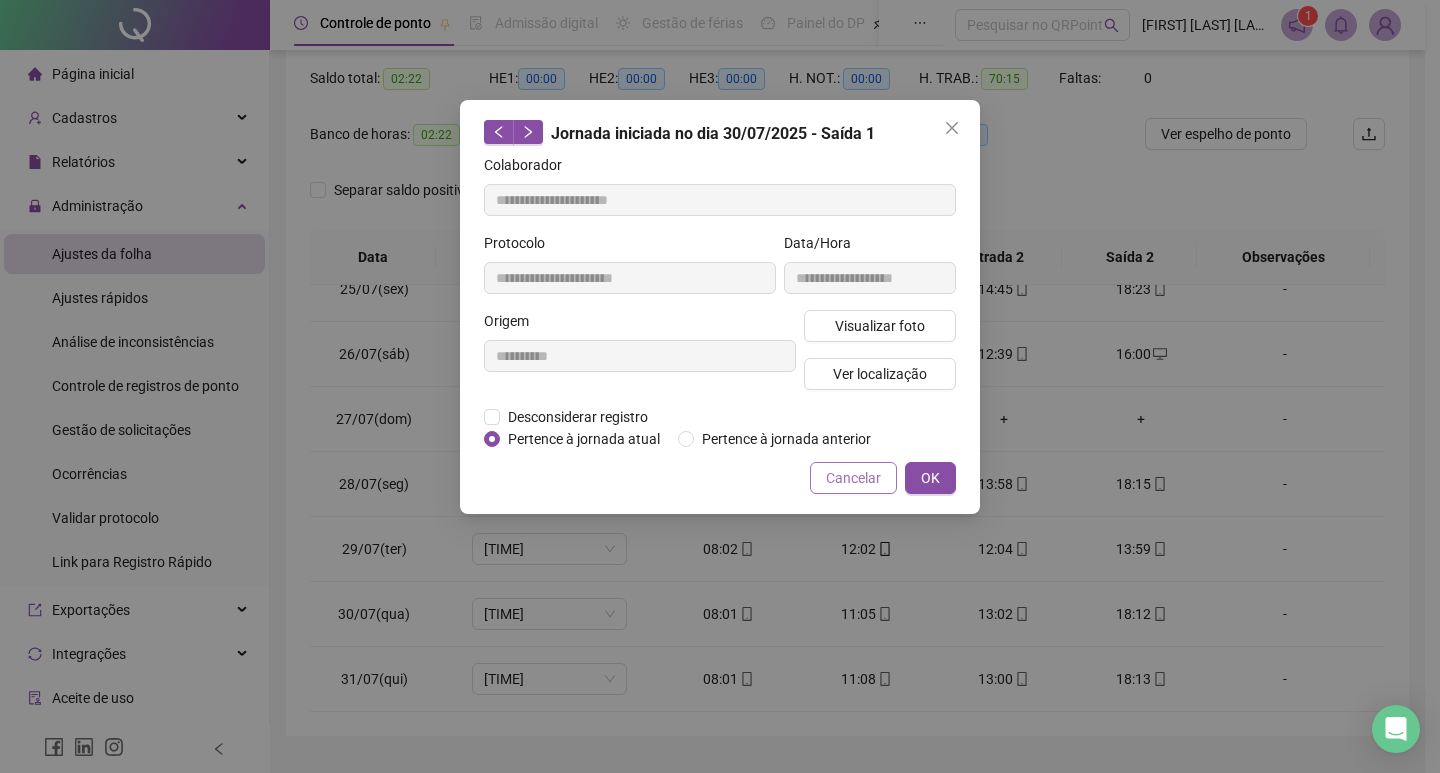 click on "Cancelar" at bounding box center (853, 478) 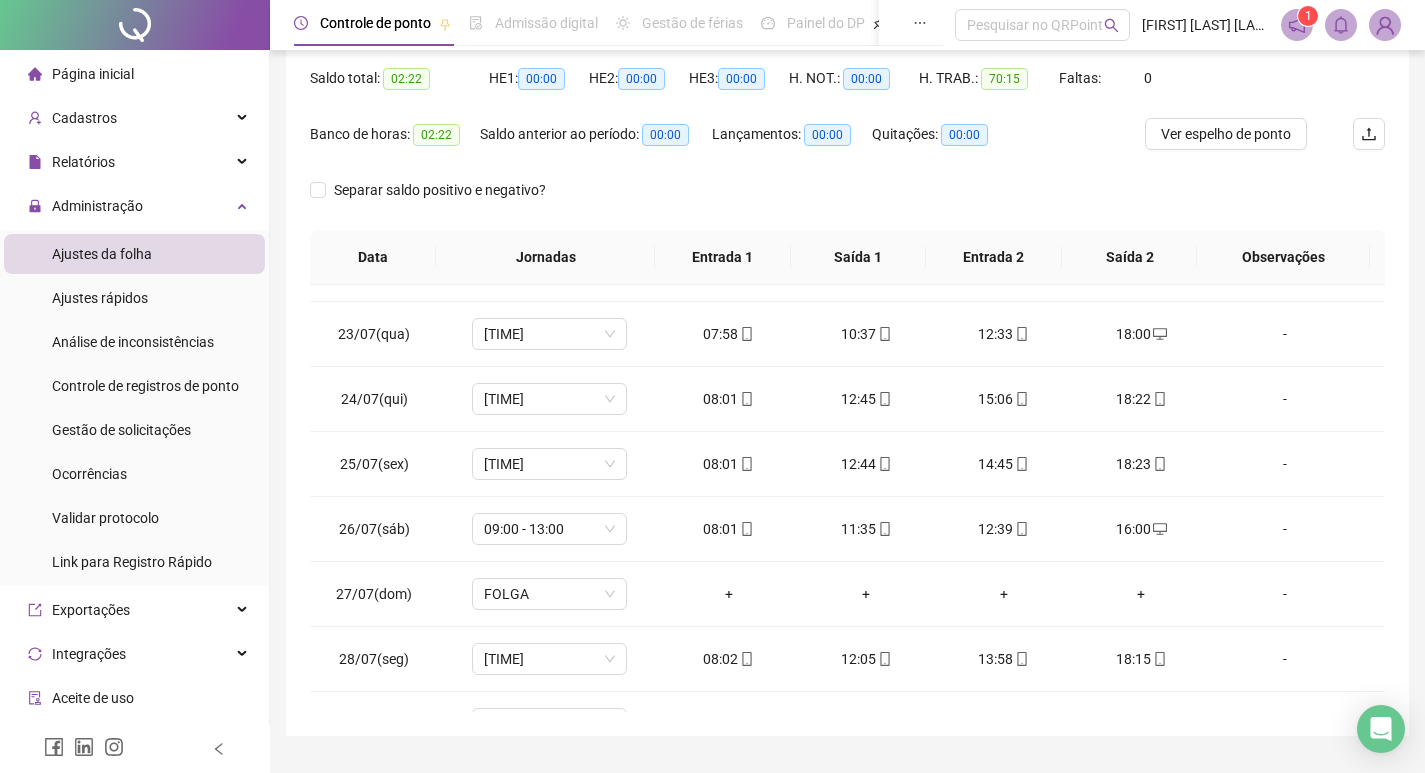 scroll, scrollTop: 23, scrollLeft: 0, axis: vertical 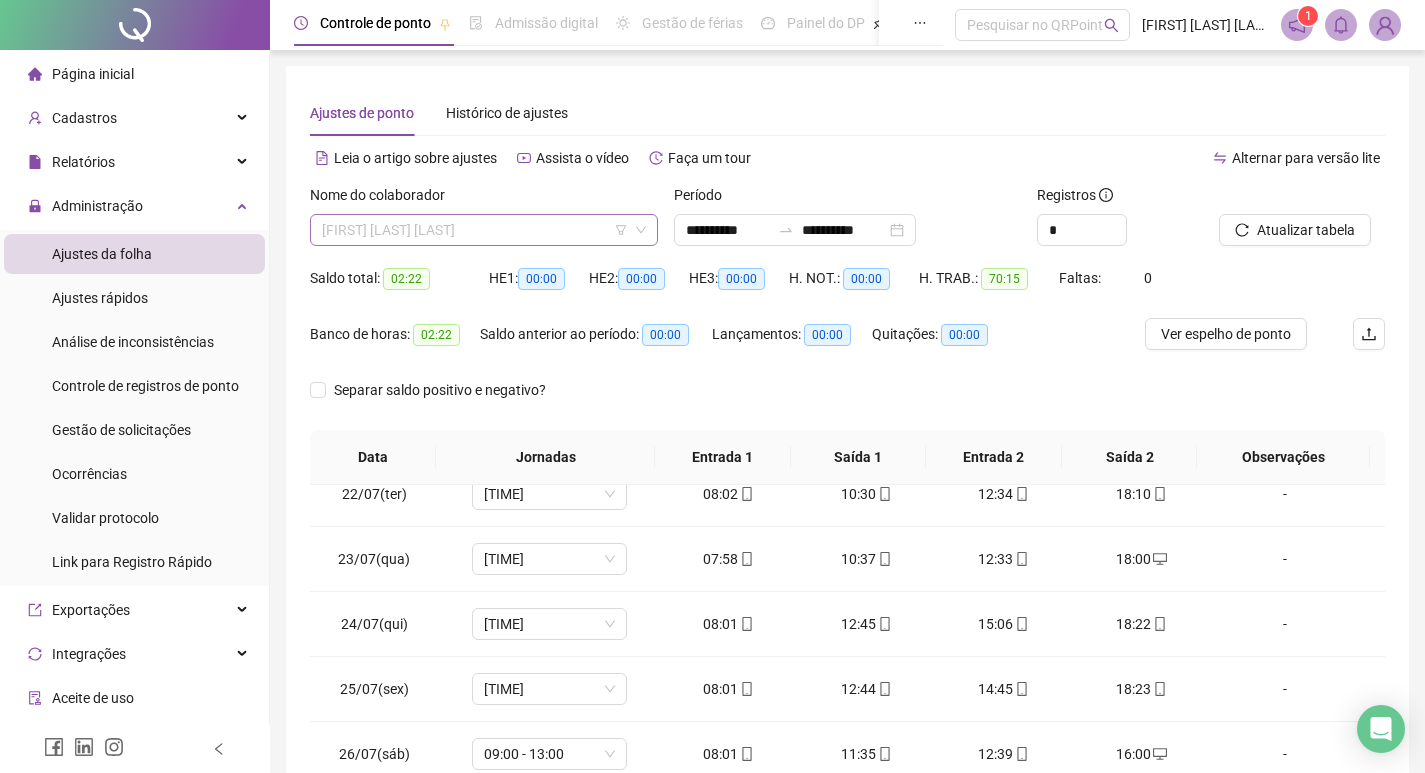 click on "[FIRST] [LAST] [LAST]" at bounding box center [484, 230] 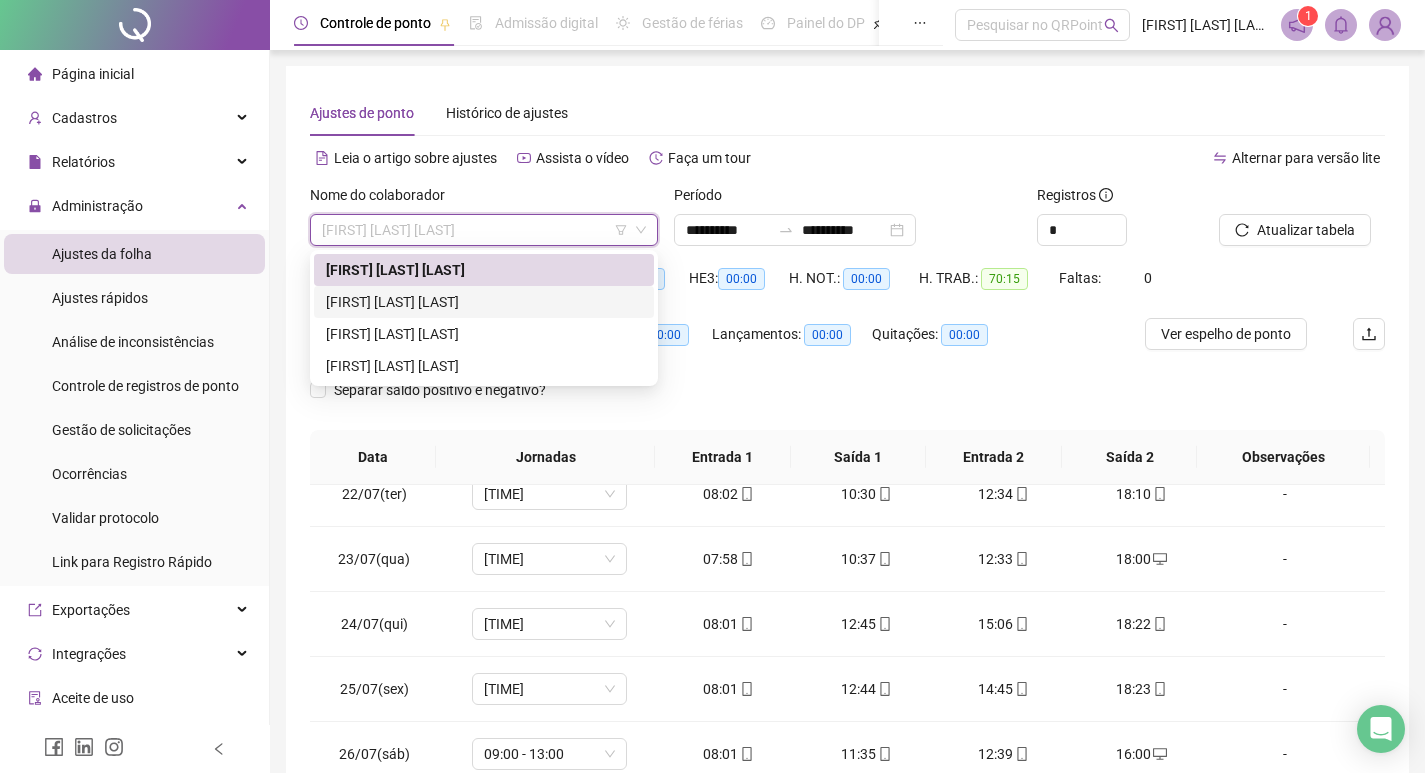 click on "[FIRST] [LAST] [LAST]" at bounding box center [484, 302] 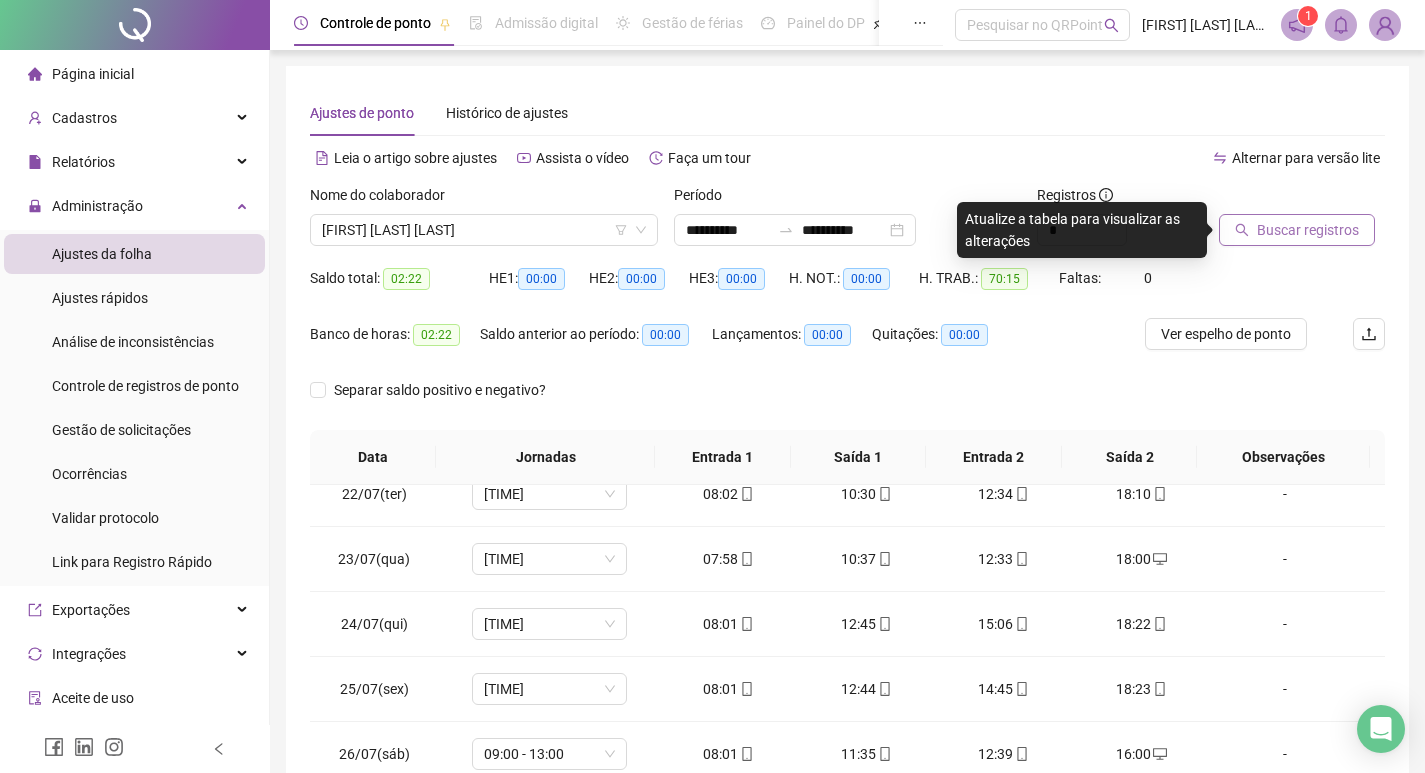 click on "Buscar registros" at bounding box center (1297, 230) 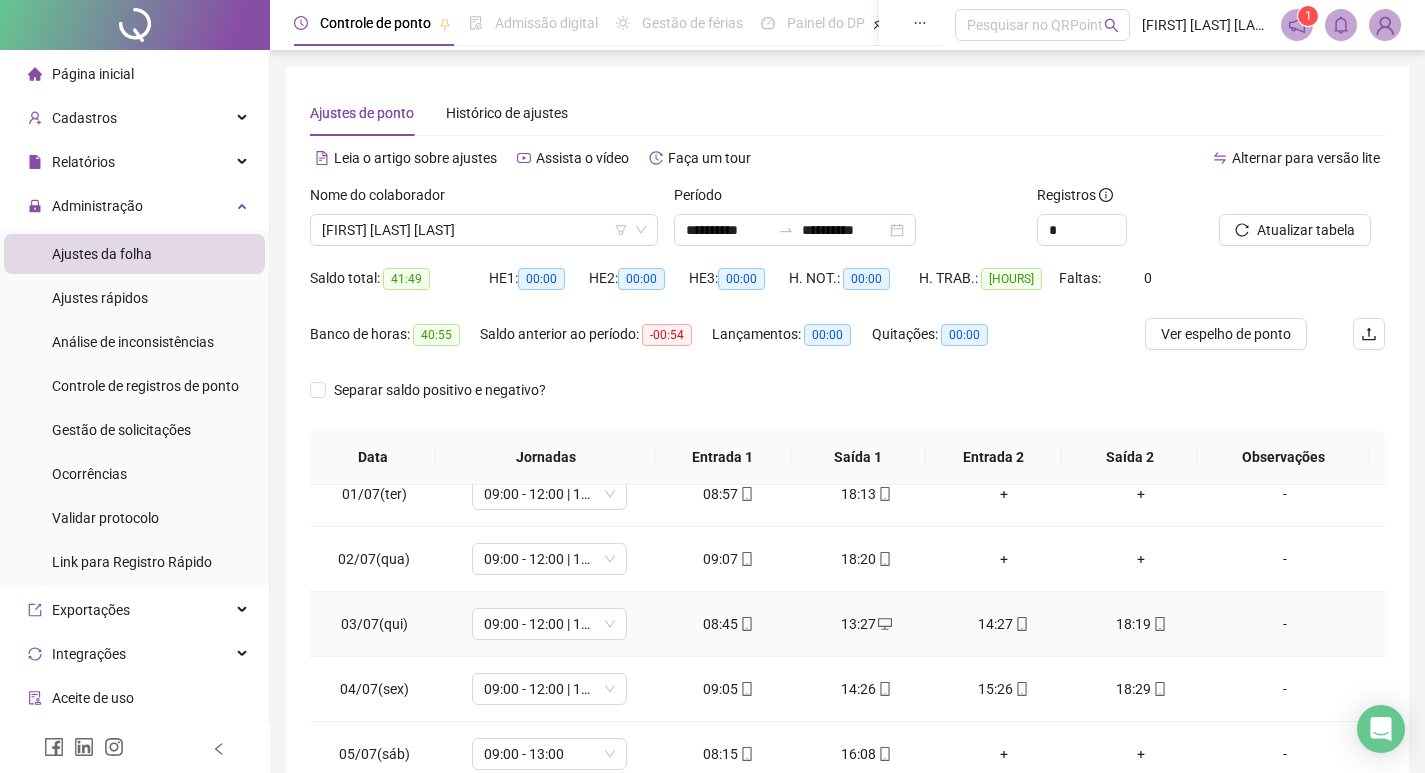scroll, scrollTop: 0, scrollLeft: 0, axis: both 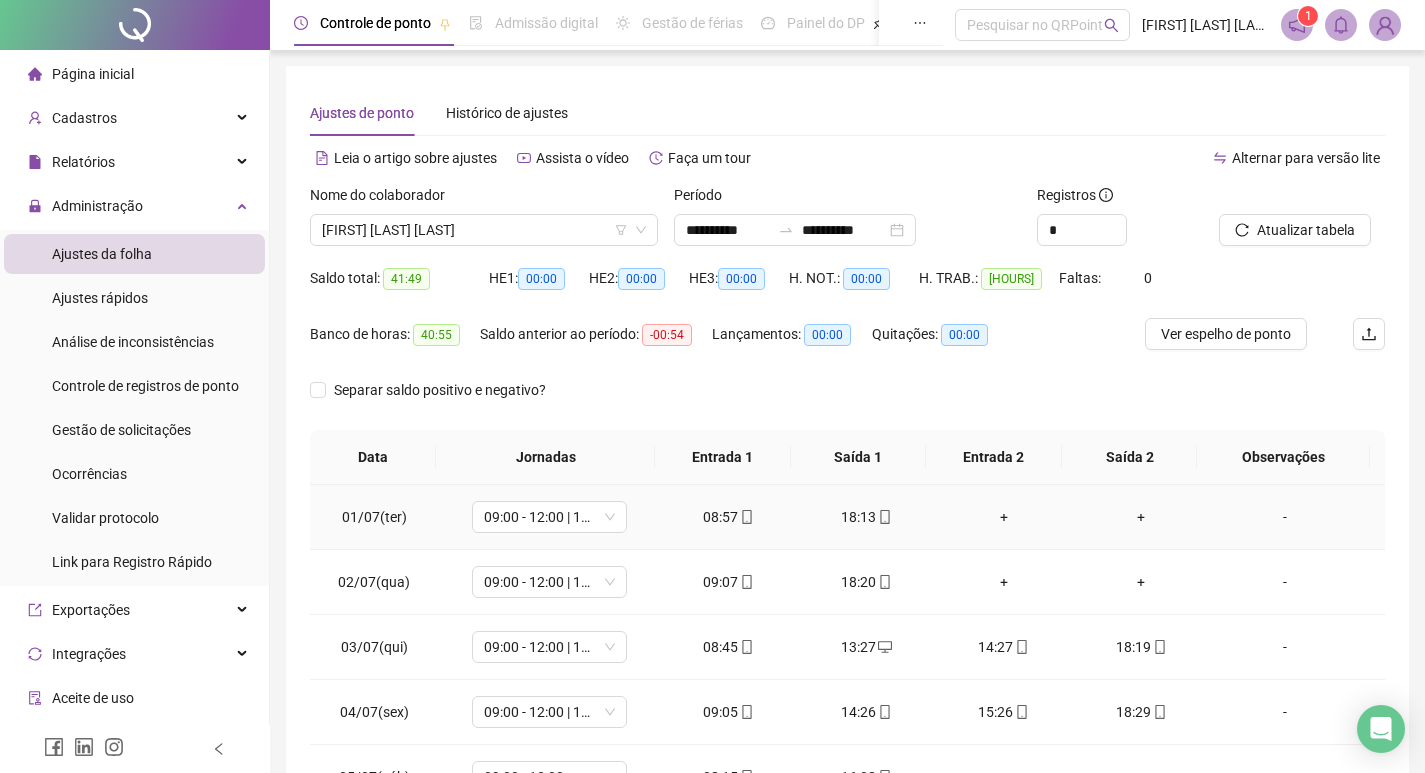 click on "+" at bounding box center [1004, 517] 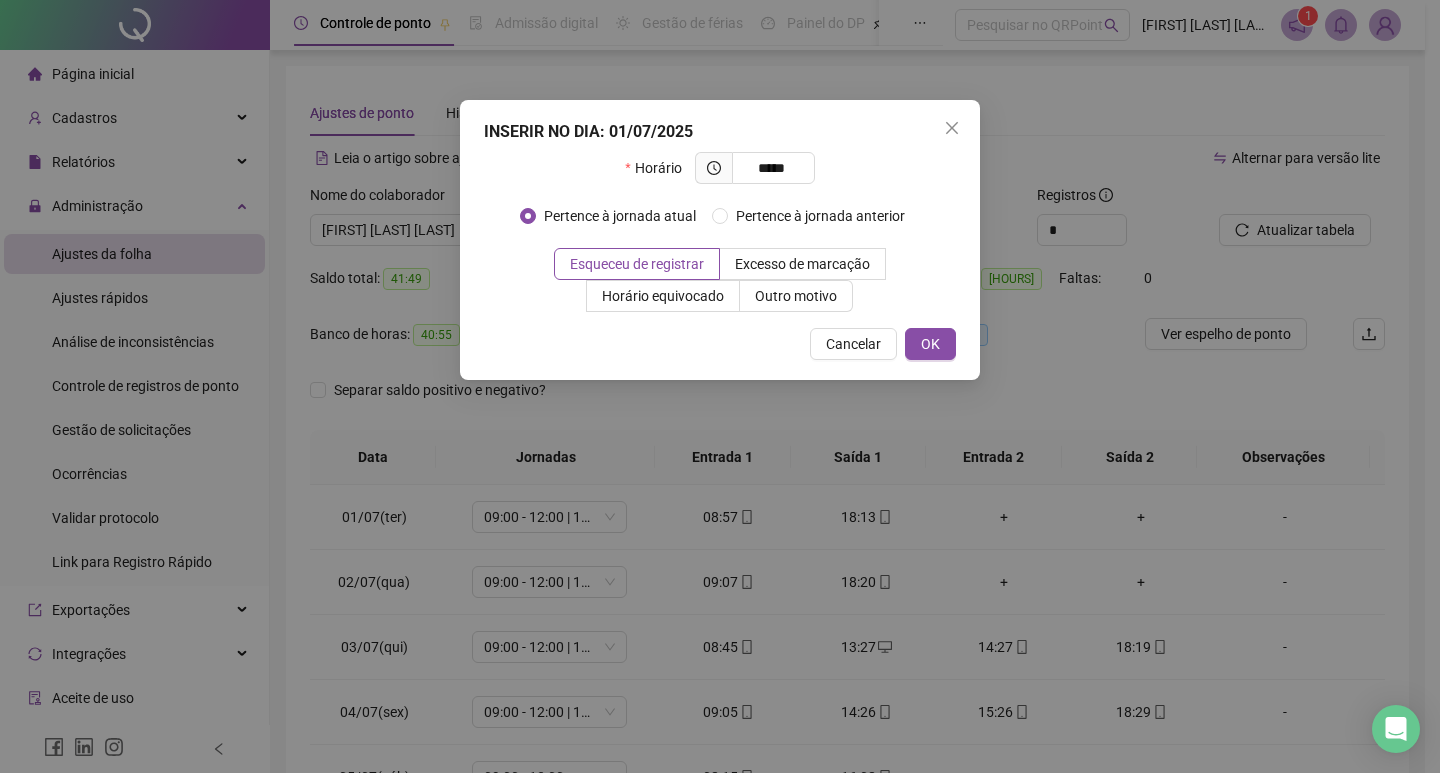 type on "*****" 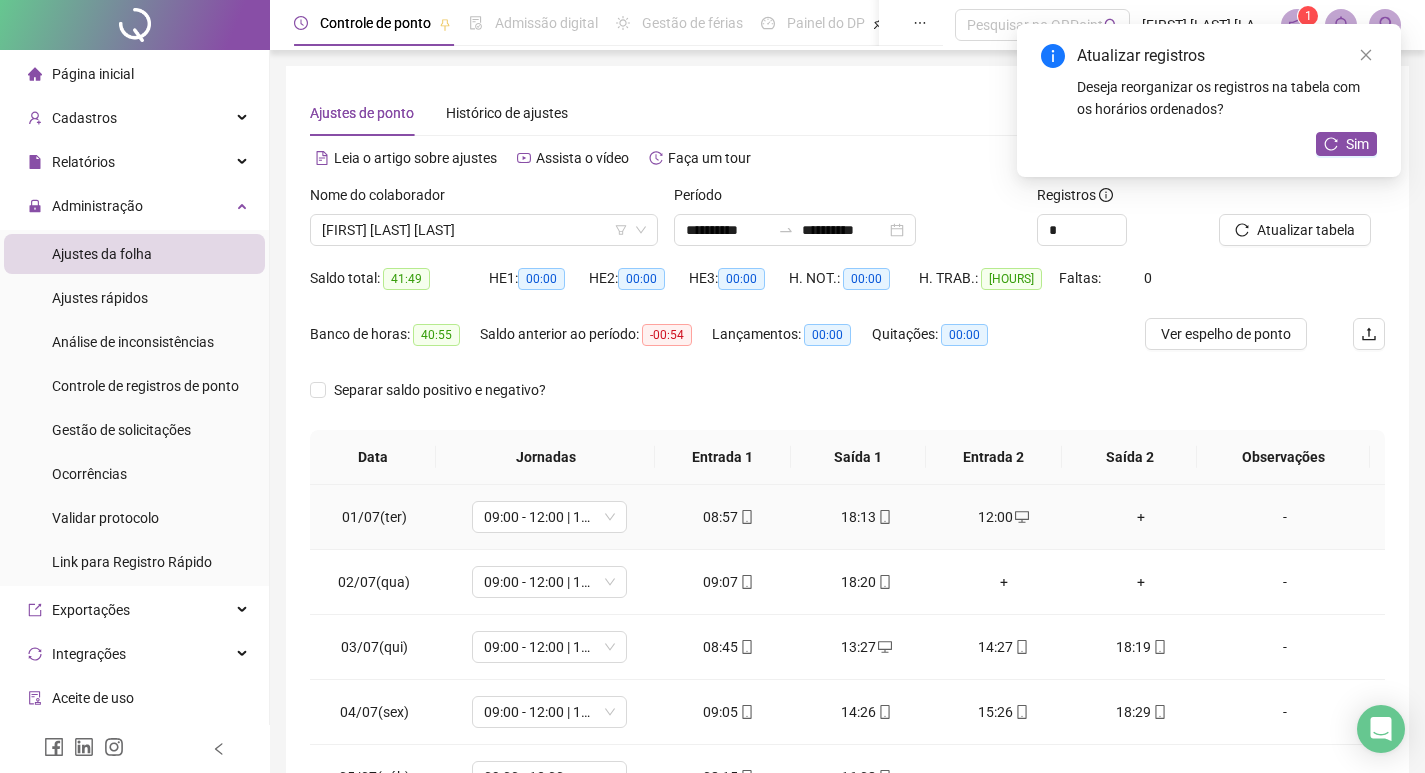 click on "+" at bounding box center [1142, 517] 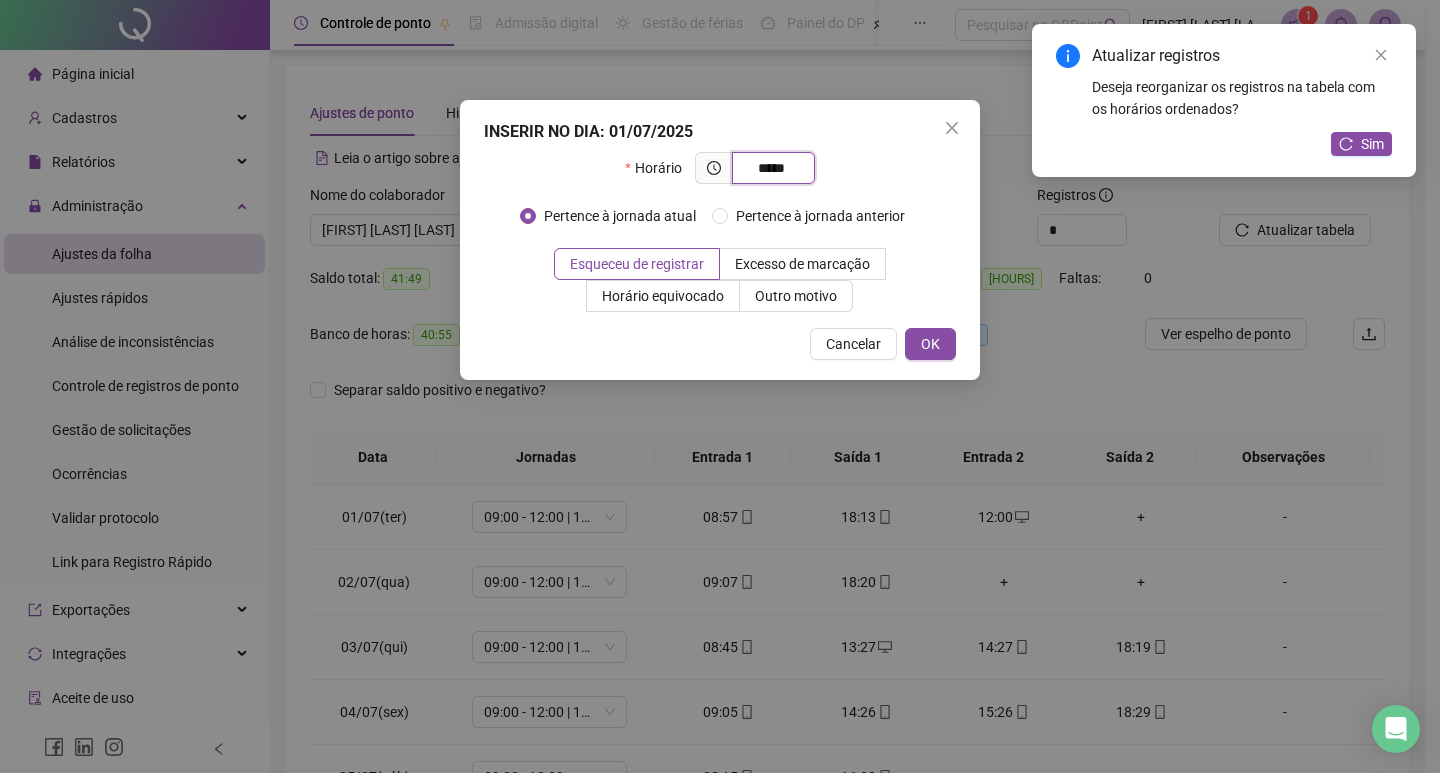type on "*****" 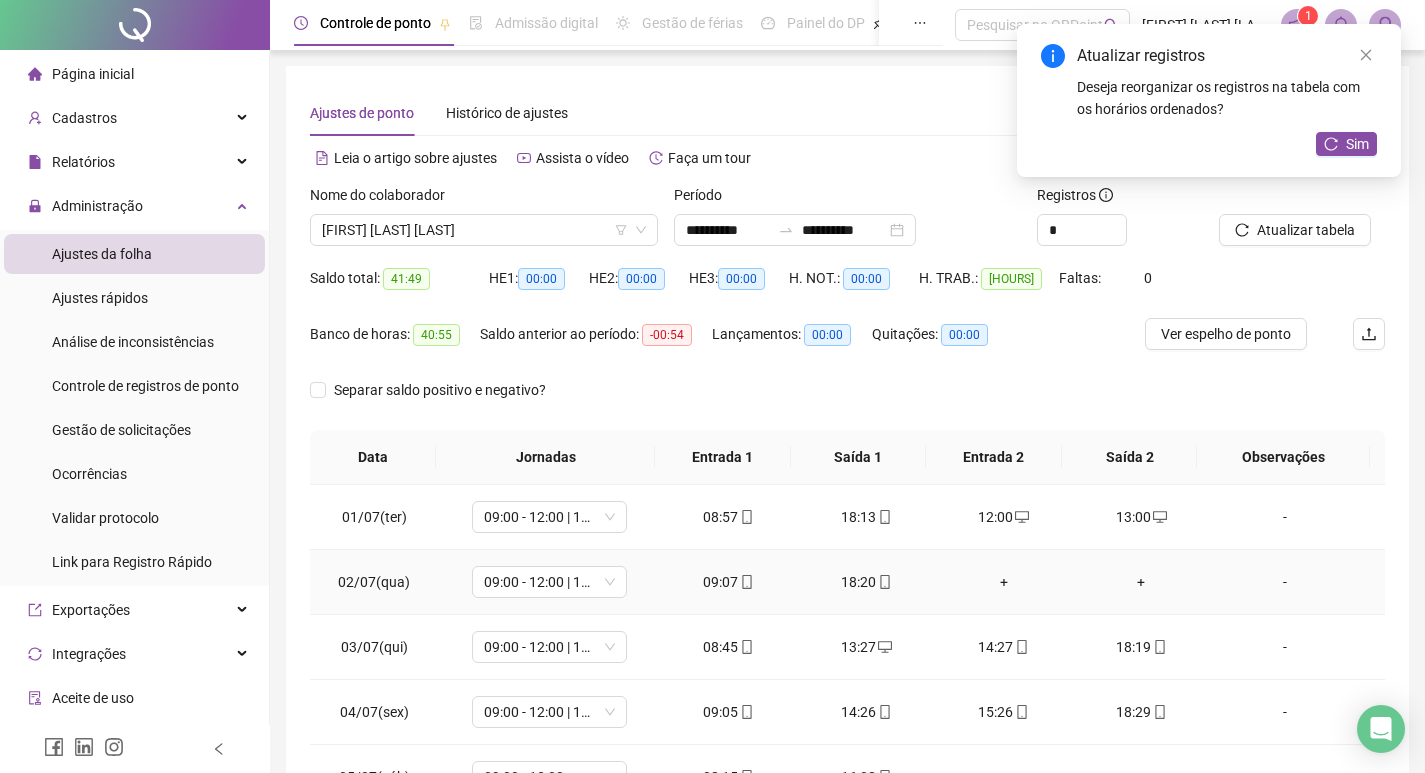 click on "+" at bounding box center [1004, 582] 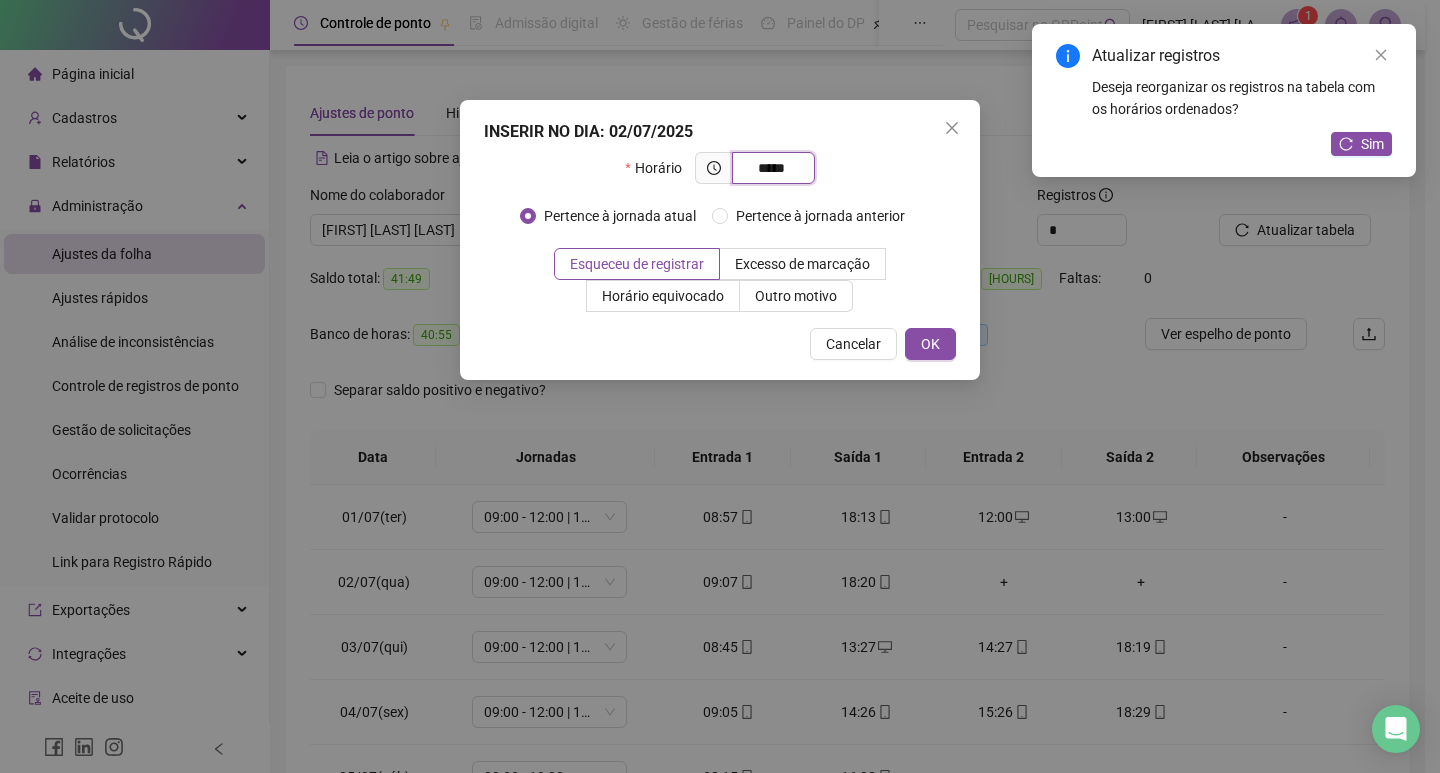 type on "*****" 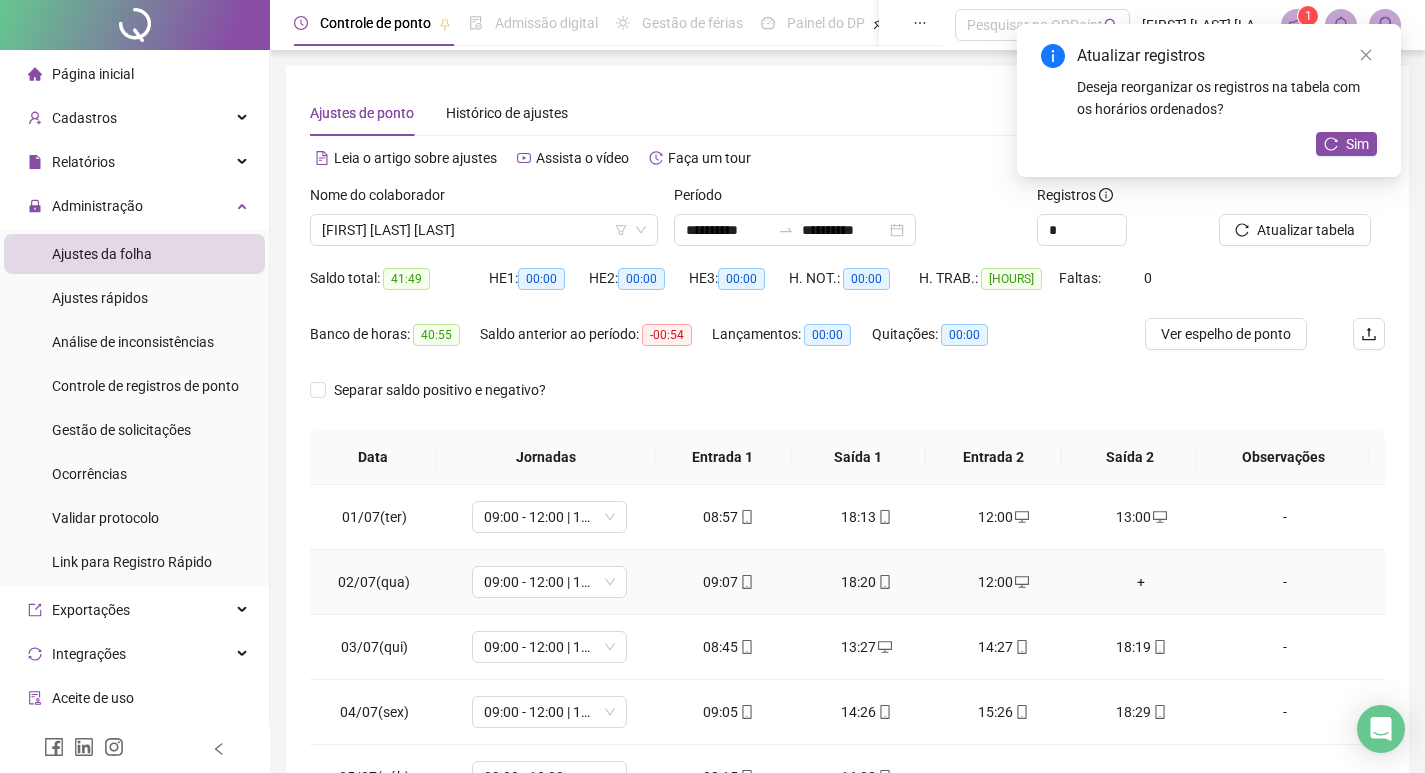 click on "+" at bounding box center [1142, 582] 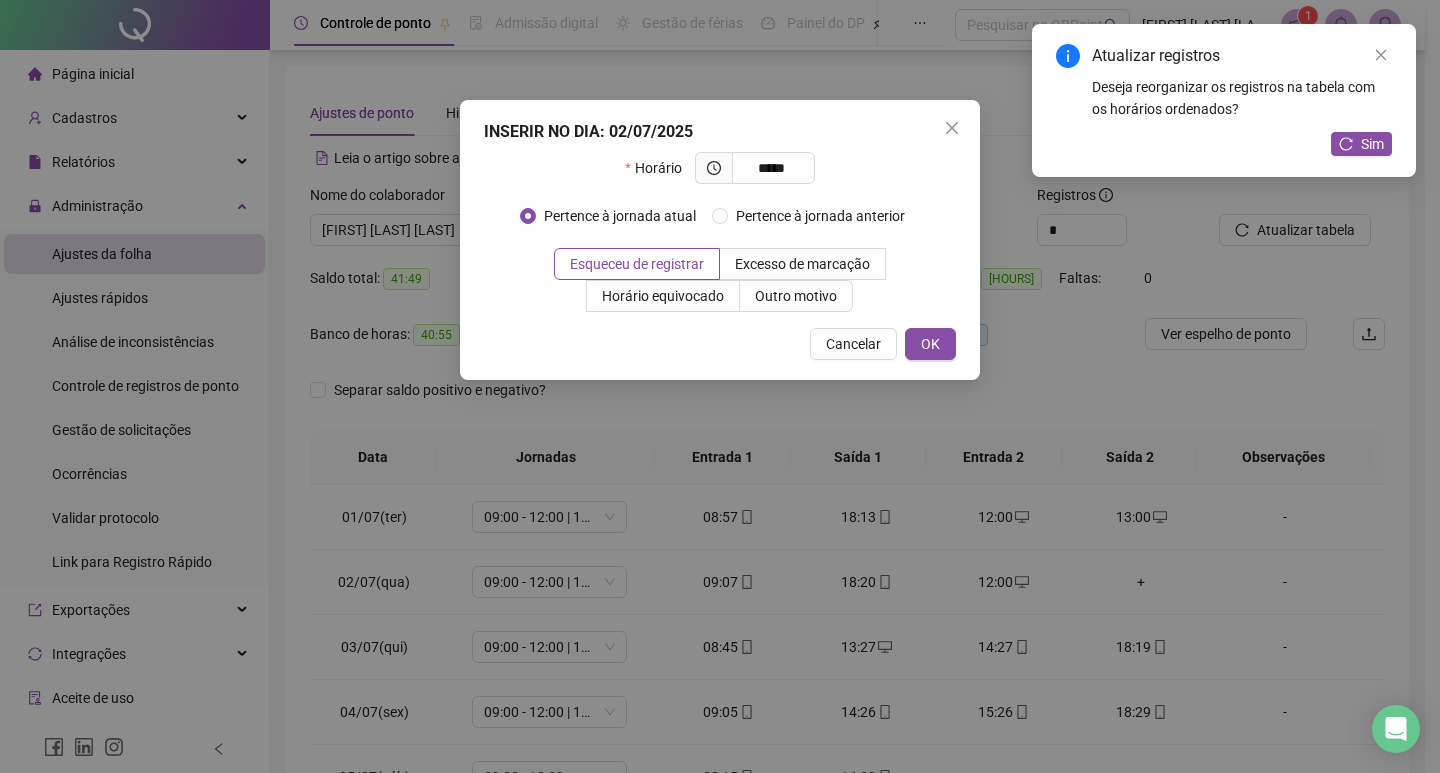 type on "*****" 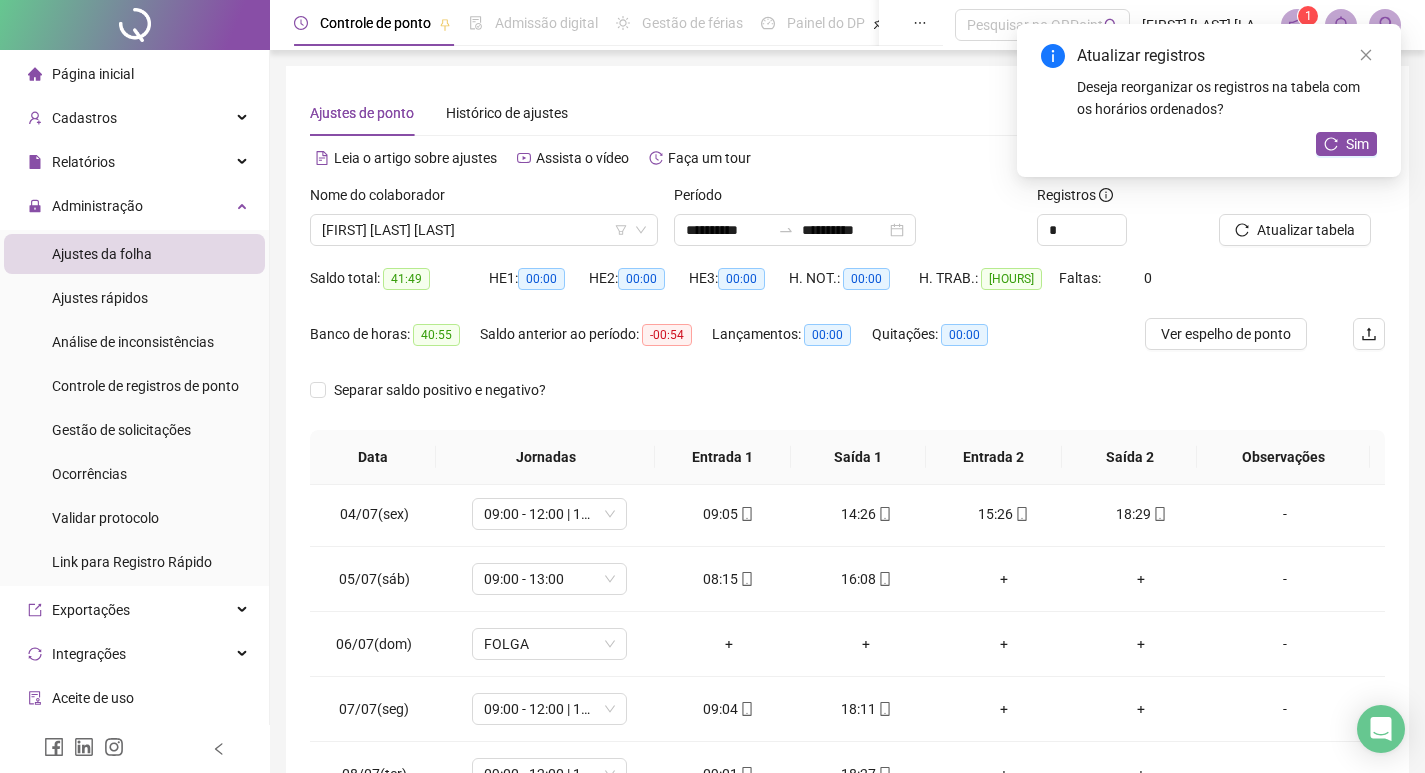 scroll, scrollTop: 200, scrollLeft: 0, axis: vertical 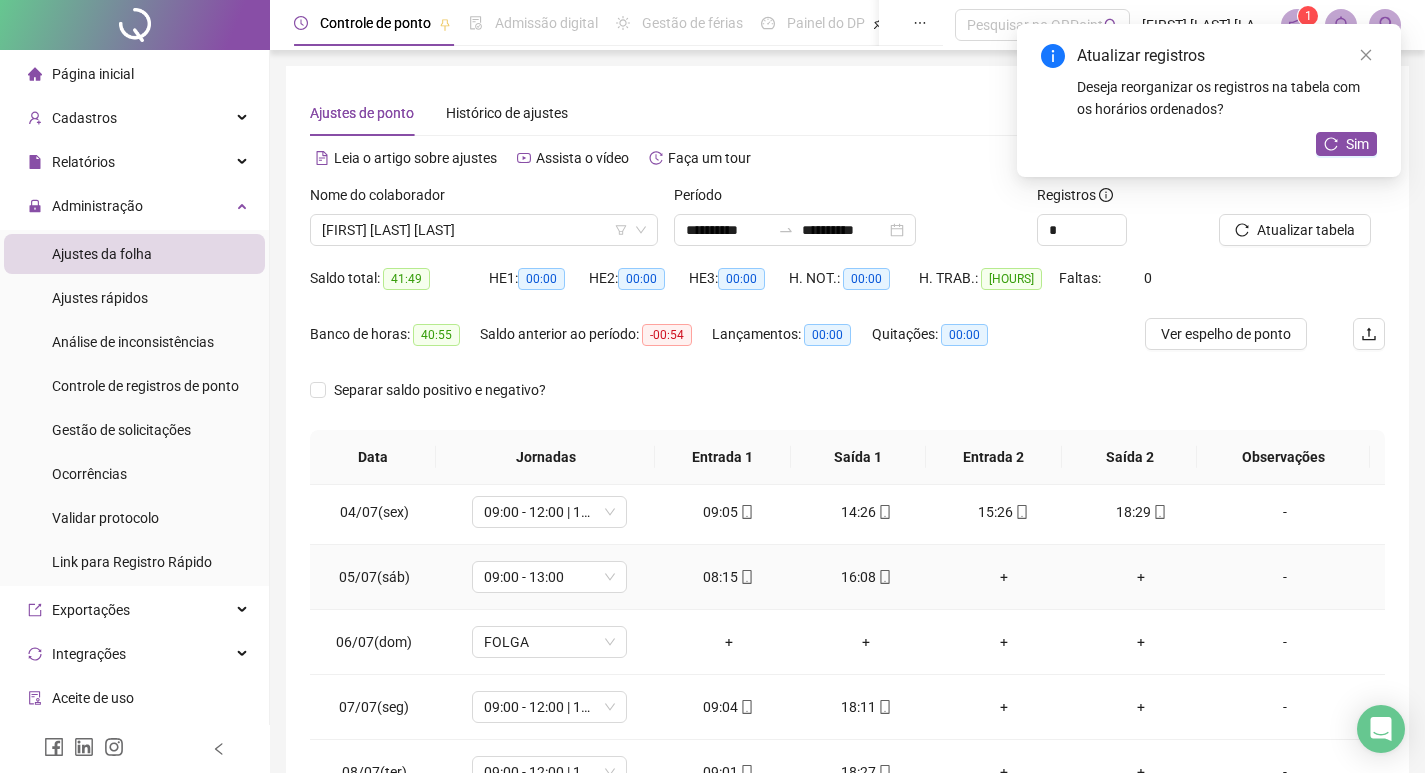 click on "+" at bounding box center (1004, 577) 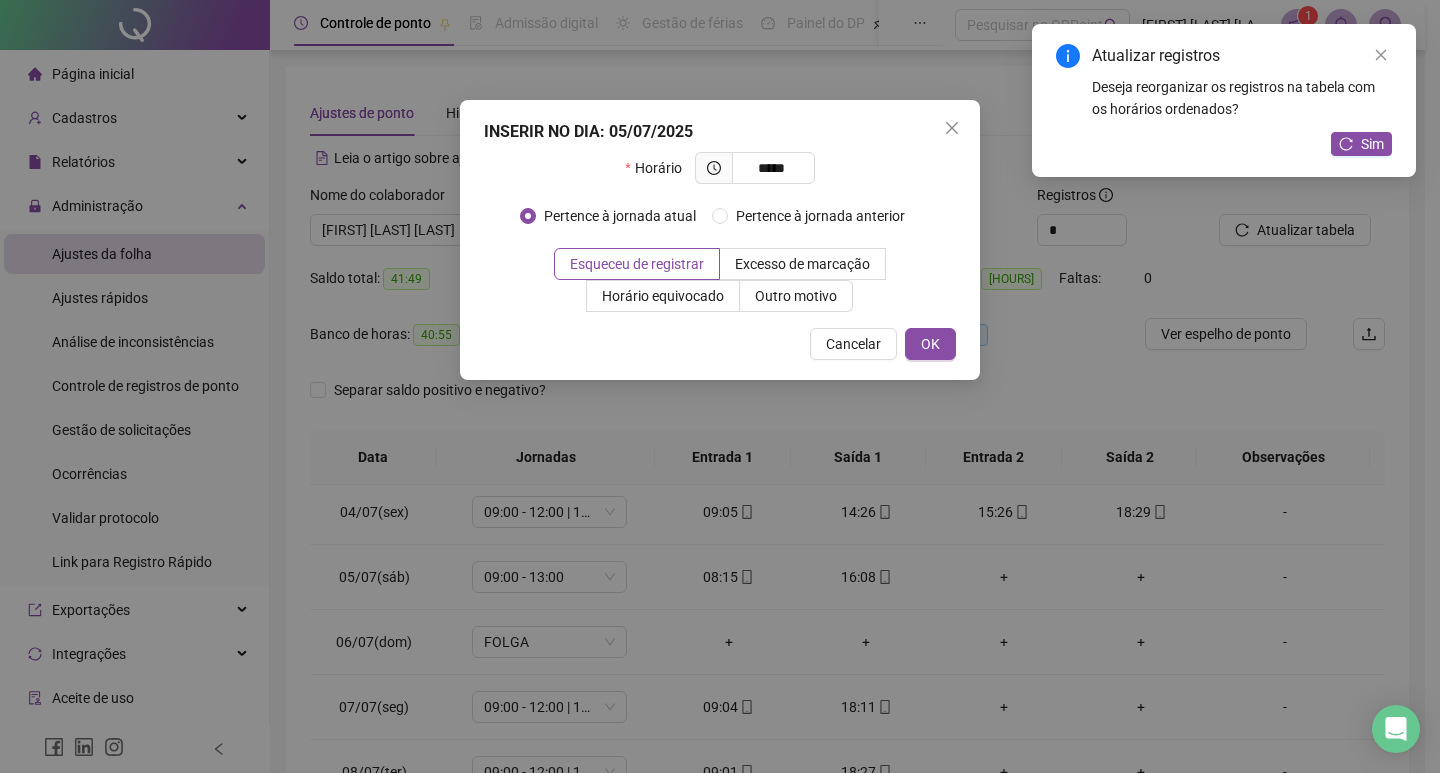 type on "*****" 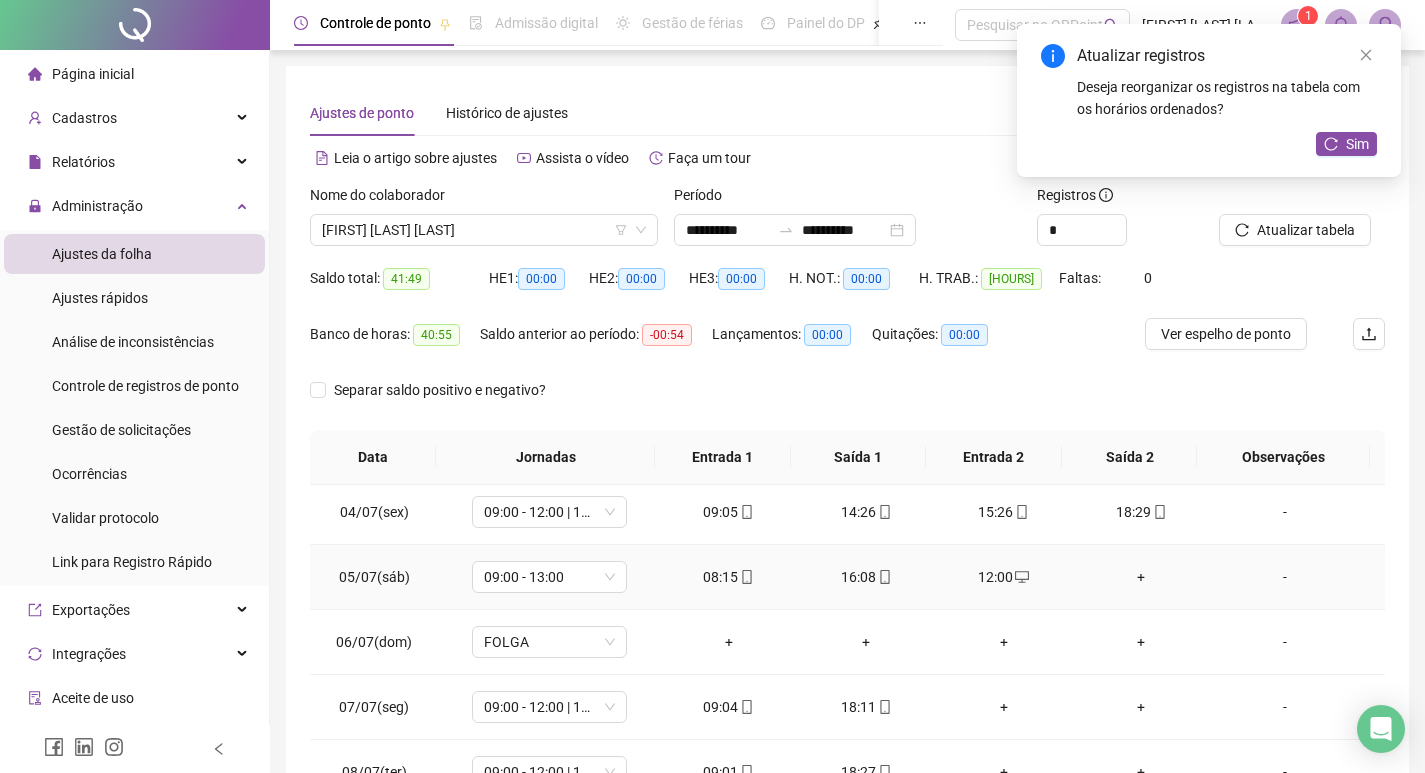 click on "+" at bounding box center [1142, 577] 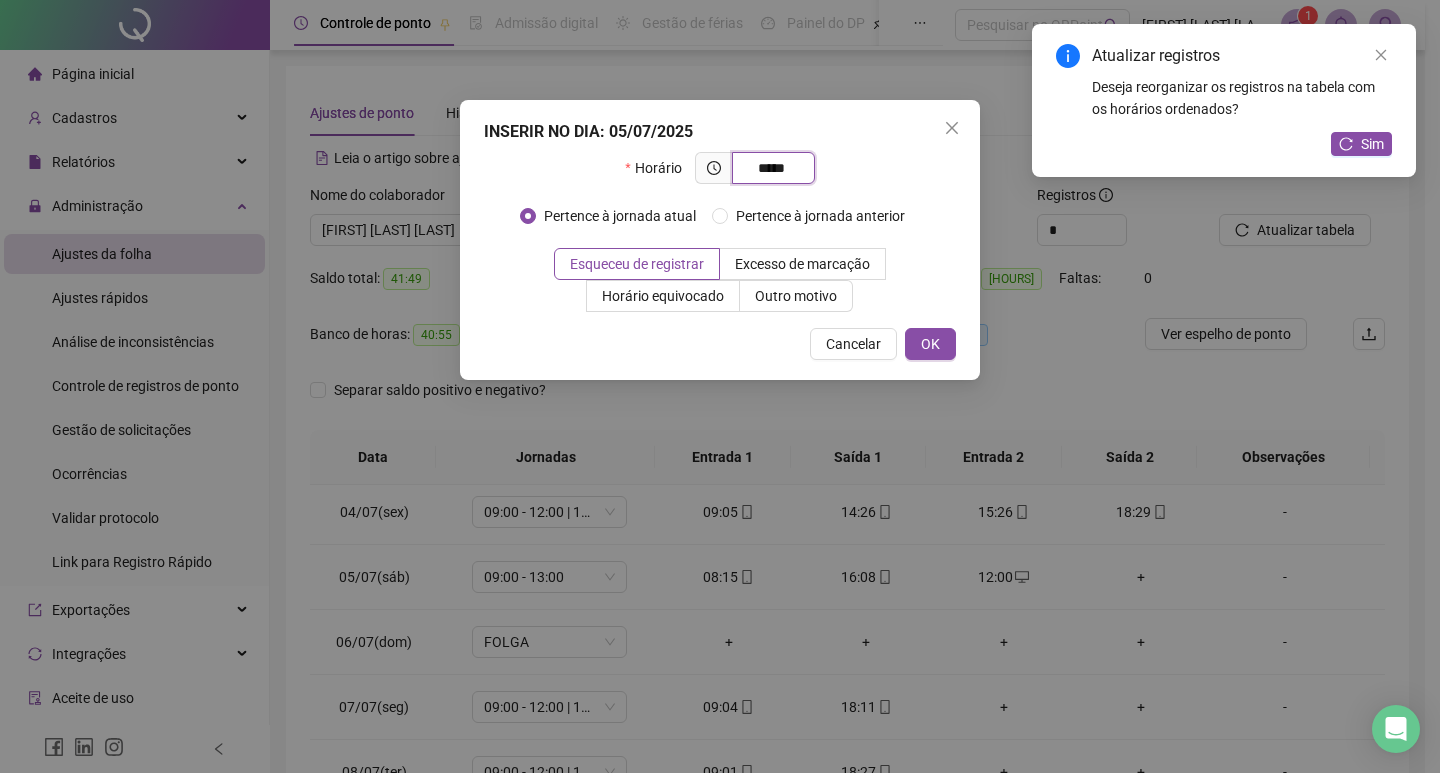 type on "*****" 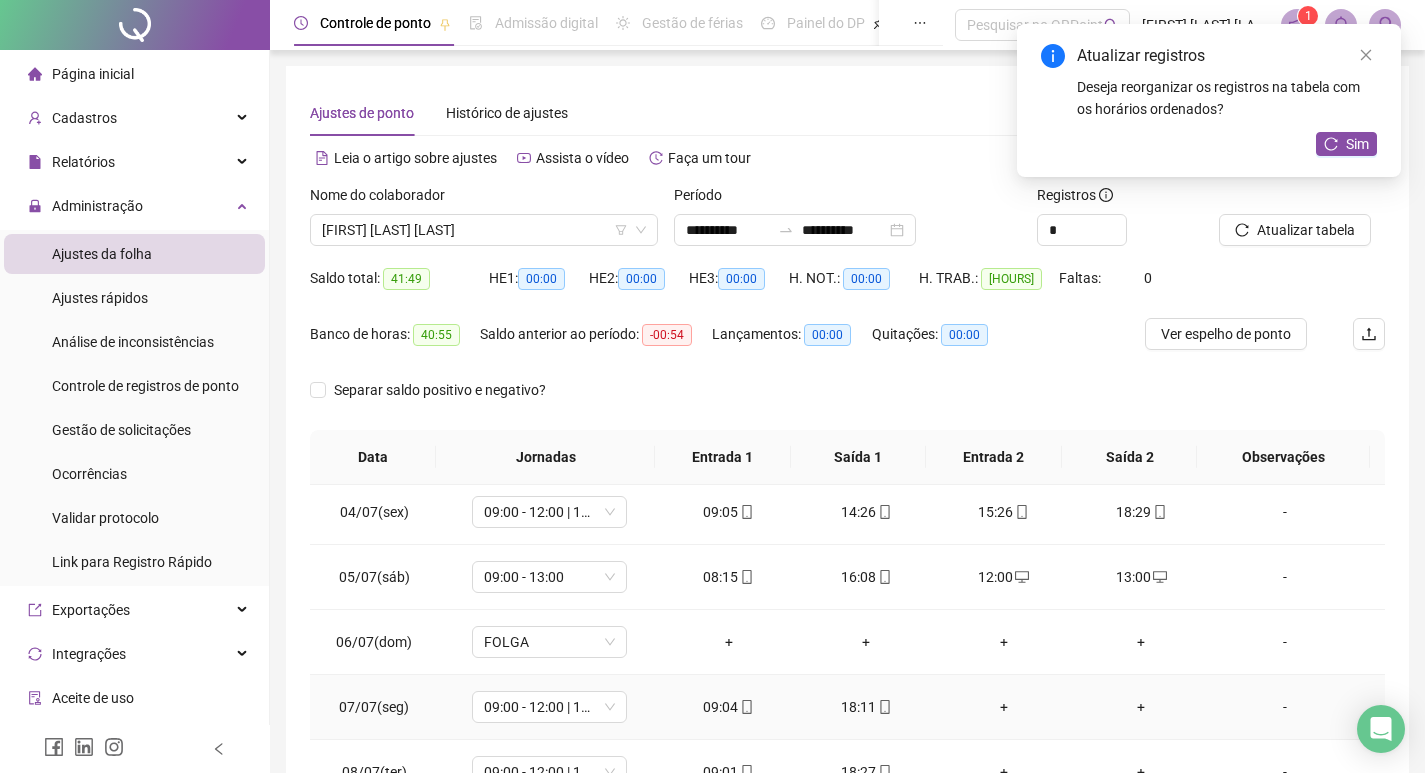 click on "+" at bounding box center [1004, 707] 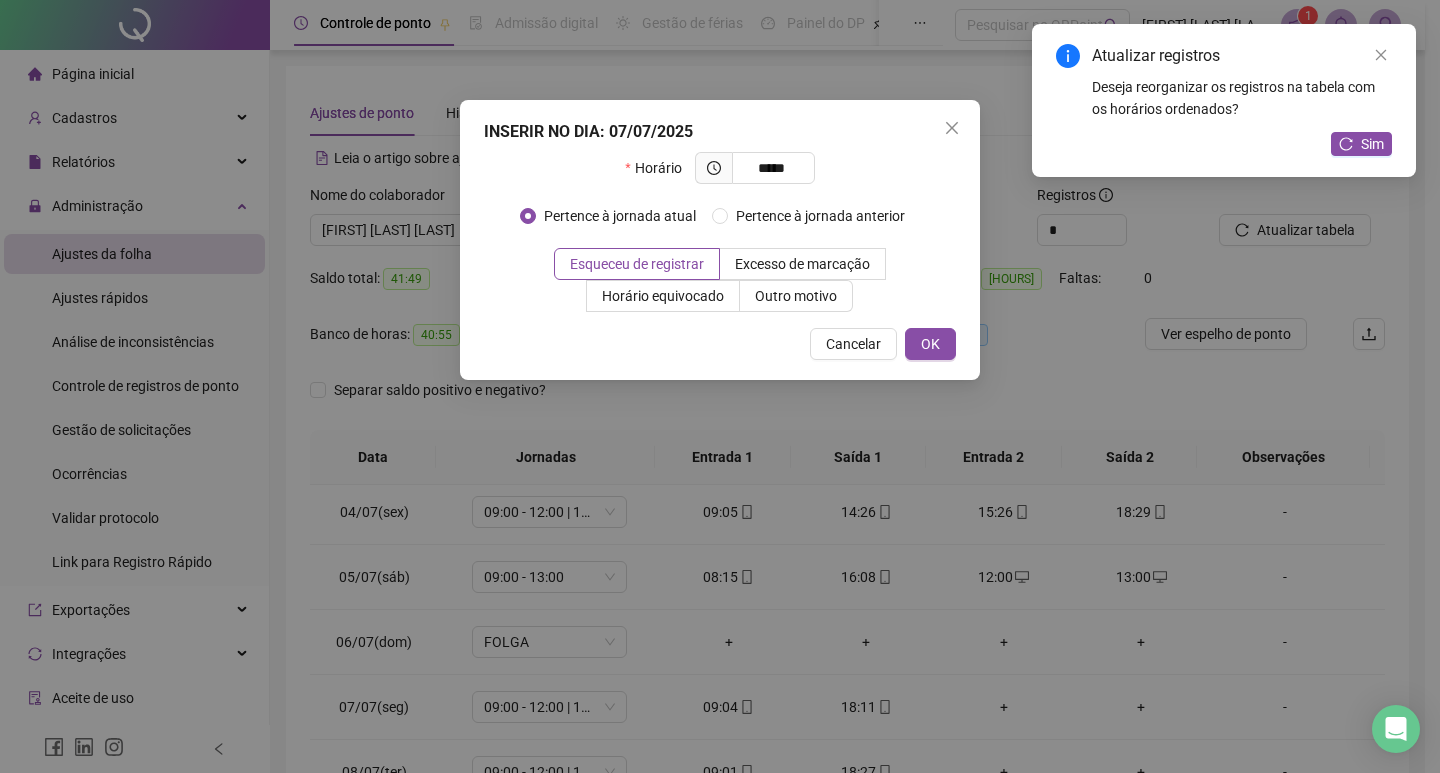 type on "*****" 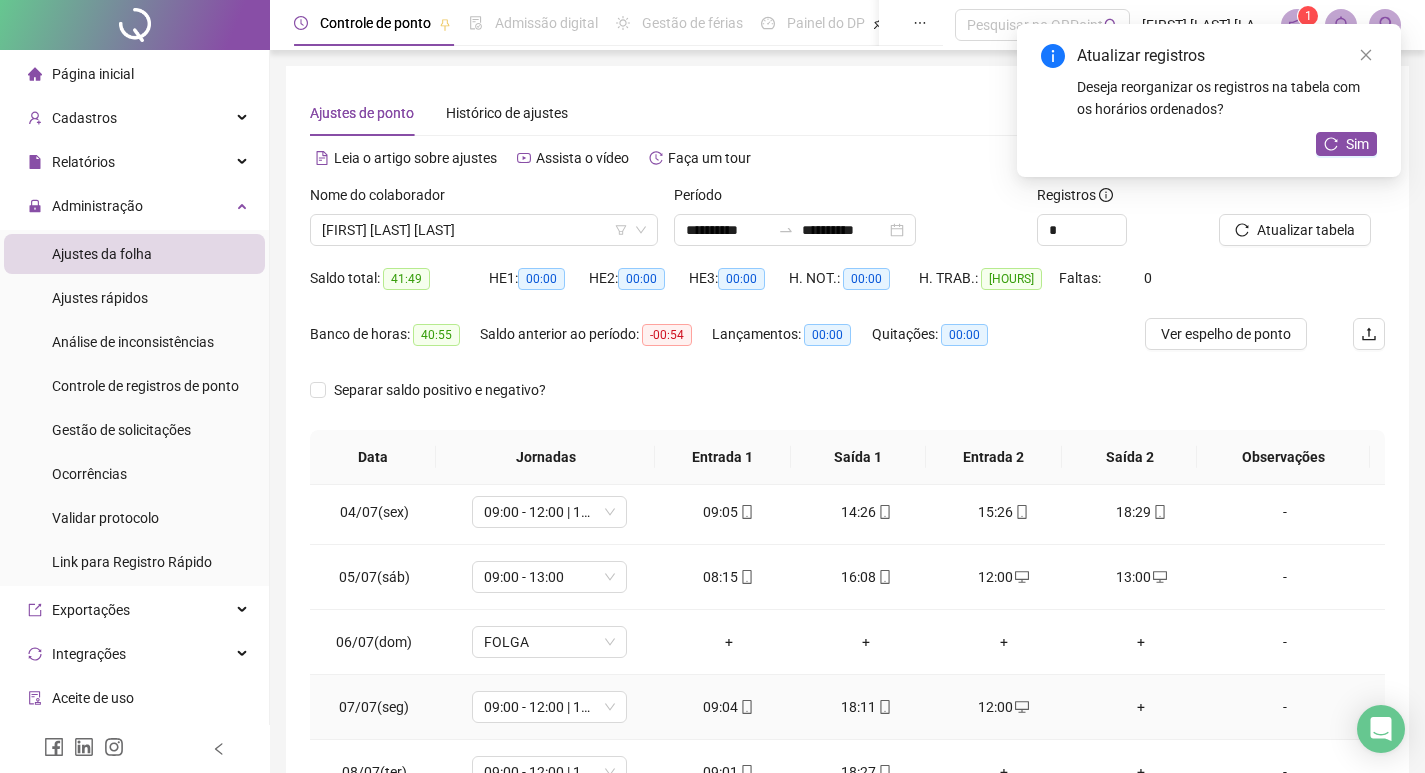 click on "+" at bounding box center [1142, 707] 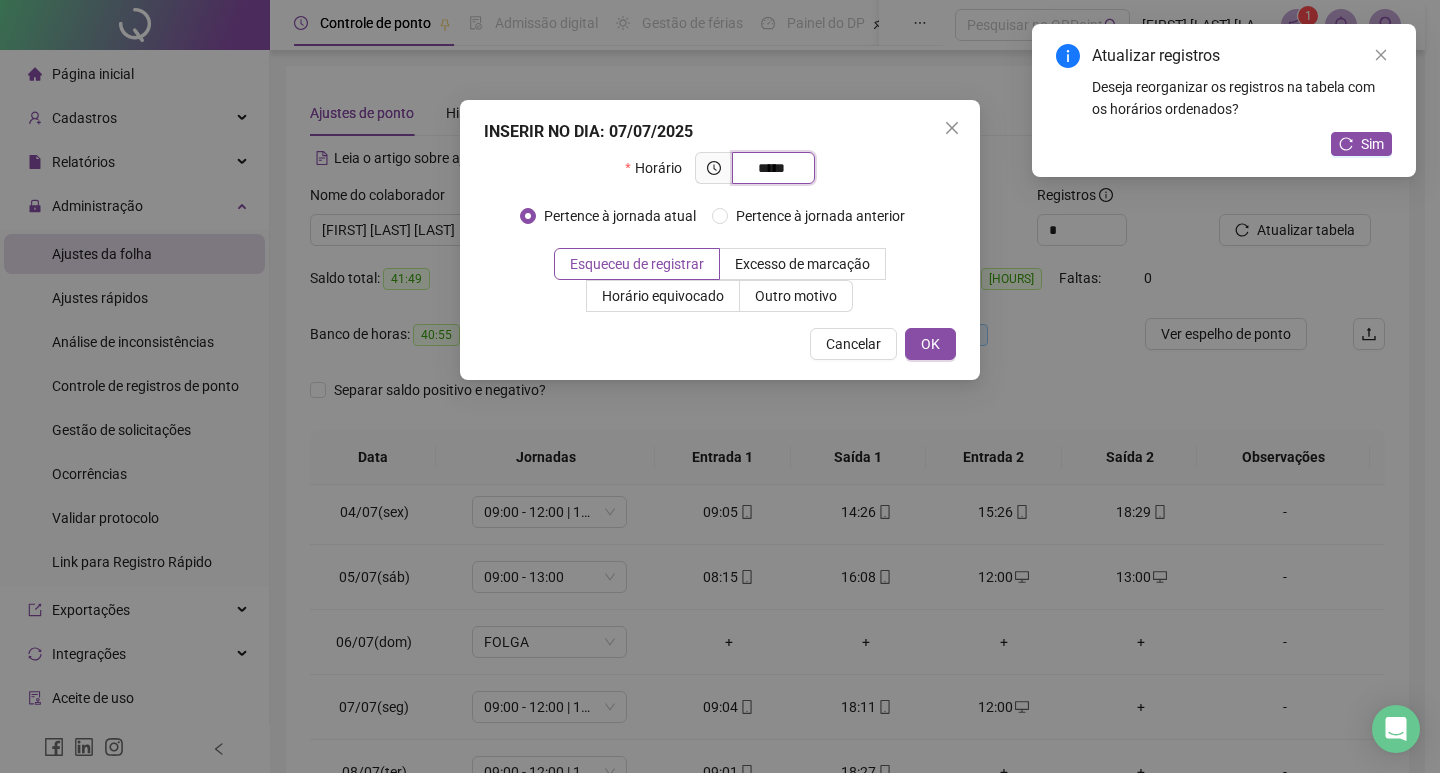 type on "*****" 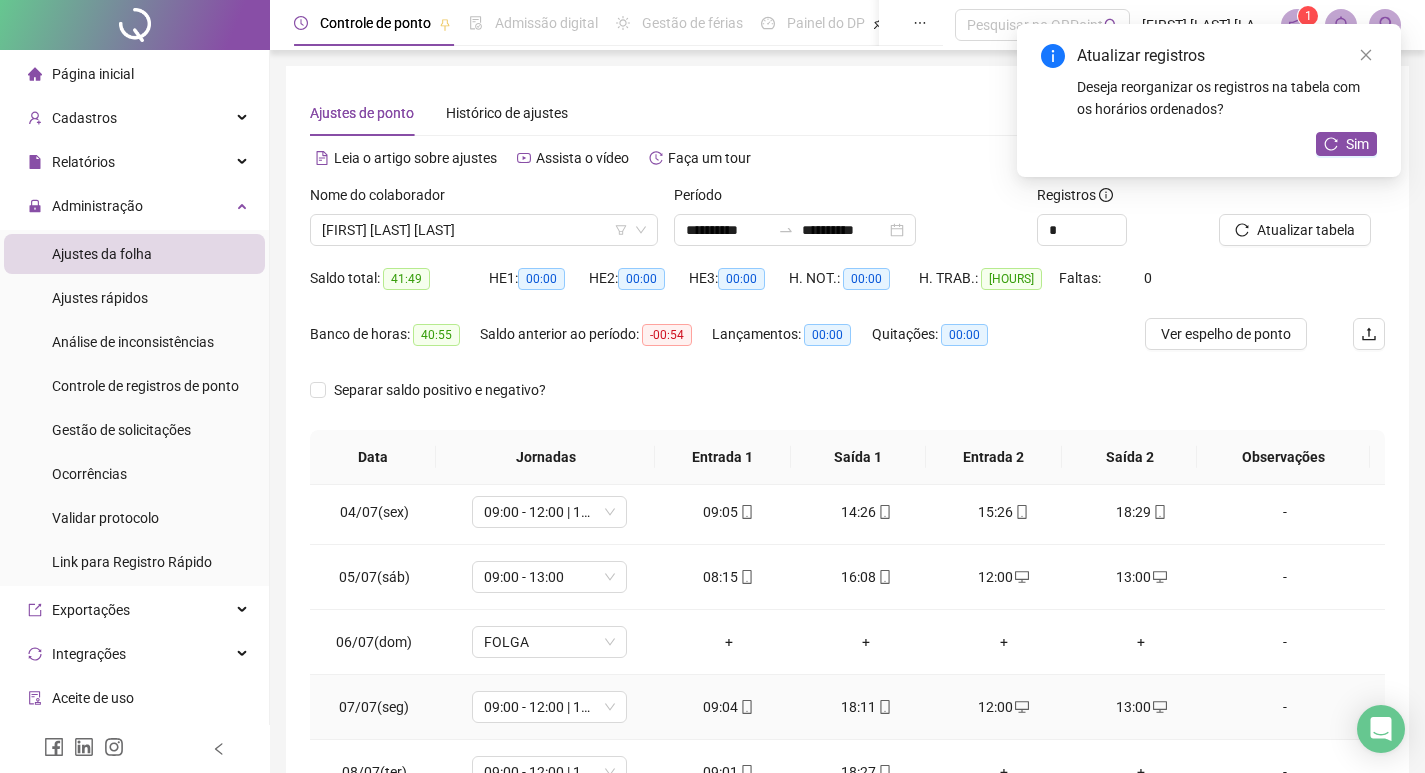 scroll, scrollTop: 300, scrollLeft: 0, axis: vertical 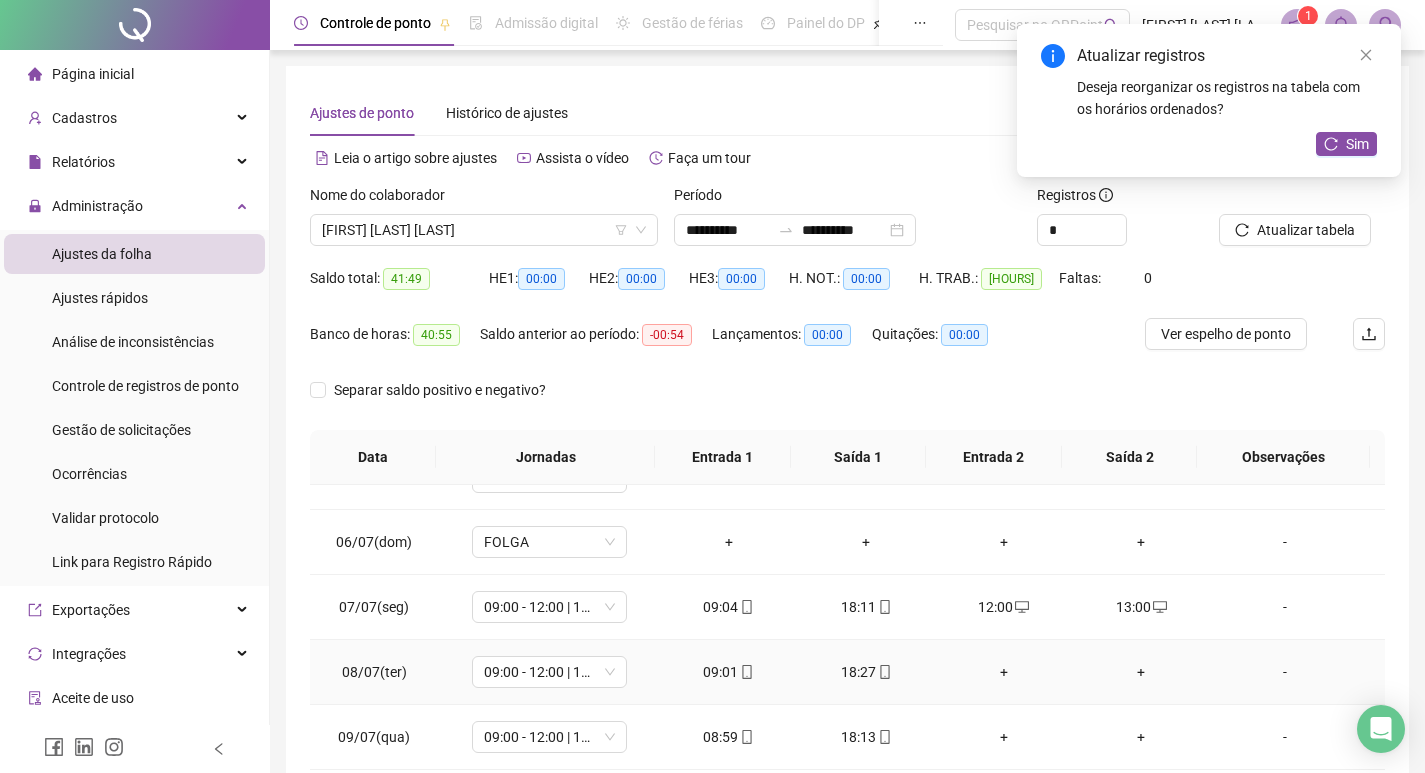 click on "+" at bounding box center [1004, 672] 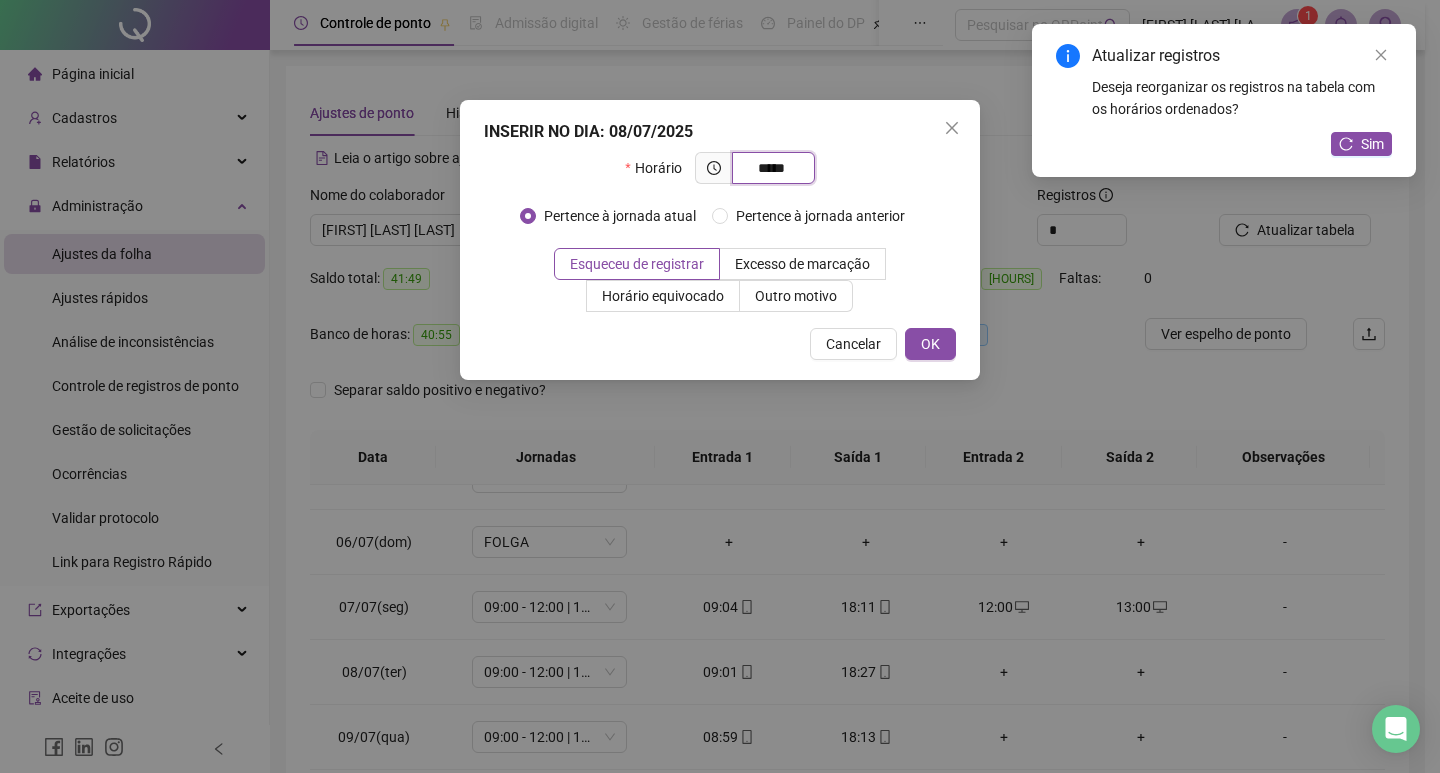 type on "*****" 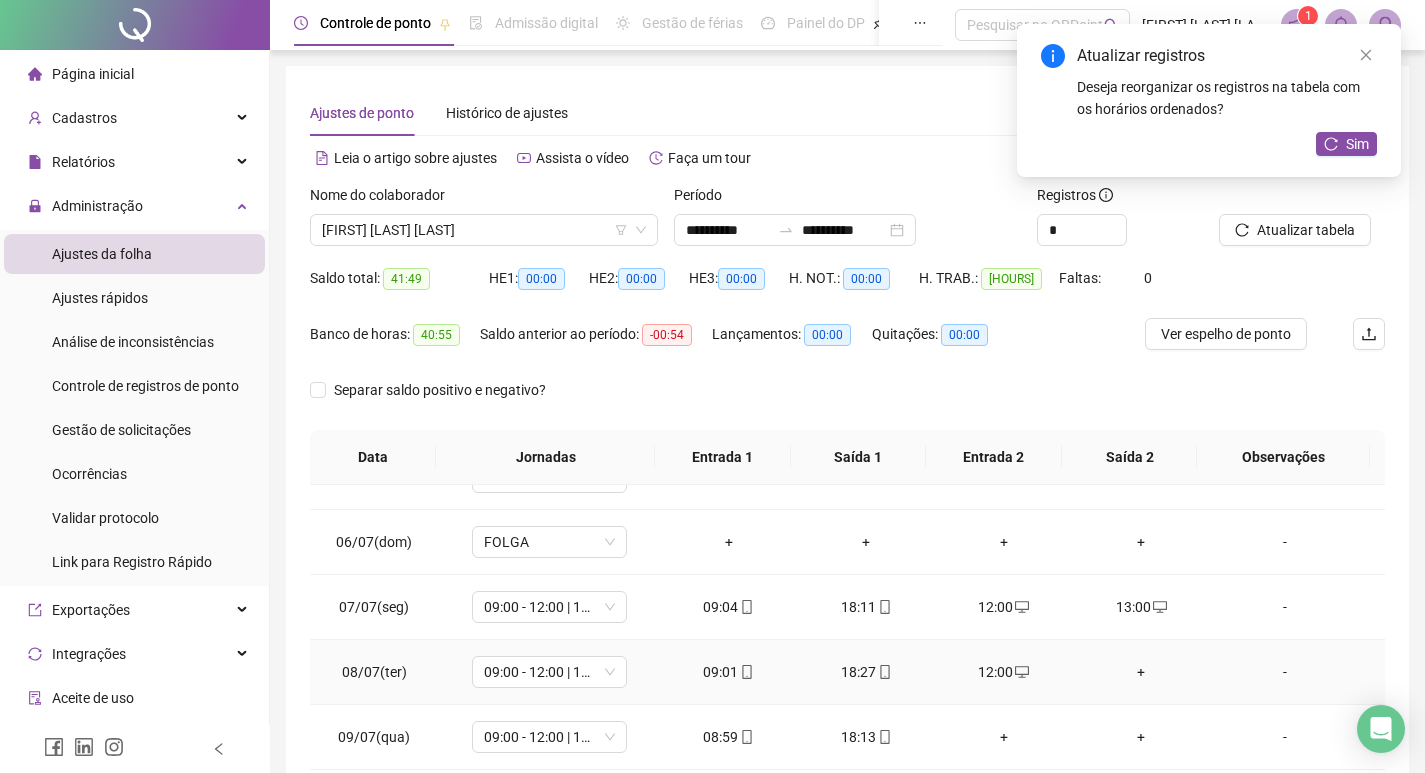 click on "+" at bounding box center [1142, 672] 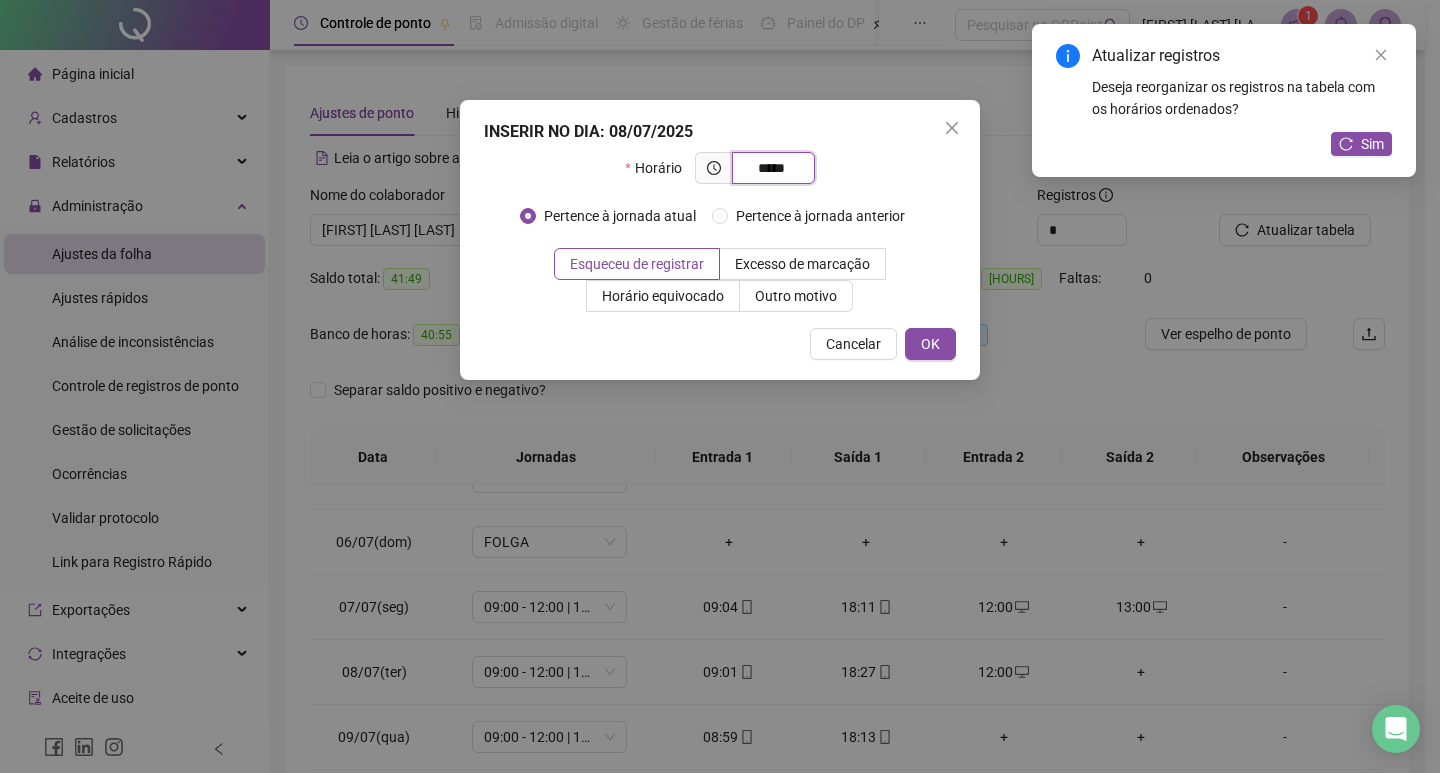 type on "*****" 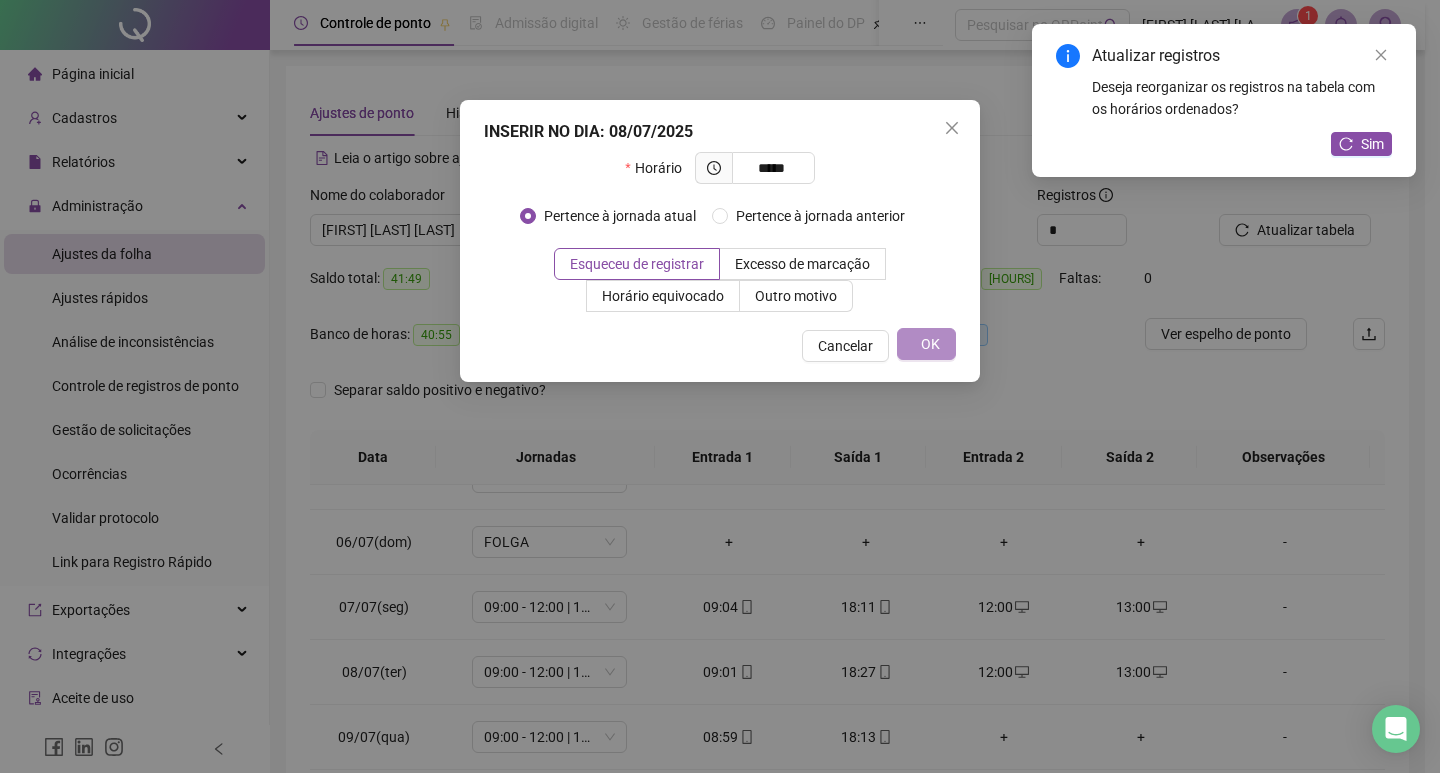 click on "INSERIR NO DIA :   08/07/2025 Horário ***** Pertence à jornada atual Pertence à jornada anterior Esqueceu de registrar Excesso de marcação Horário equivocado Outro motivo Motivo Cancelar OK" at bounding box center (720, 386) 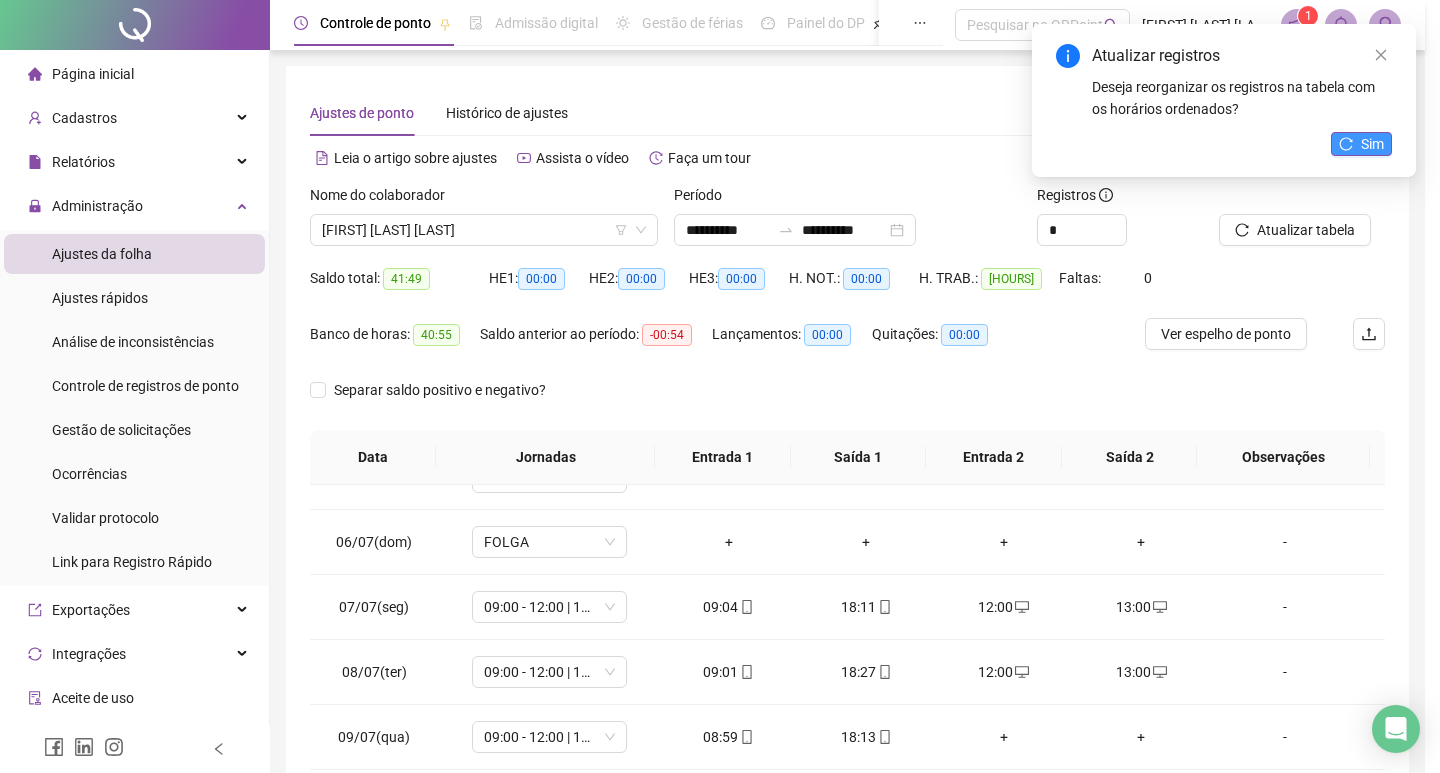 click on "Sim" at bounding box center (1361, 144) 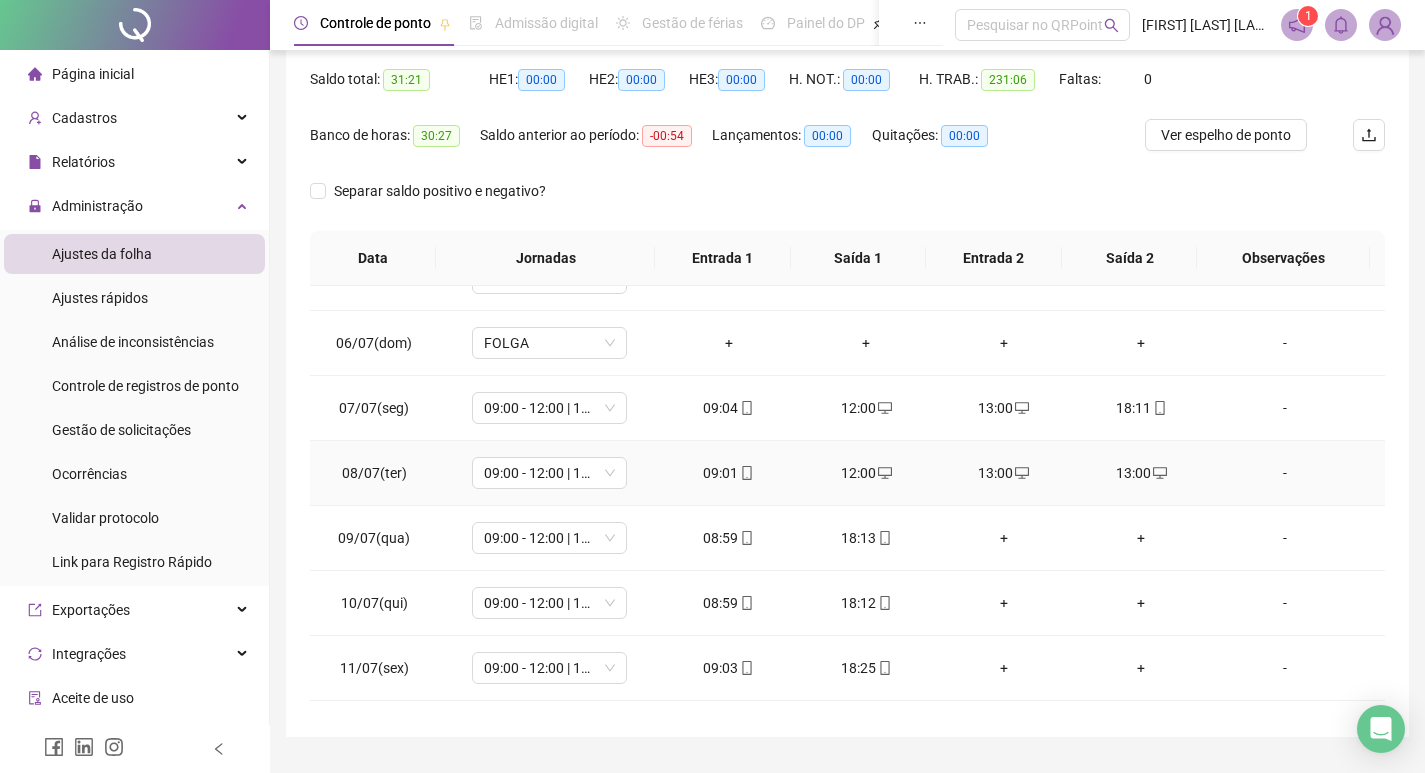 scroll, scrollTop: 200, scrollLeft: 0, axis: vertical 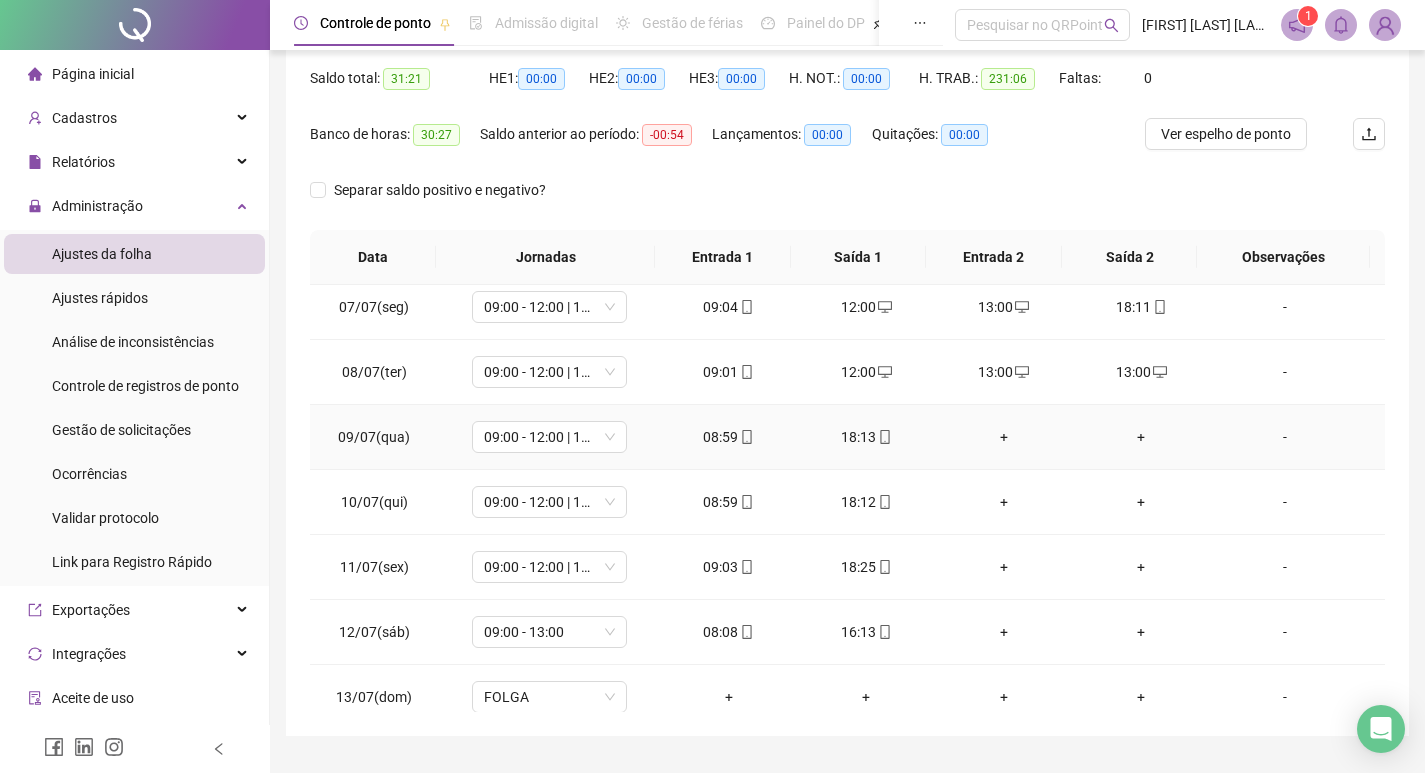 click on "+" at bounding box center [1004, 437] 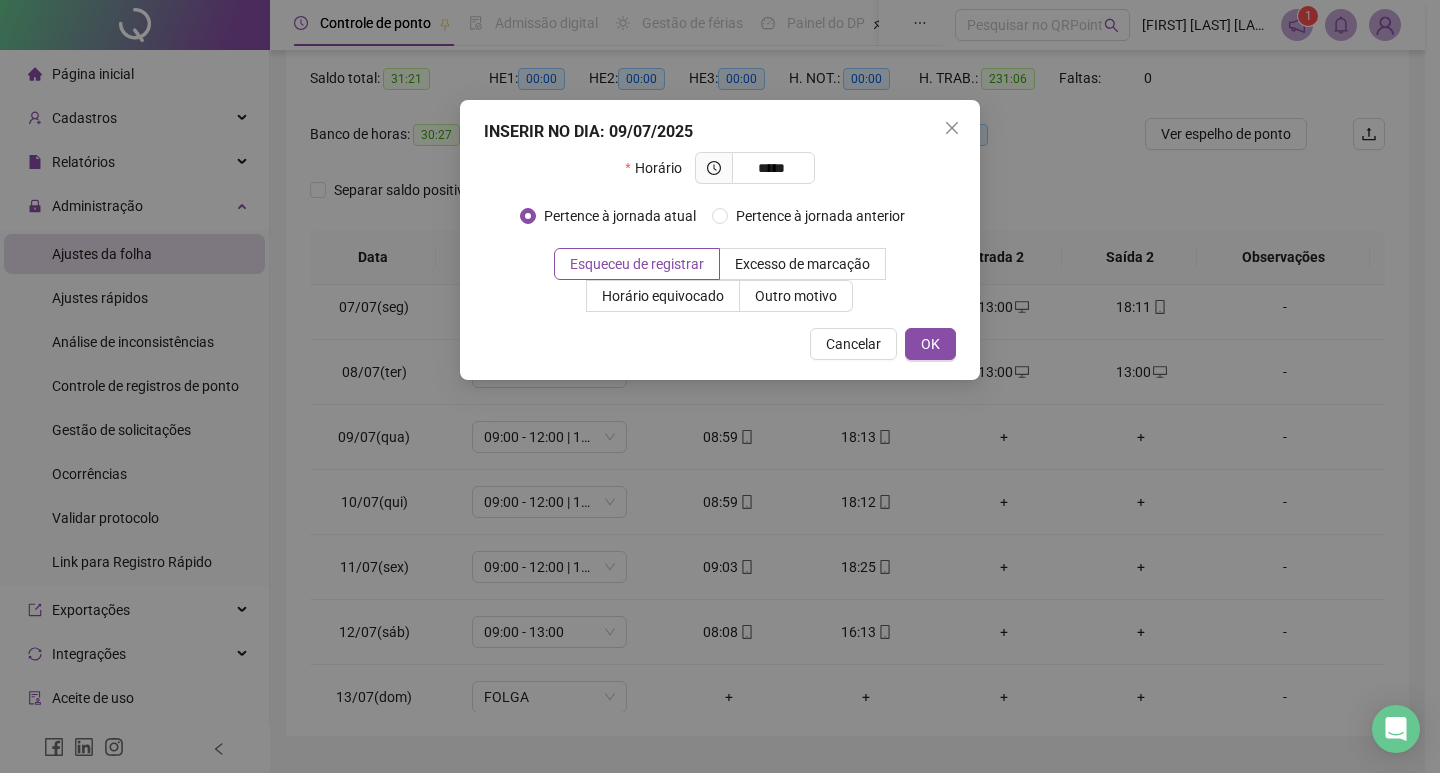 type on "*****" 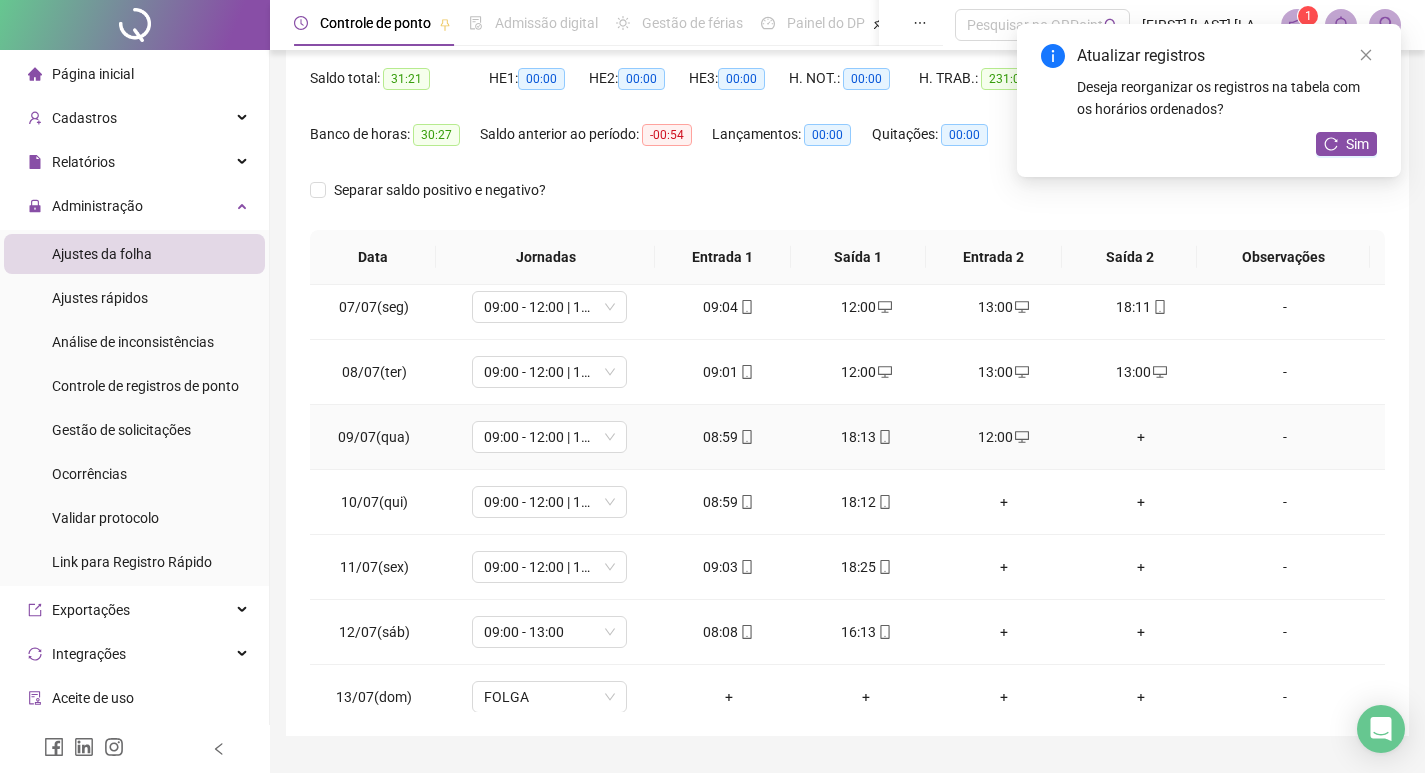 click on "+" at bounding box center (1142, 437) 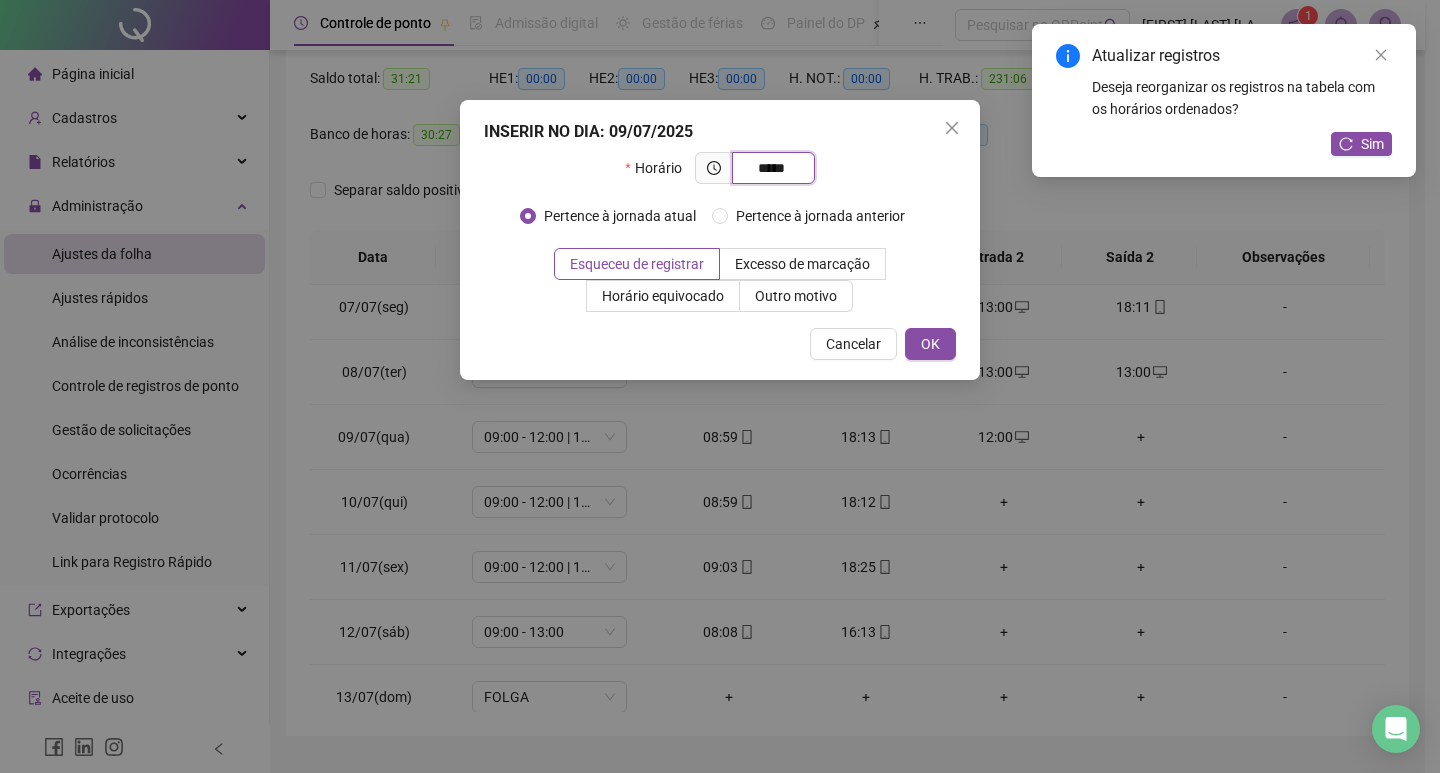 type on "*****" 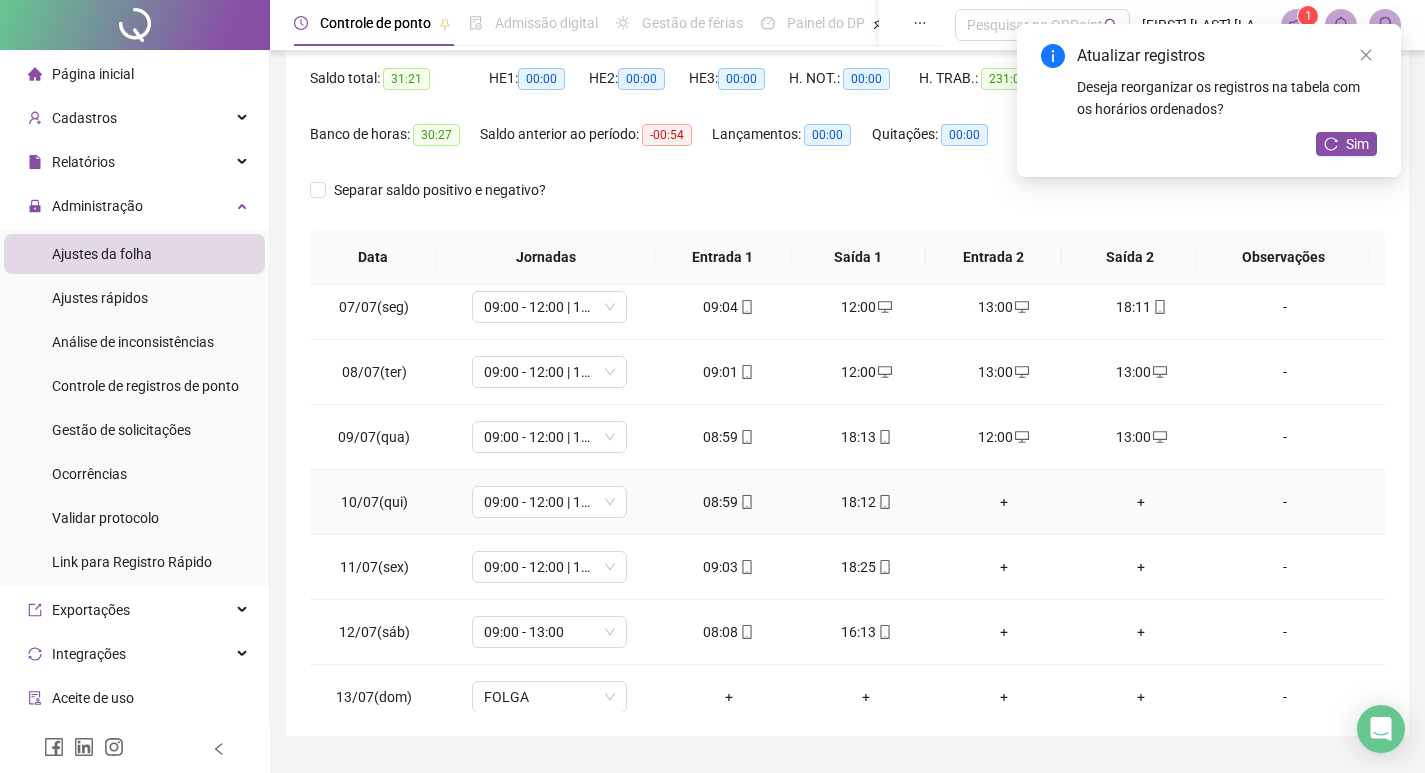 click on "+" at bounding box center (1004, 502) 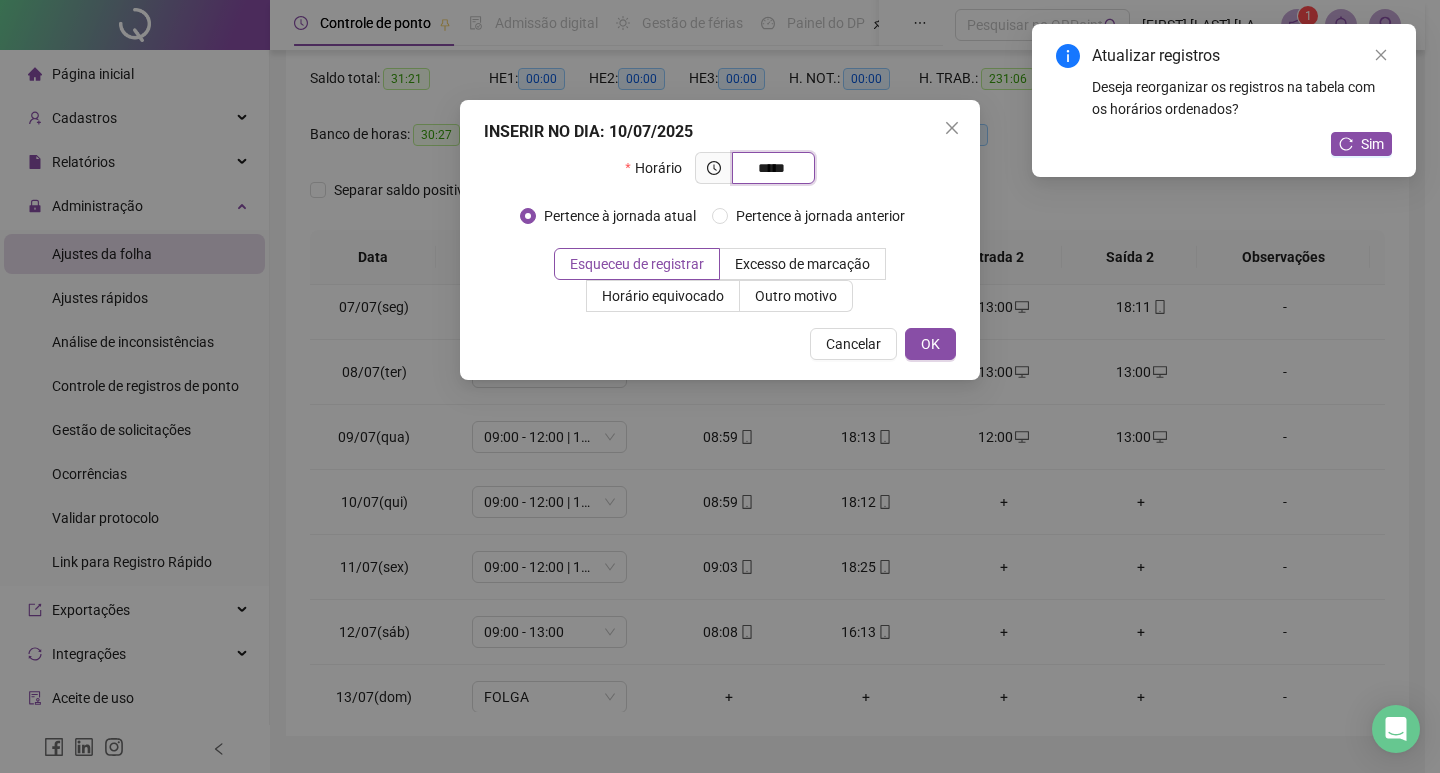 type on "*****" 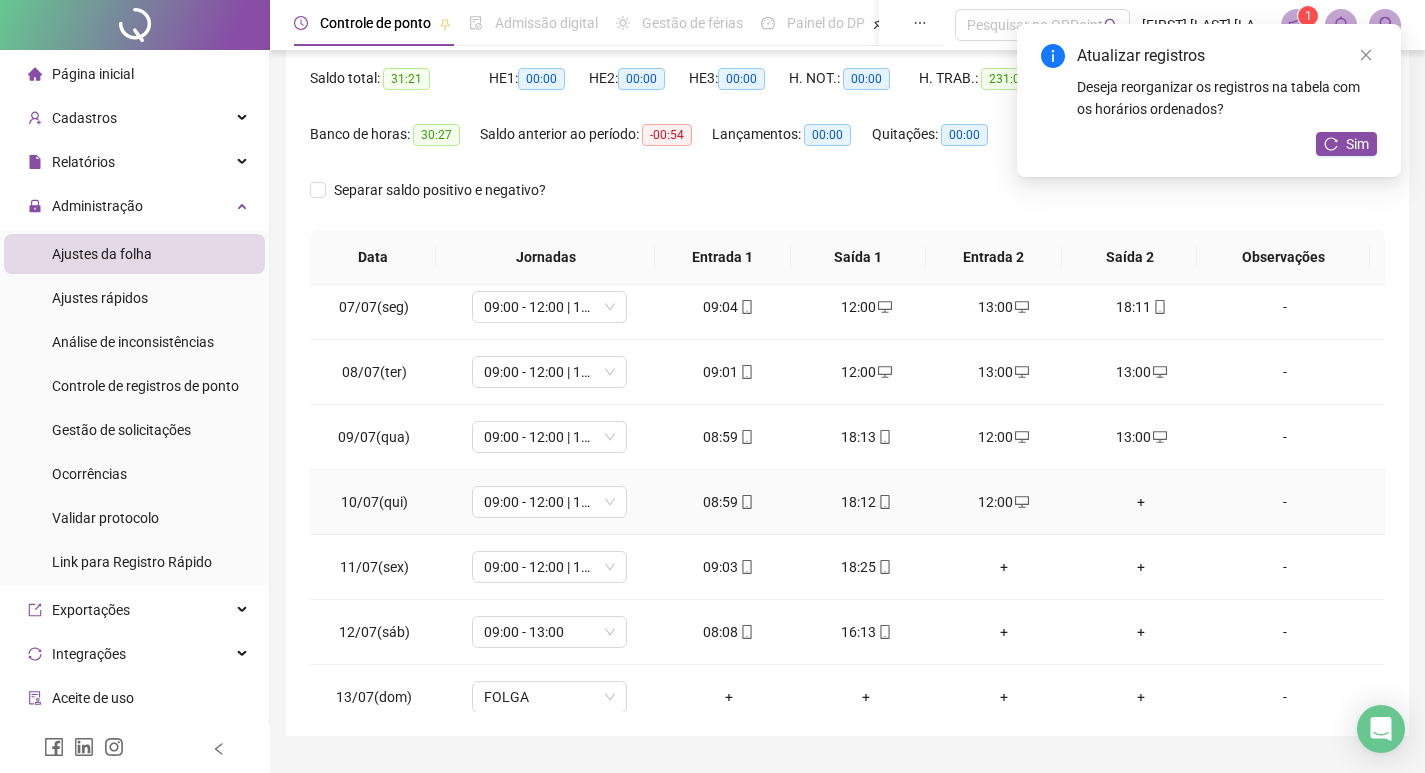 click on "+" at bounding box center (1142, 502) 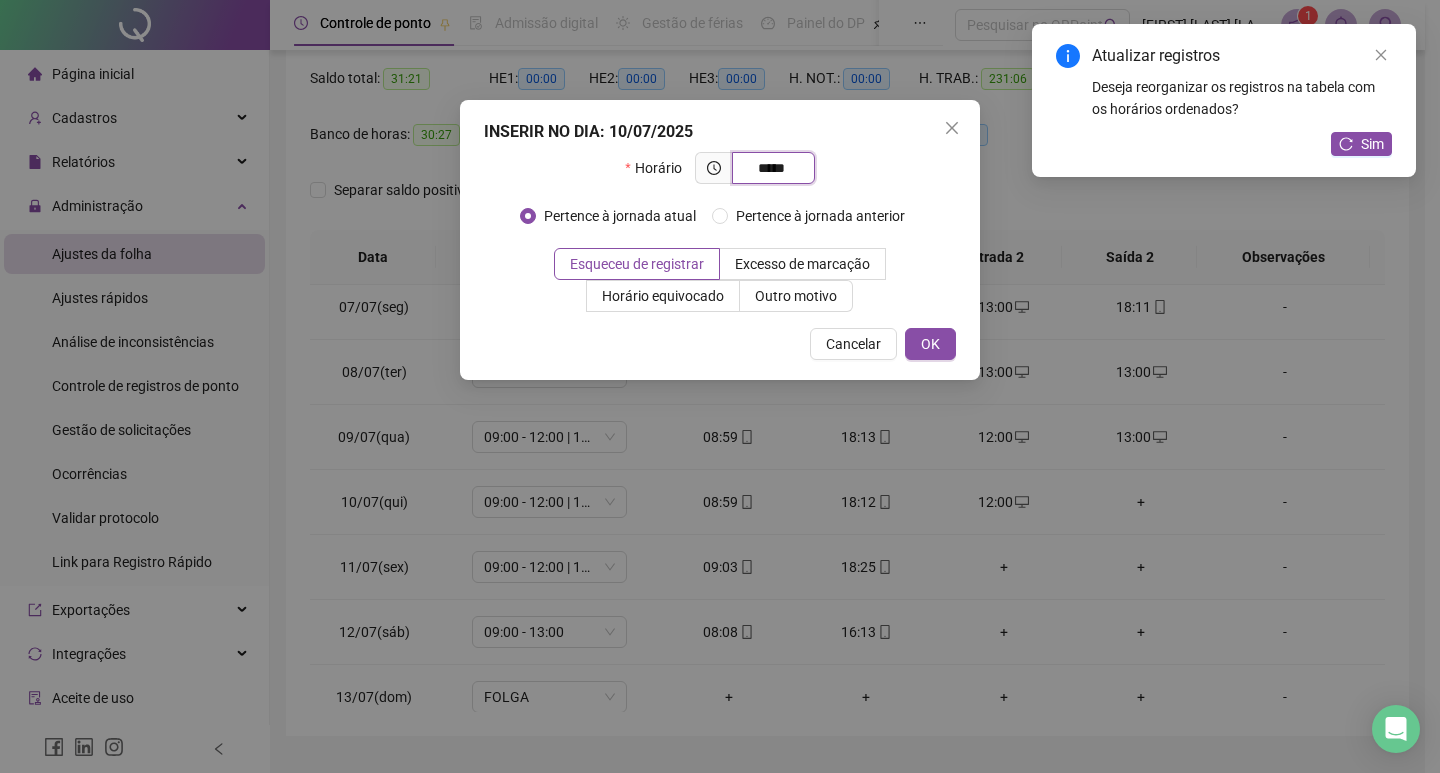 type on "*****" 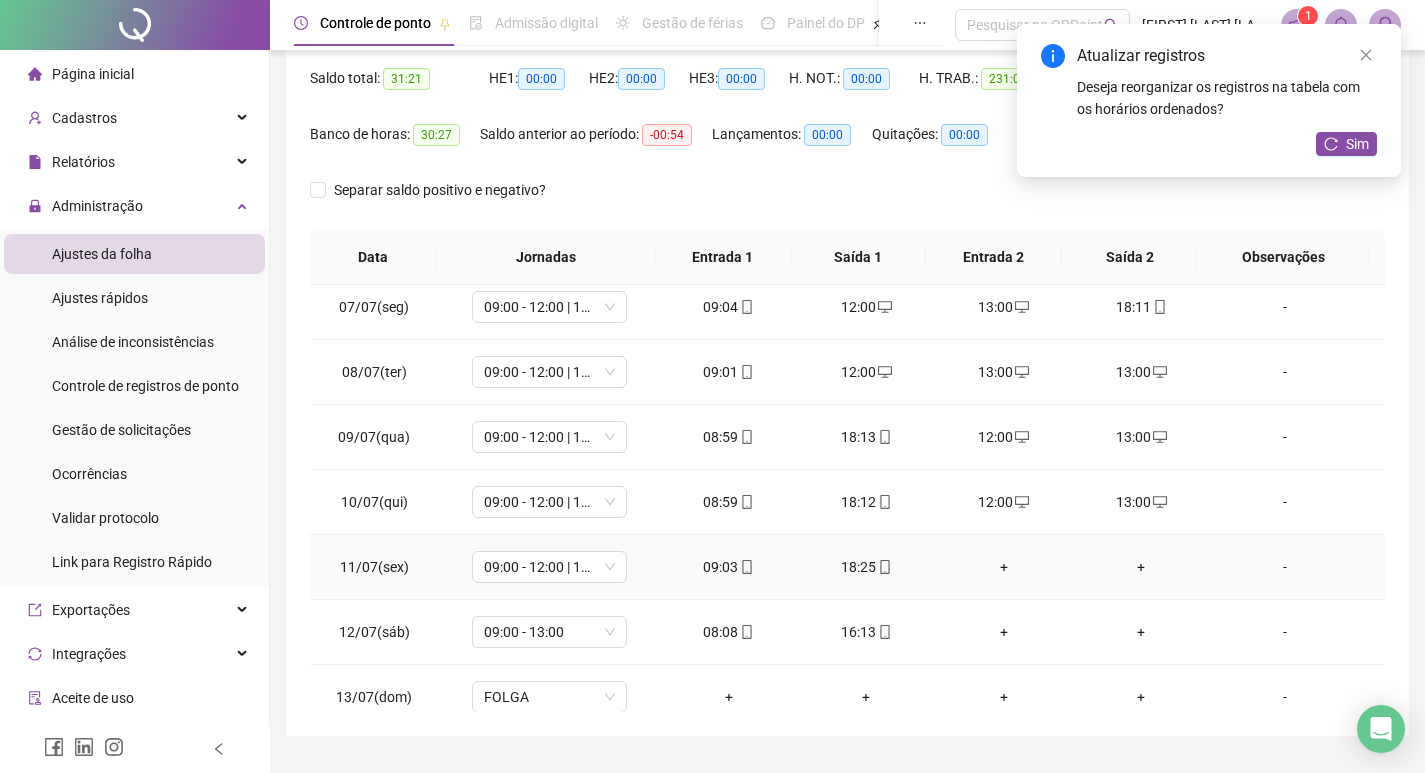 click on "+" at bounding box center [1004, 567] 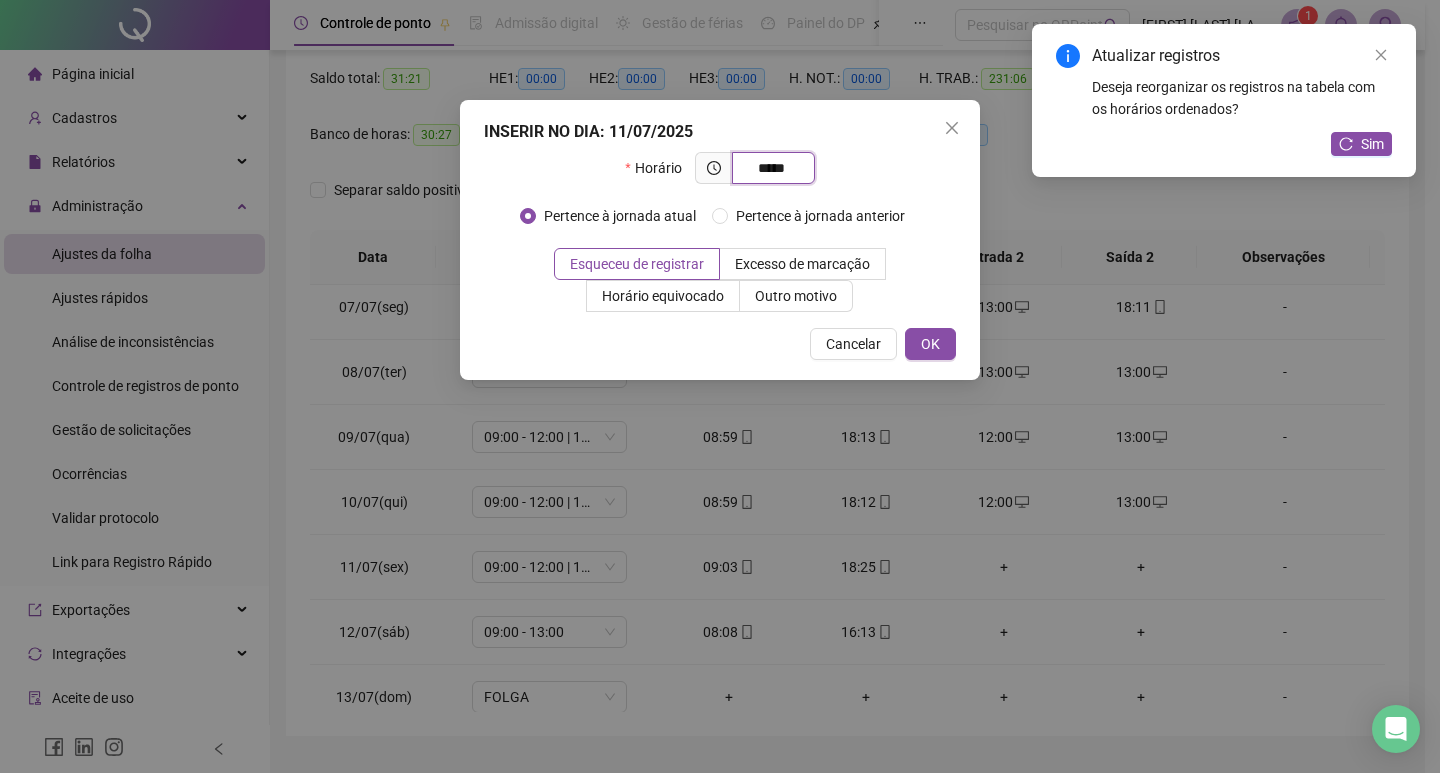 type on "*****" 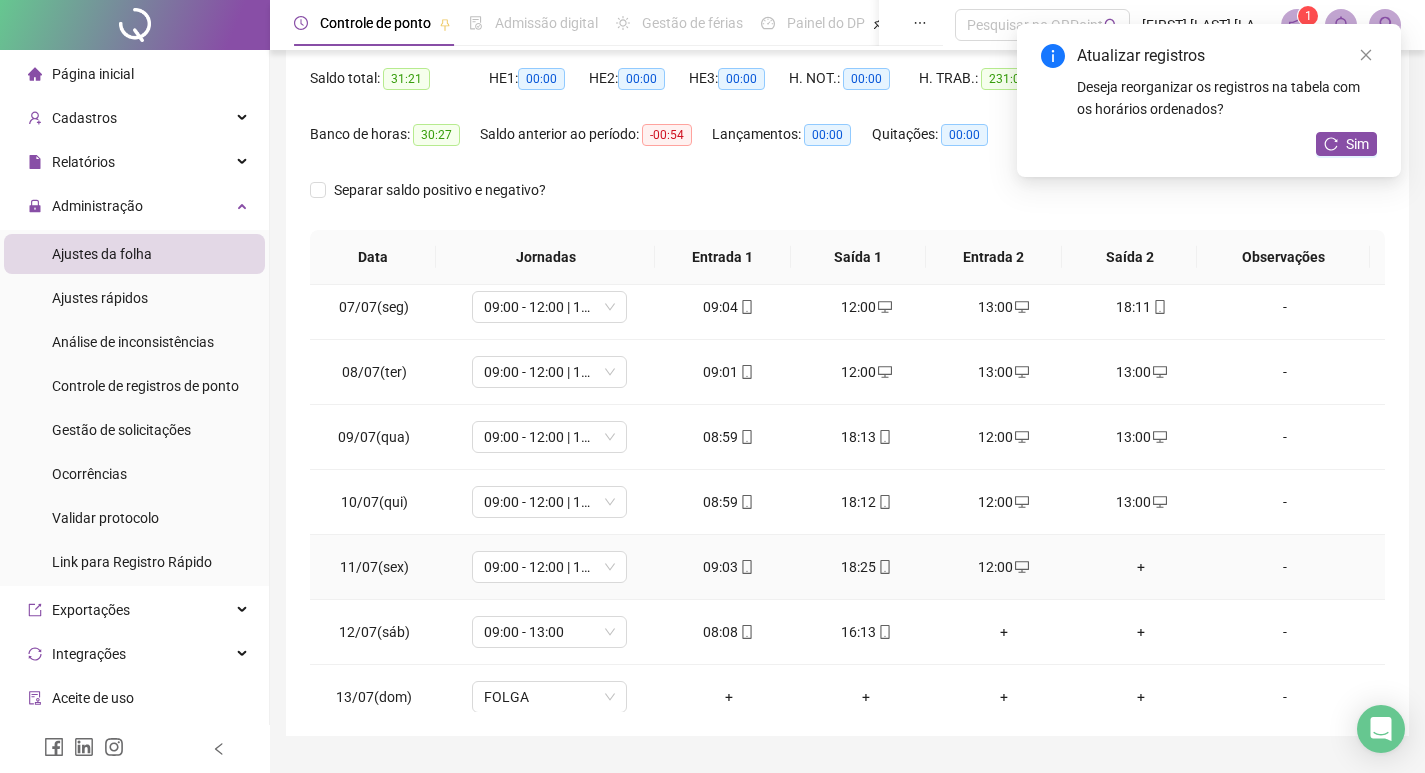 click on "+" at bounding box center [1142, 567] 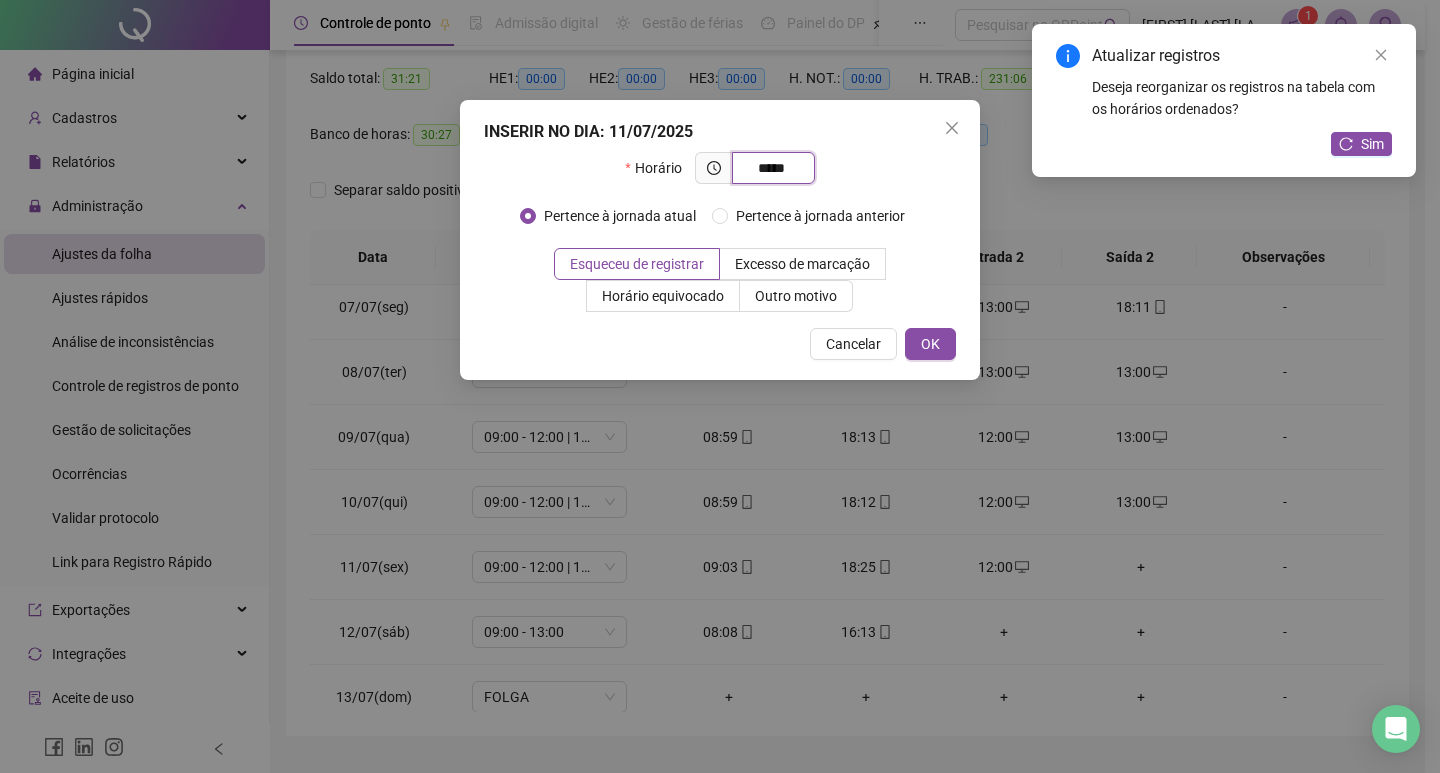 type on "*****" 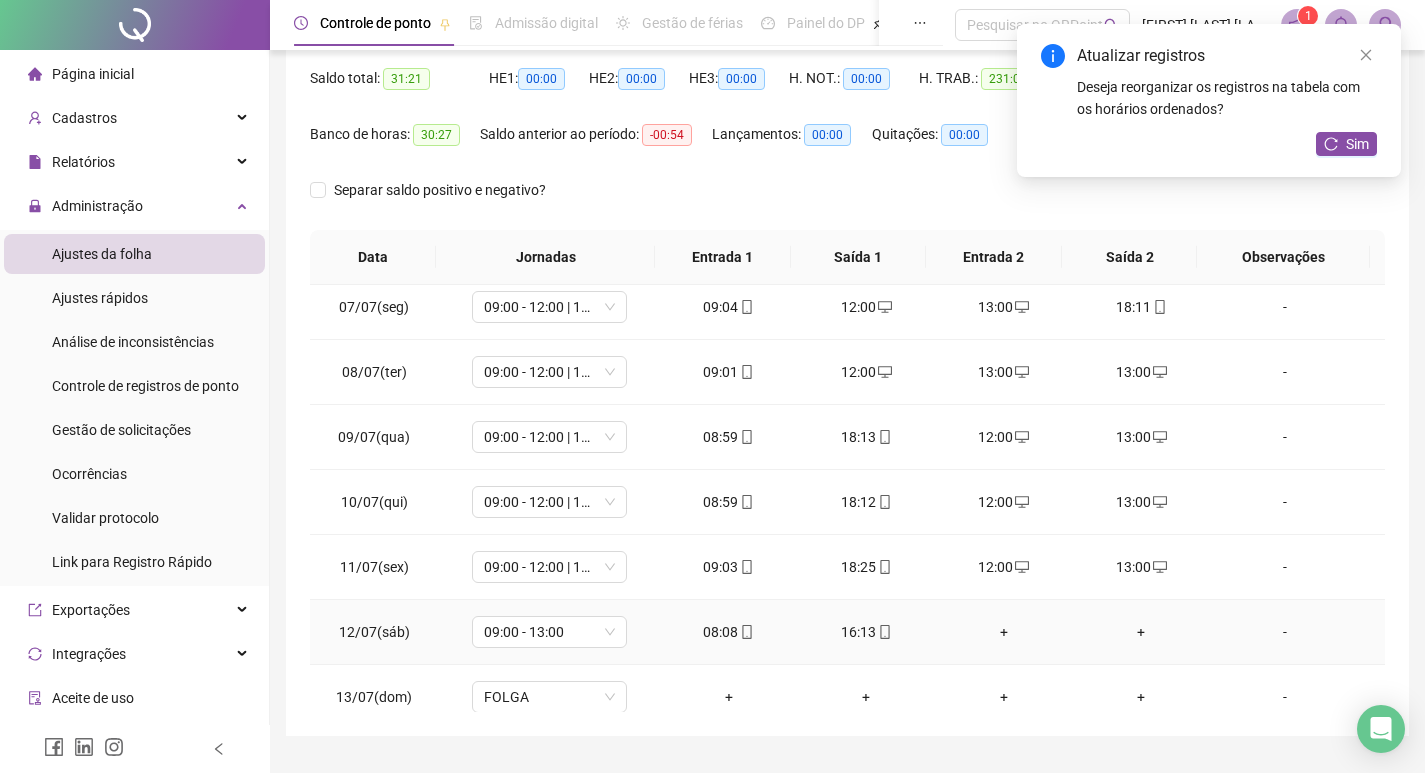 click on "+" at bounding box center (1004, 632) 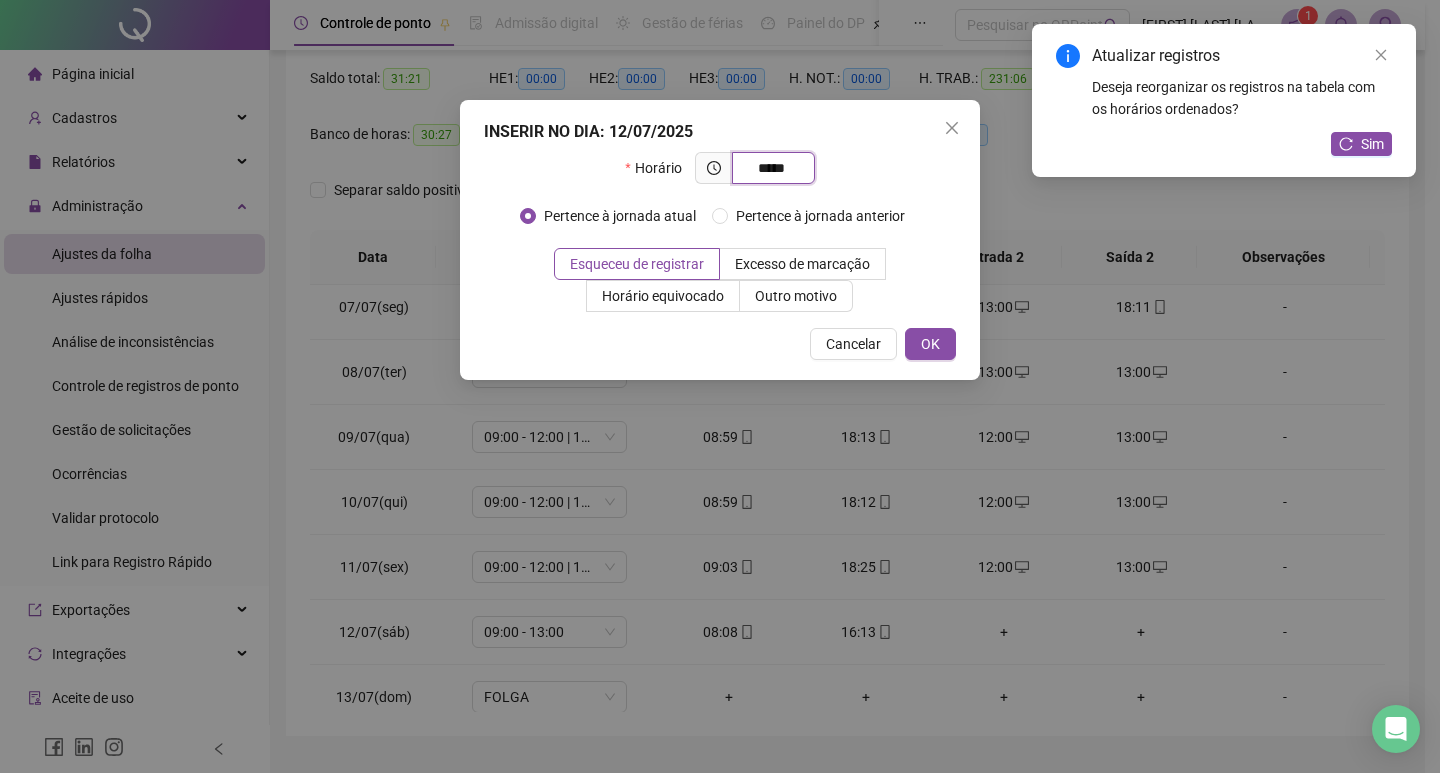 type on "*****" 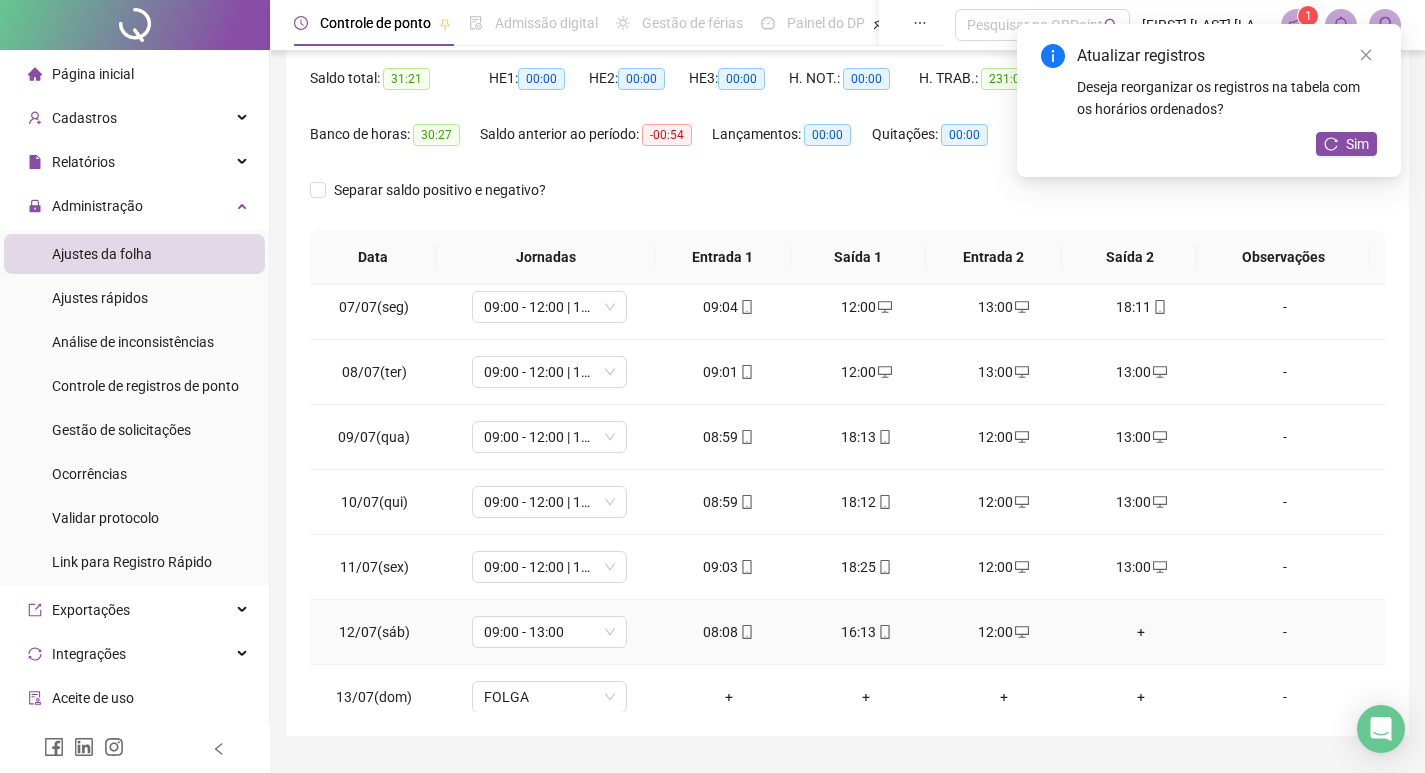 click on "+" at bounding box center [1142, 632] 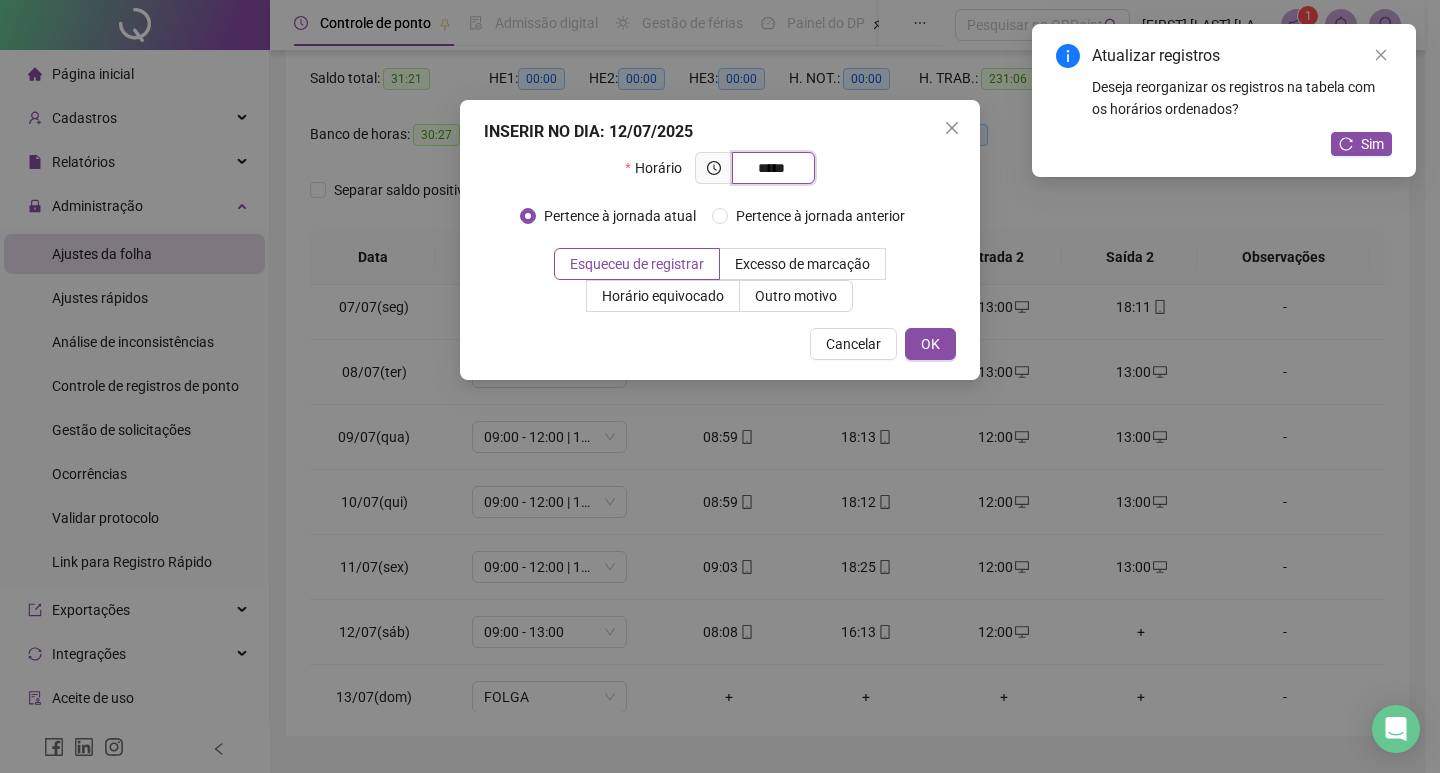 type on "*****" 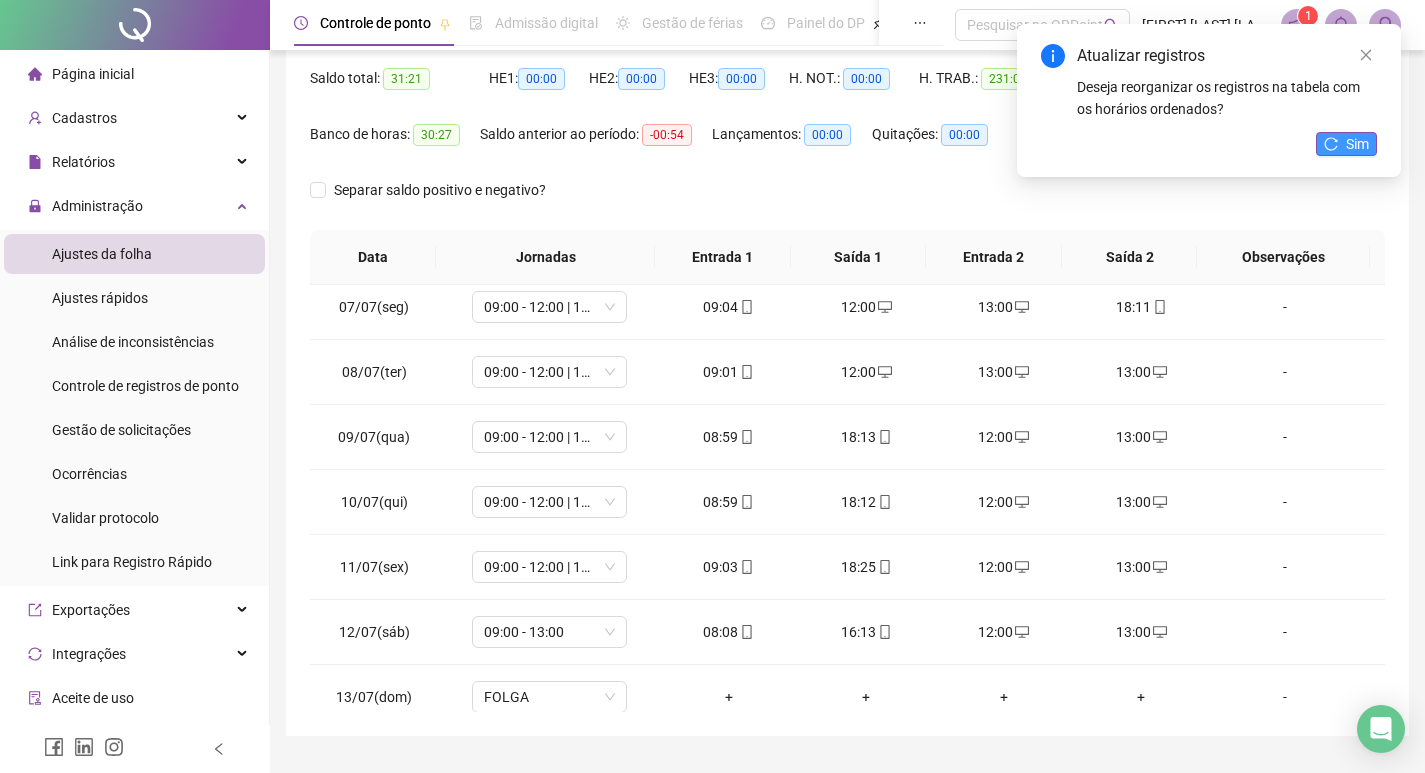 click on "Sim" at bounding box center (1346, 144) 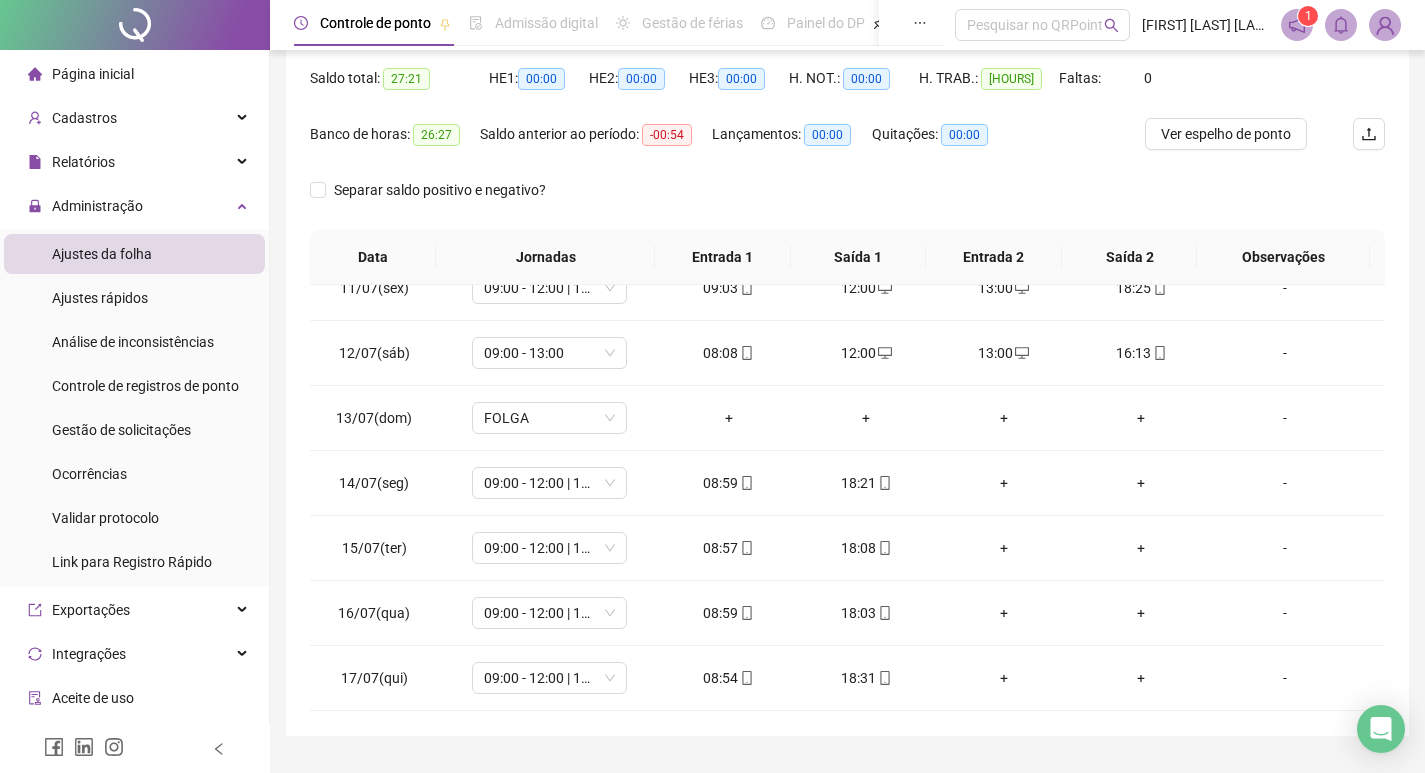 scroll, scrollTop: 700, scrollLeft: 0, axis: vertical 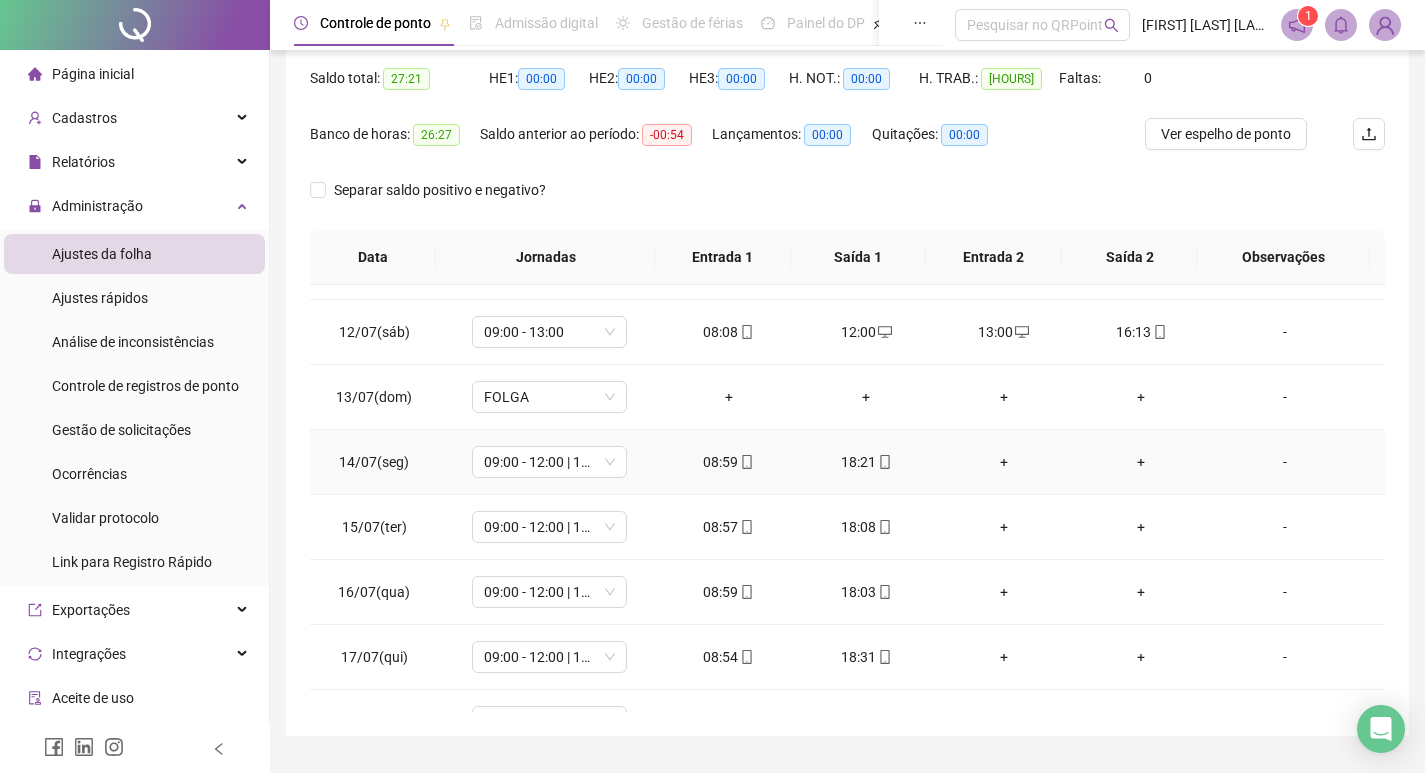 click on "+" at bounding box center (1004, 462) 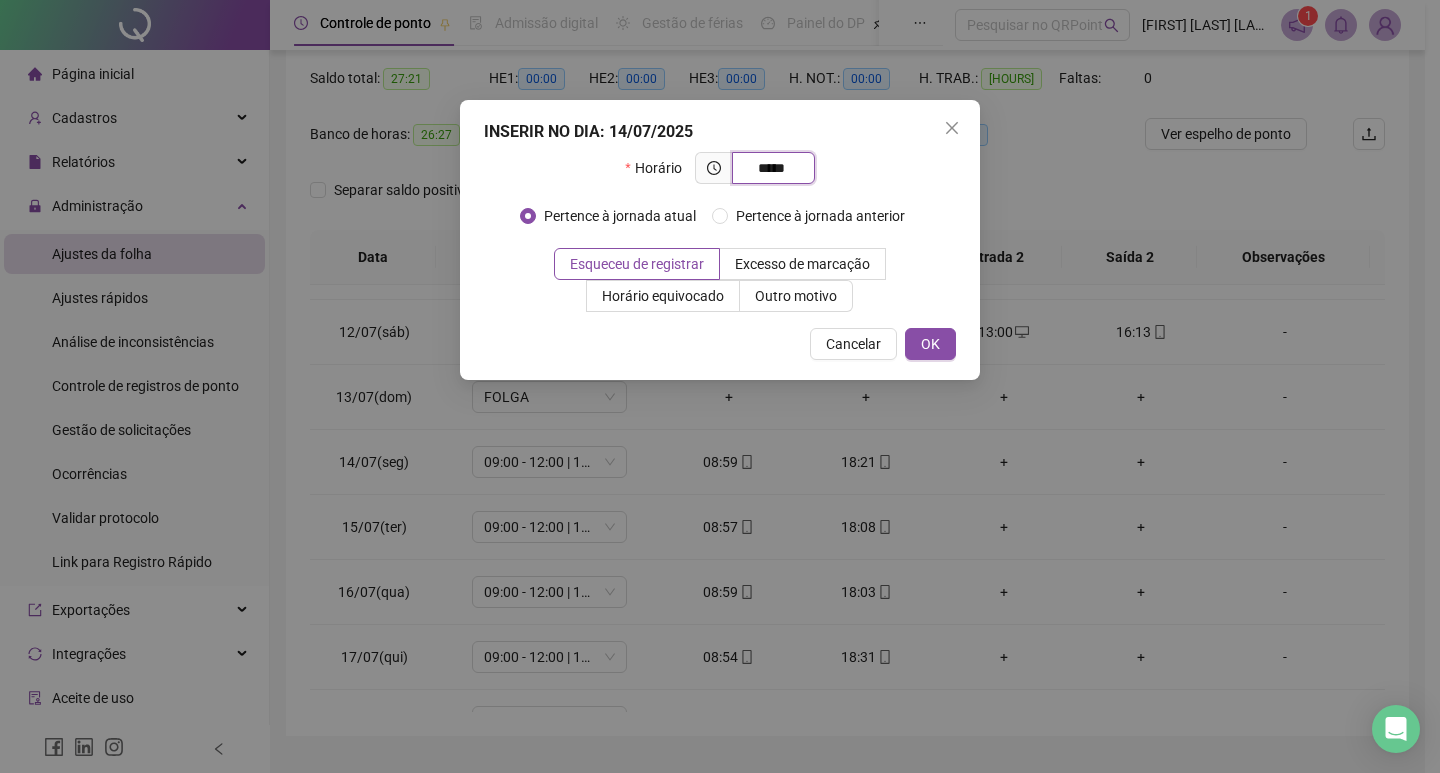 type on "*****" 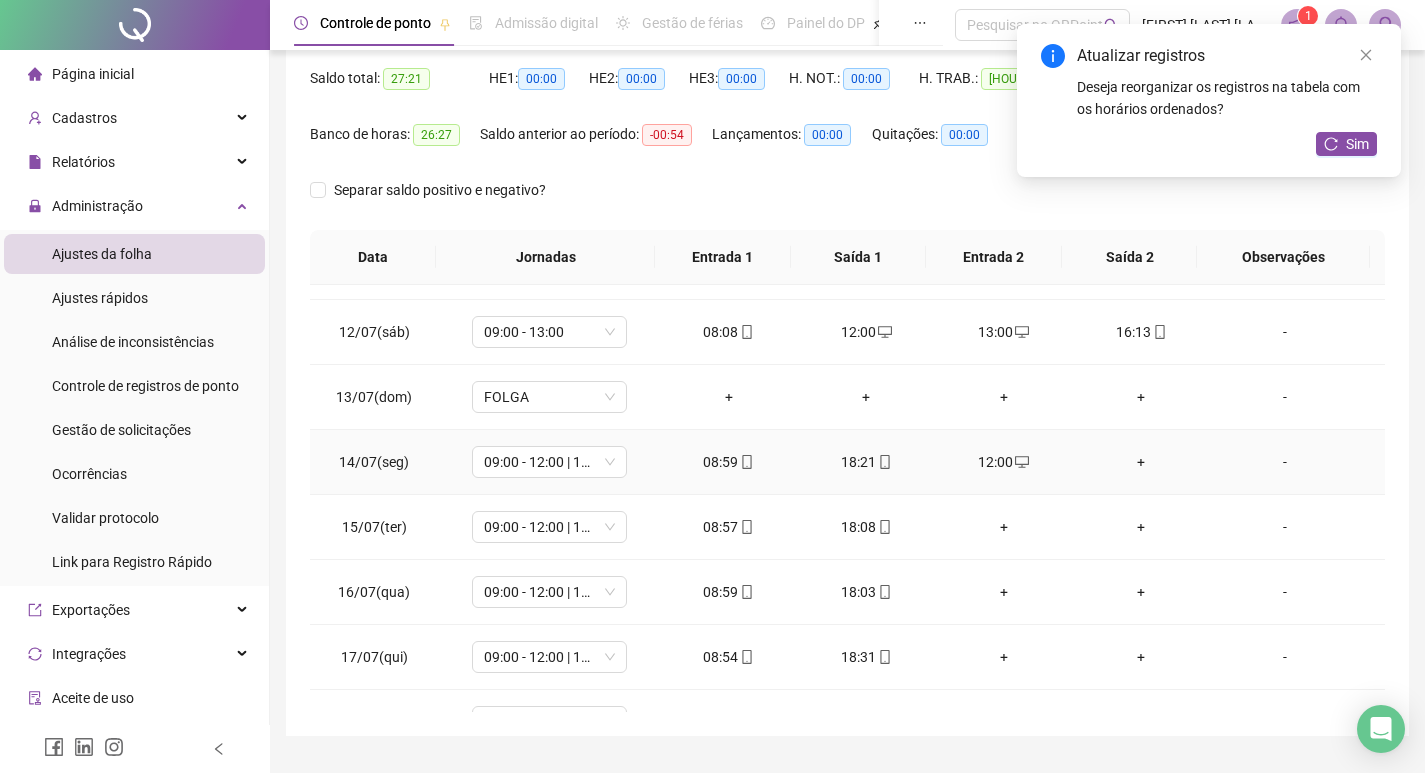 click on "+" at bounding box center [1142, 462] 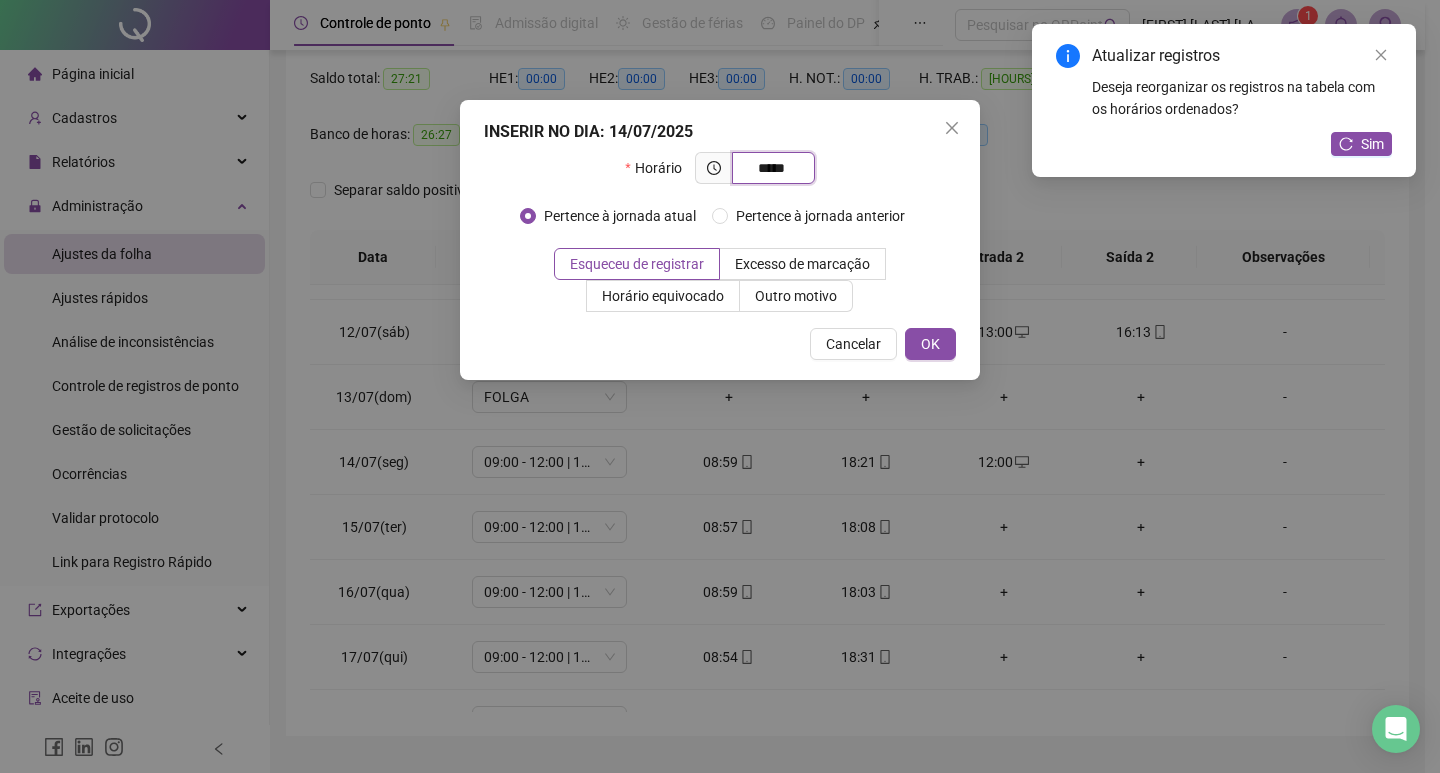 type on "*****" 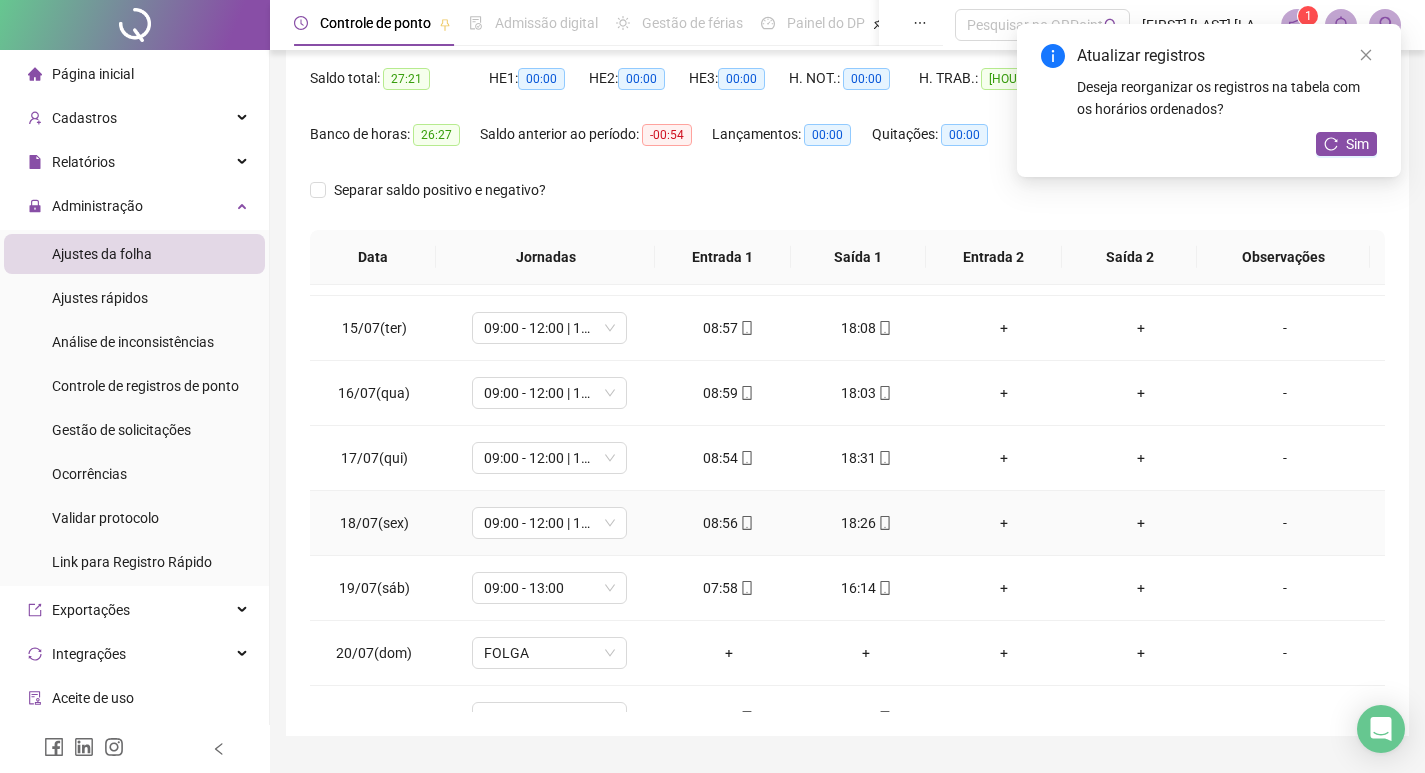 scroll, scrollTop: 900, scrollLeft: 0, axis: vertical 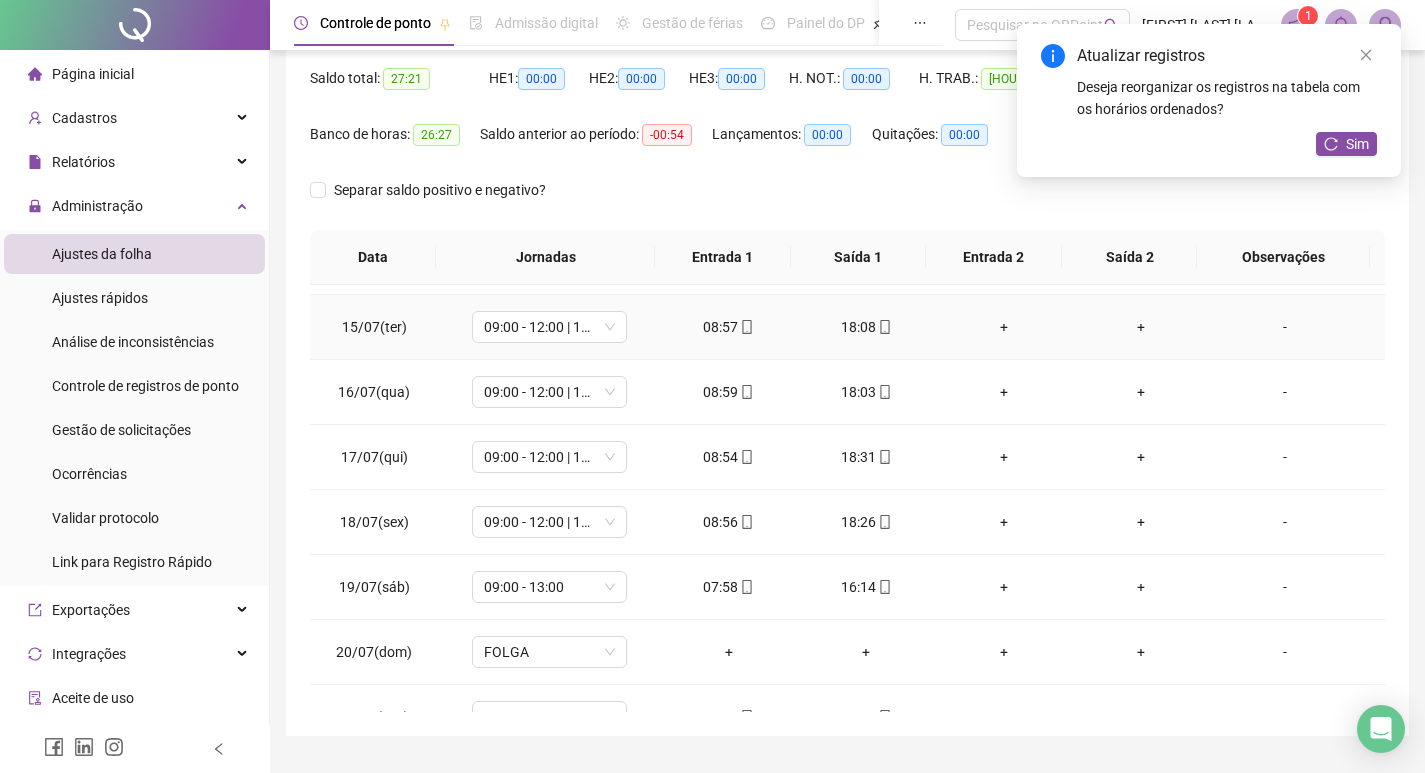 click on "+" at bounding box center (1004, 327) 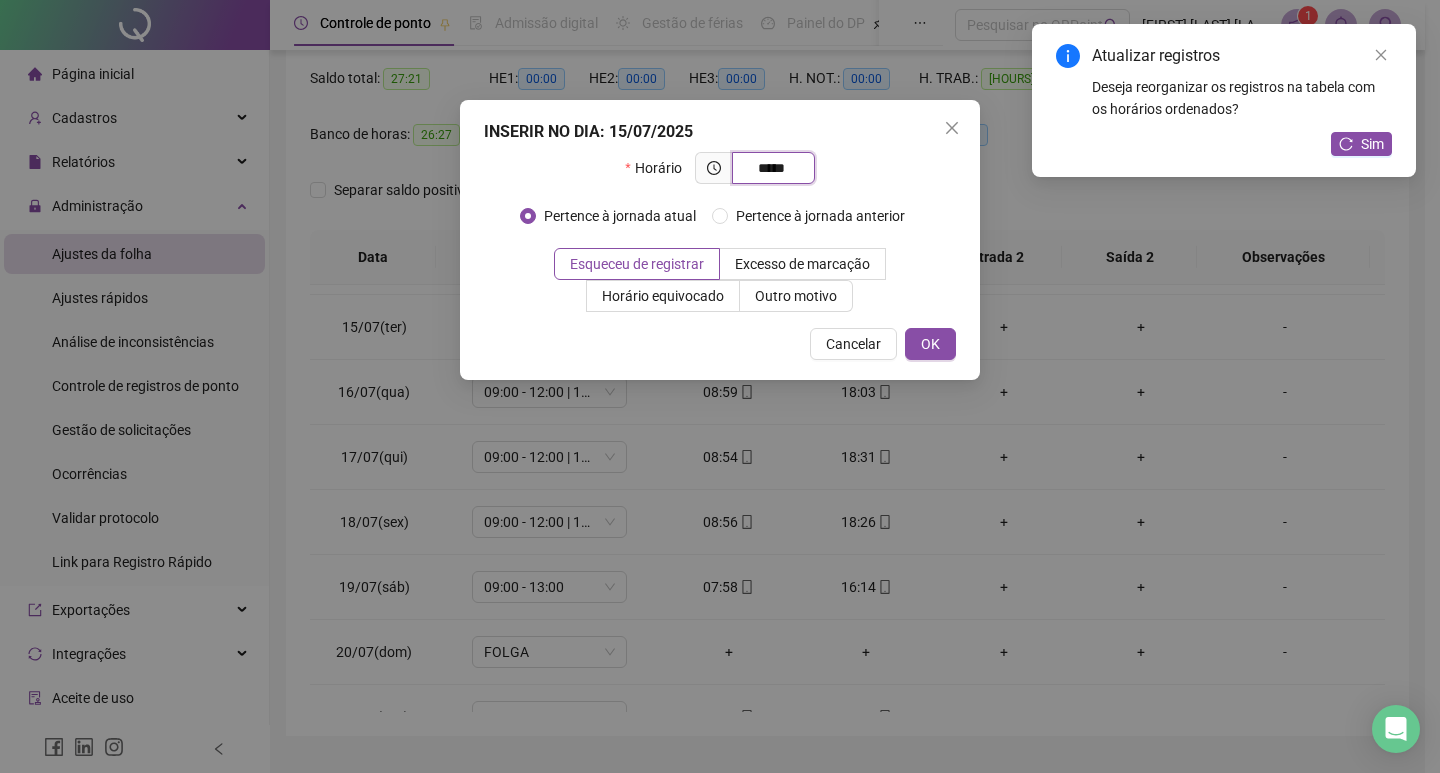 type on "*****" 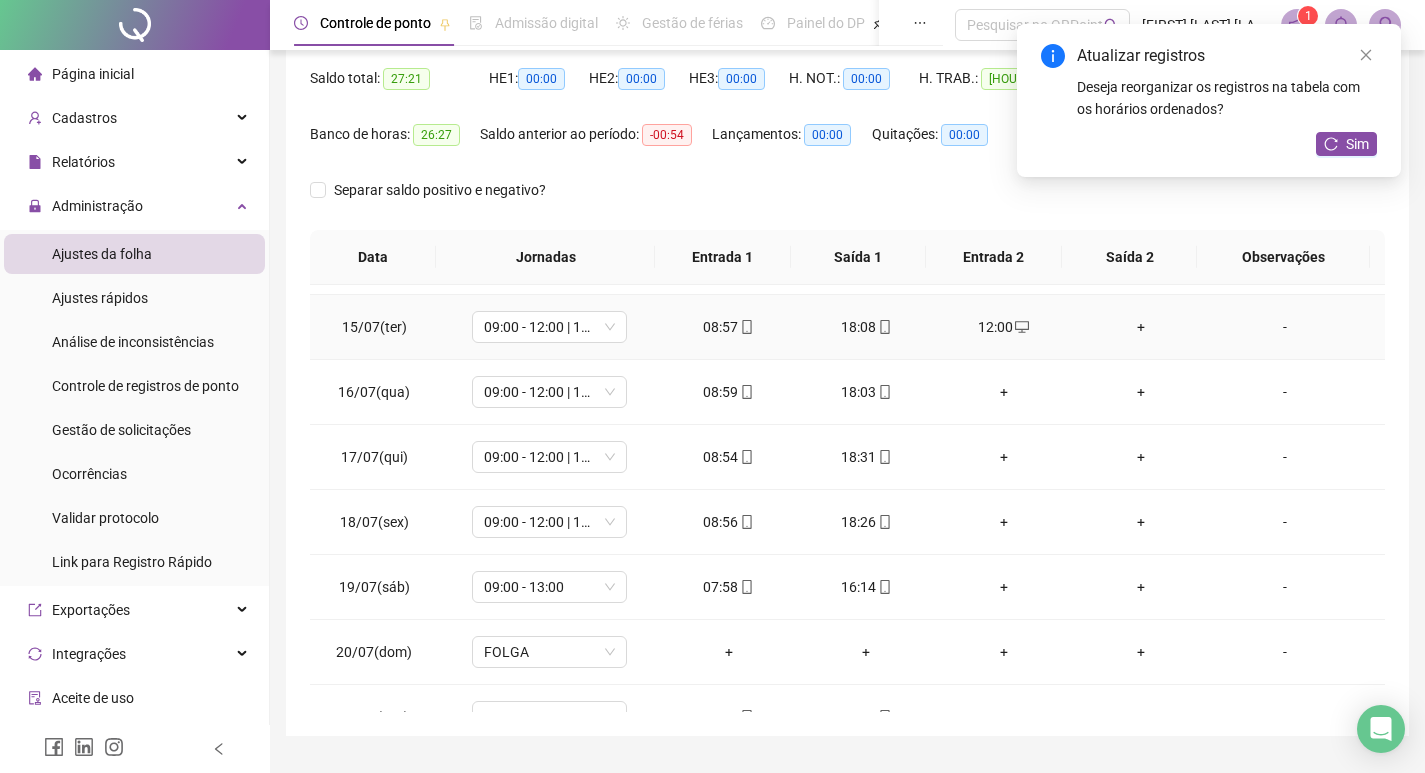 click on "+" at bounding box center (1142, 327) 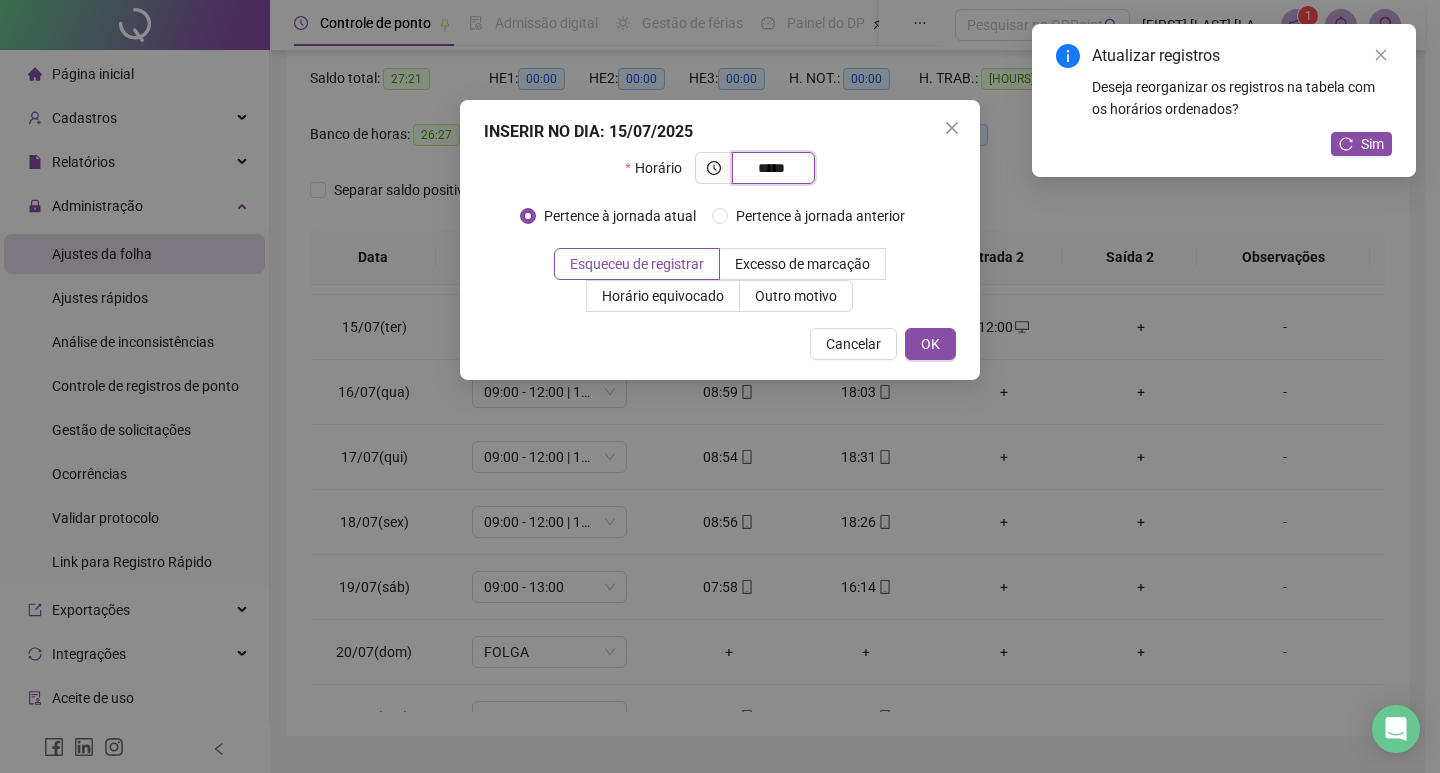 type on "*****" 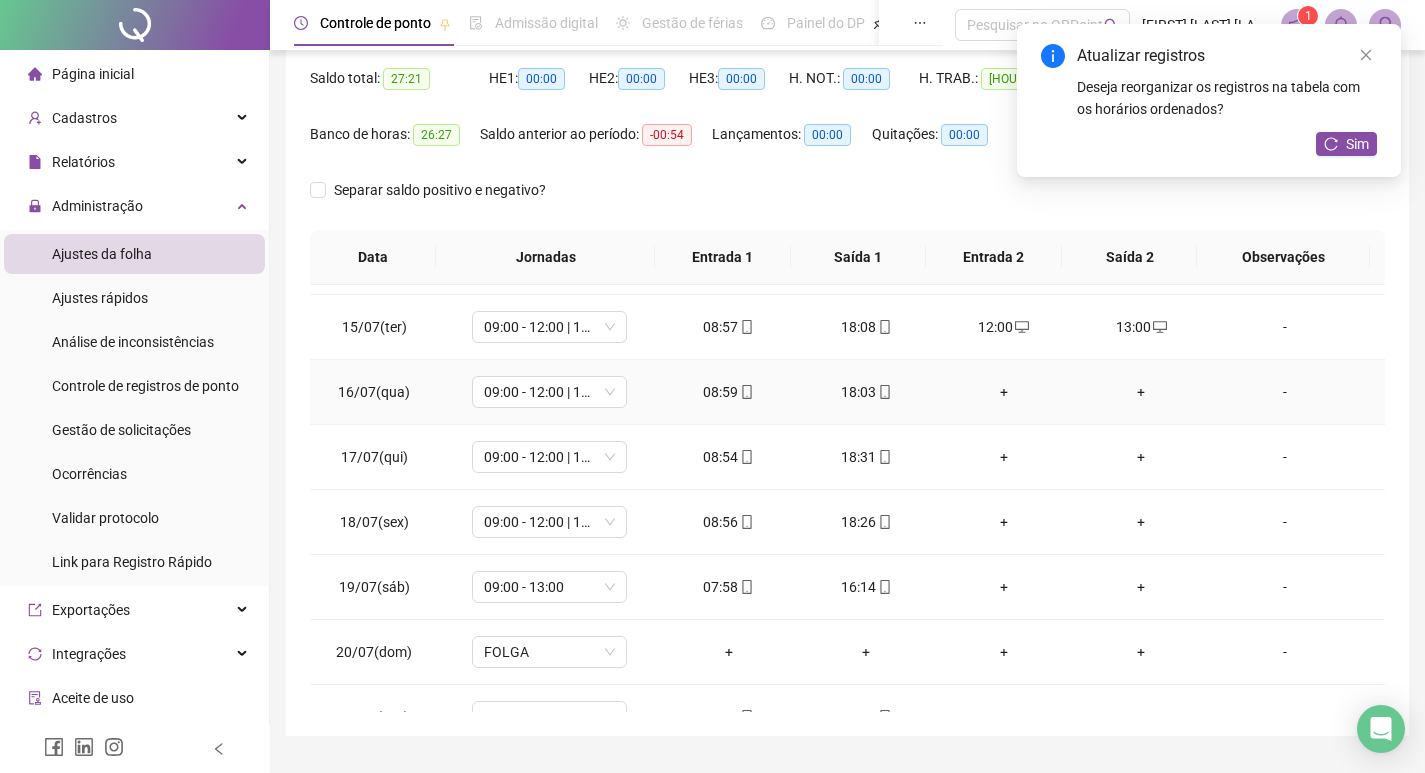 click on "+" at bounding box center [1004, 392] 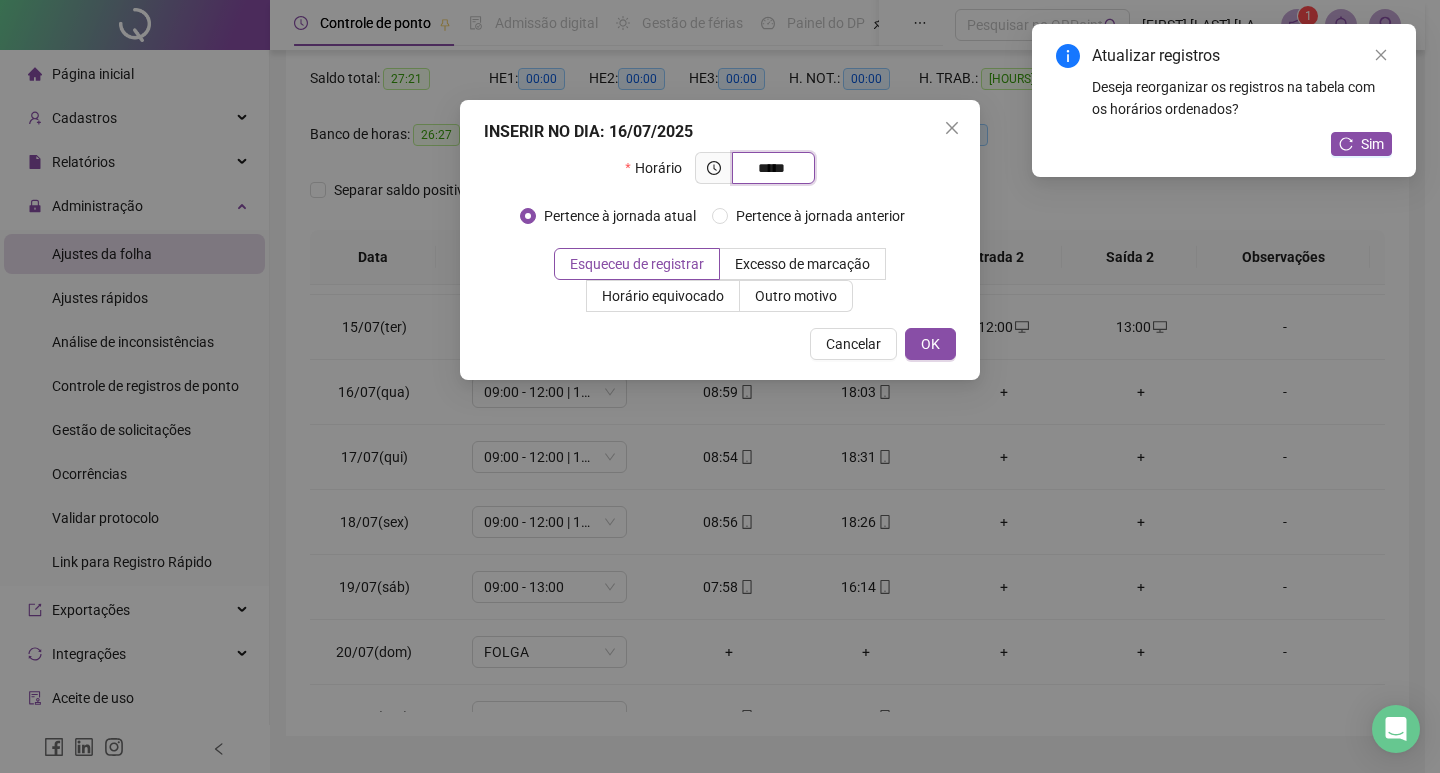 type on "*****" 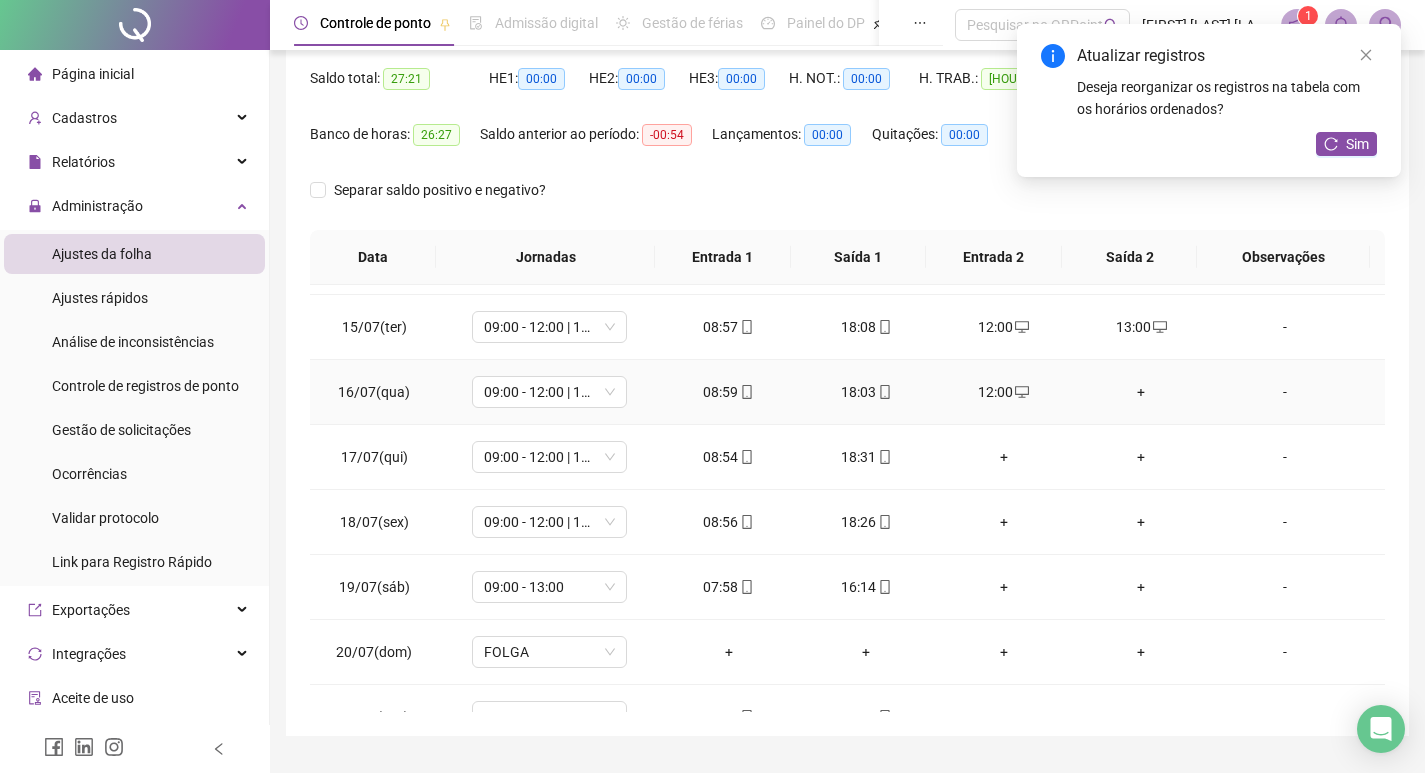 click on "+" at bounding box center (1142, 392) 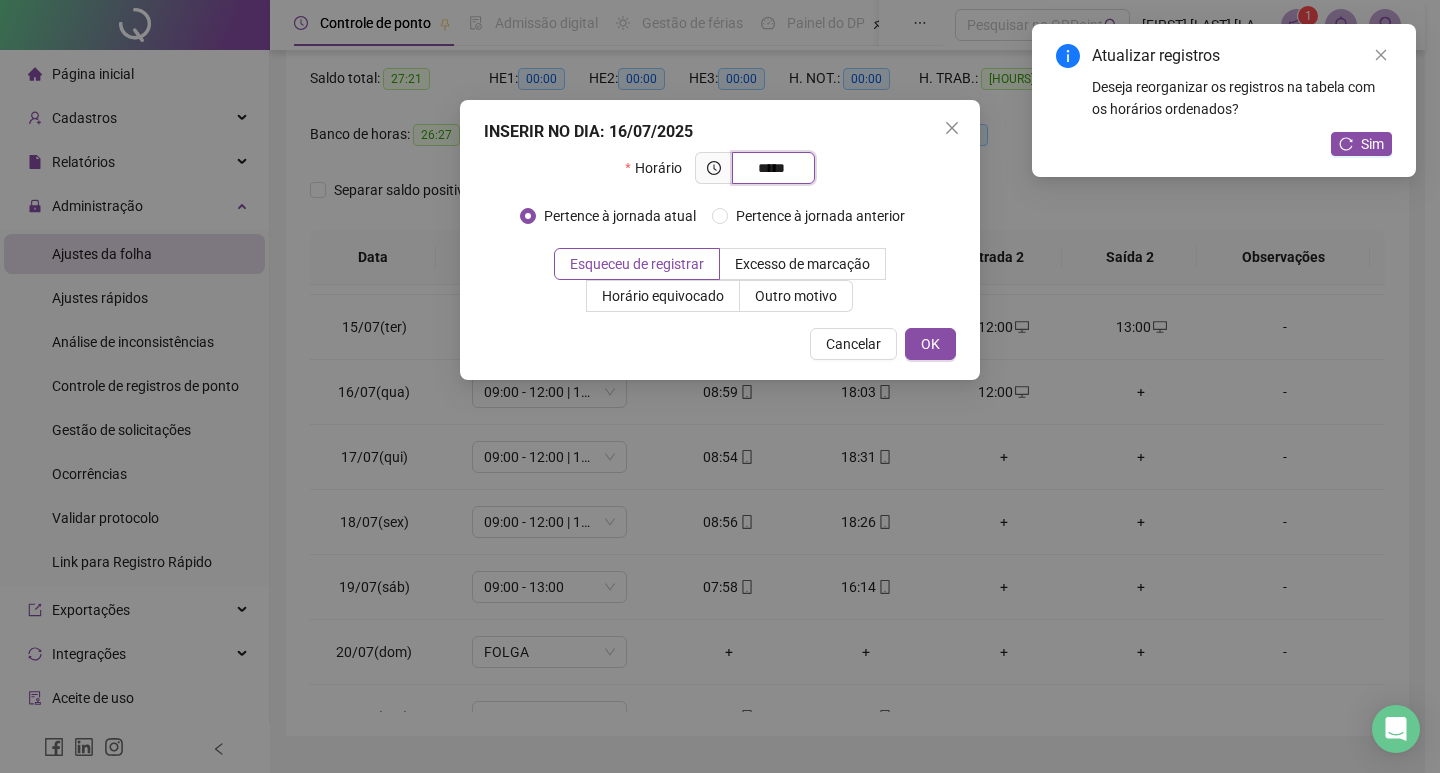 type on "*****" 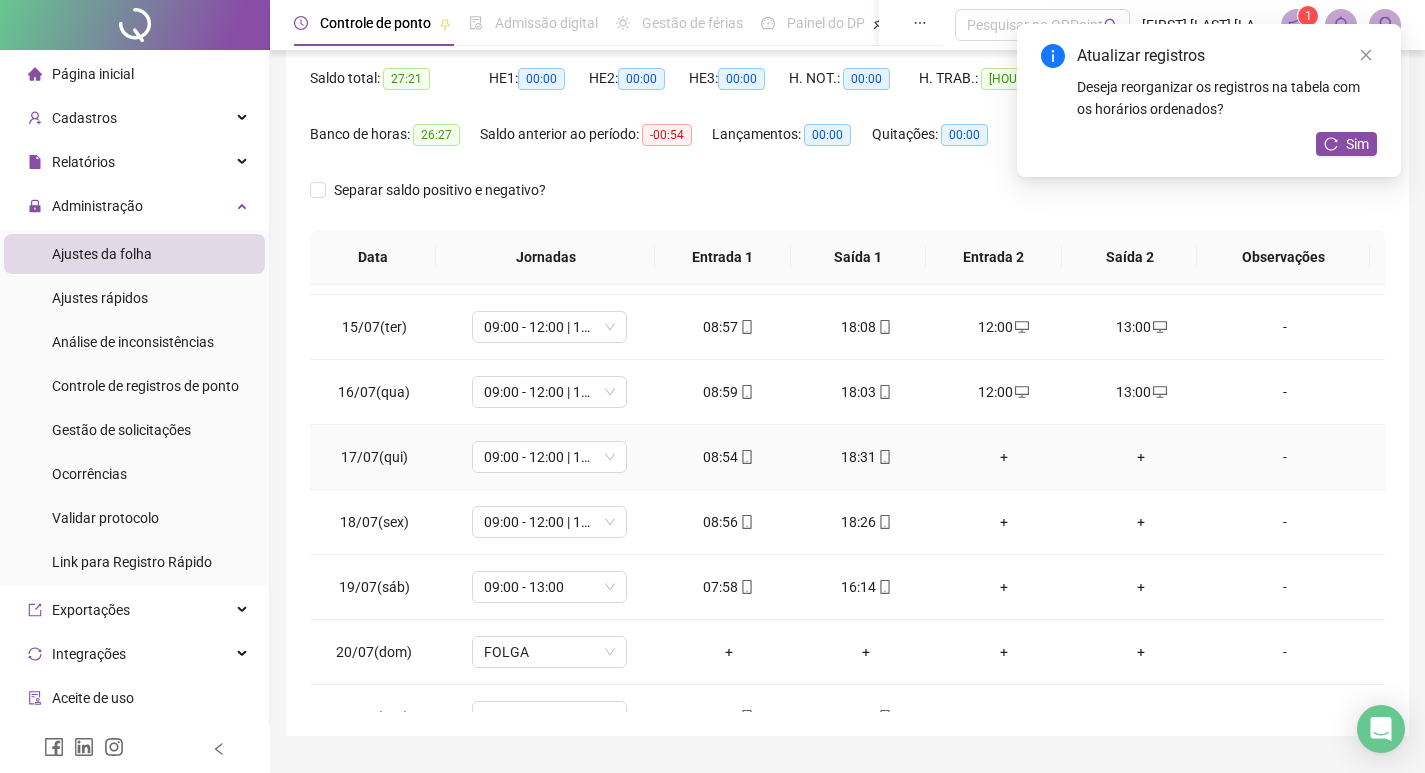 click on "+" at bounding box center [1004, 457] 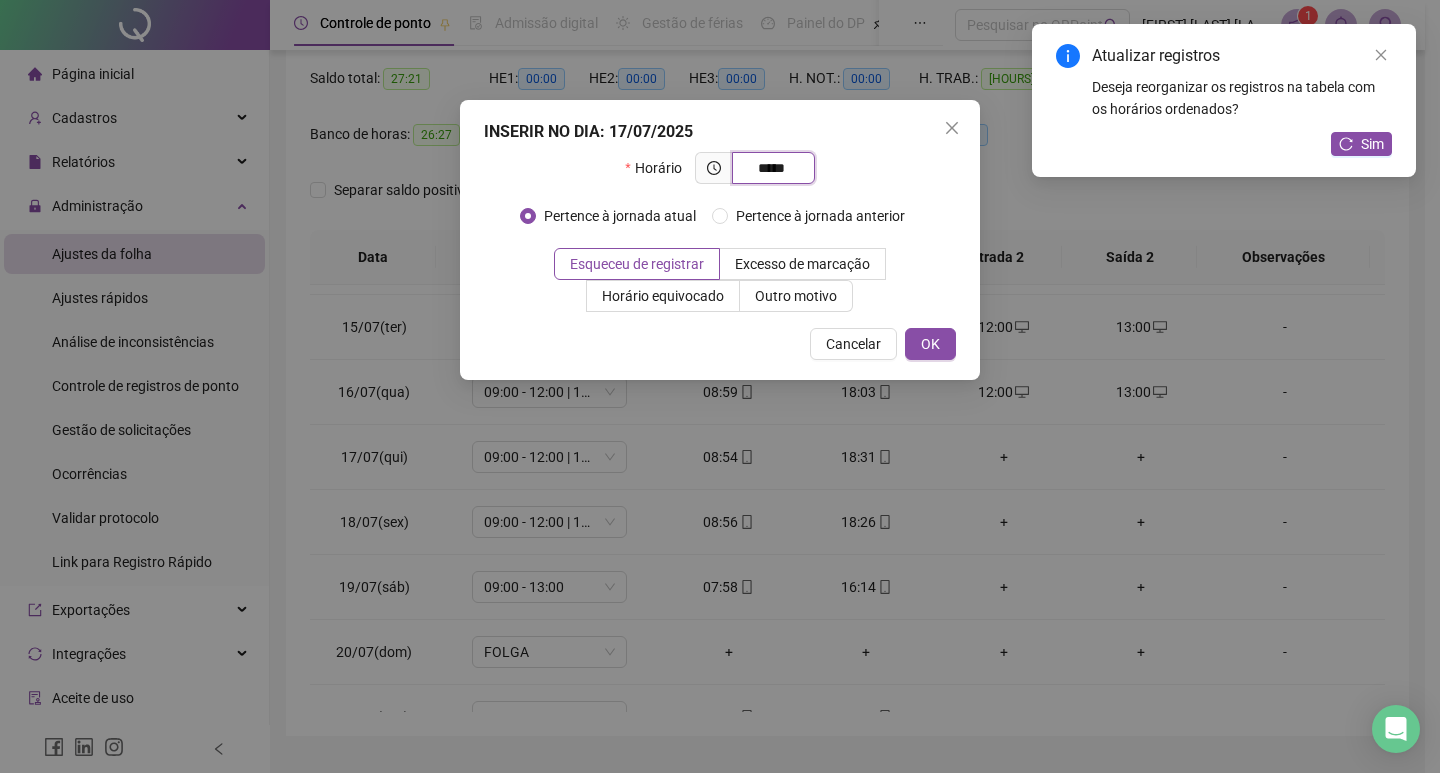 type on "*****" 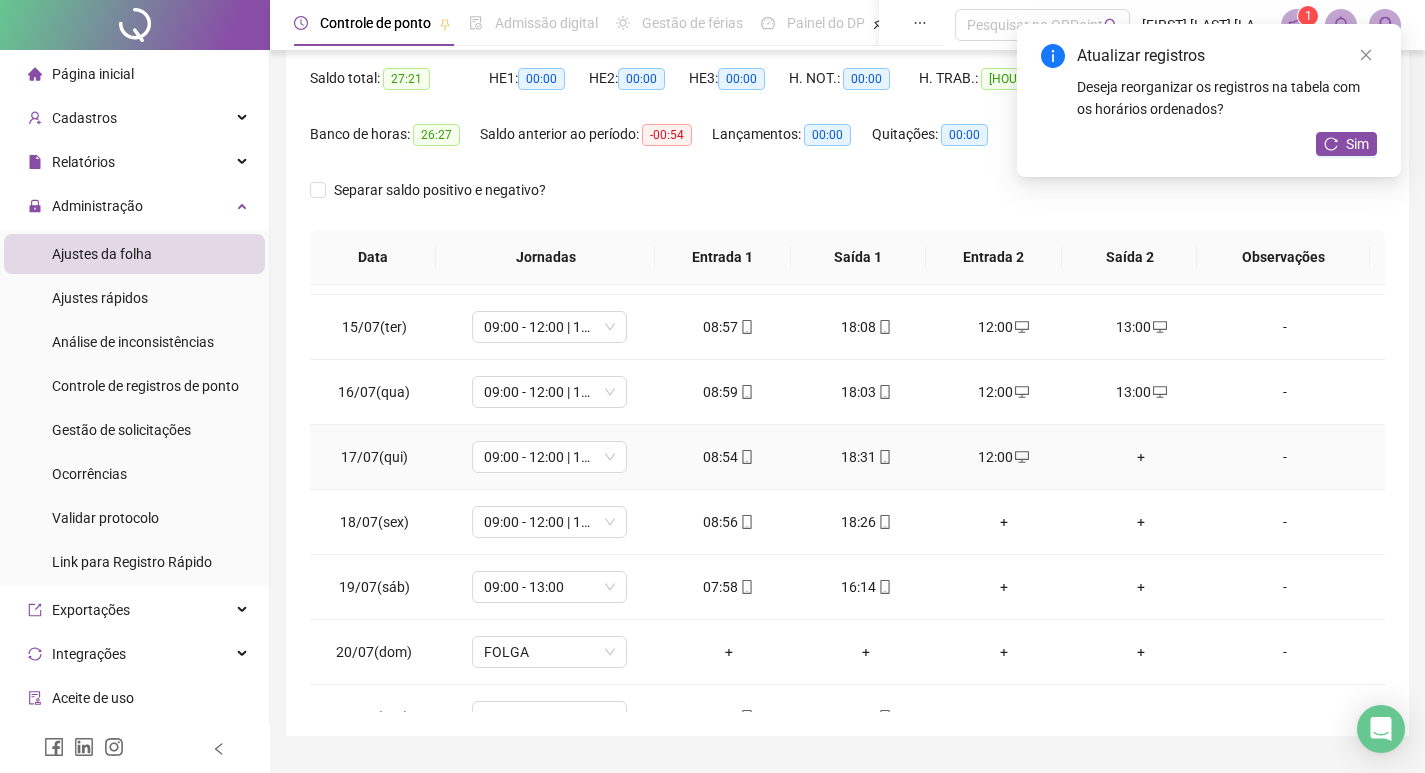 click on "+" at bounding box center [1142, 457] 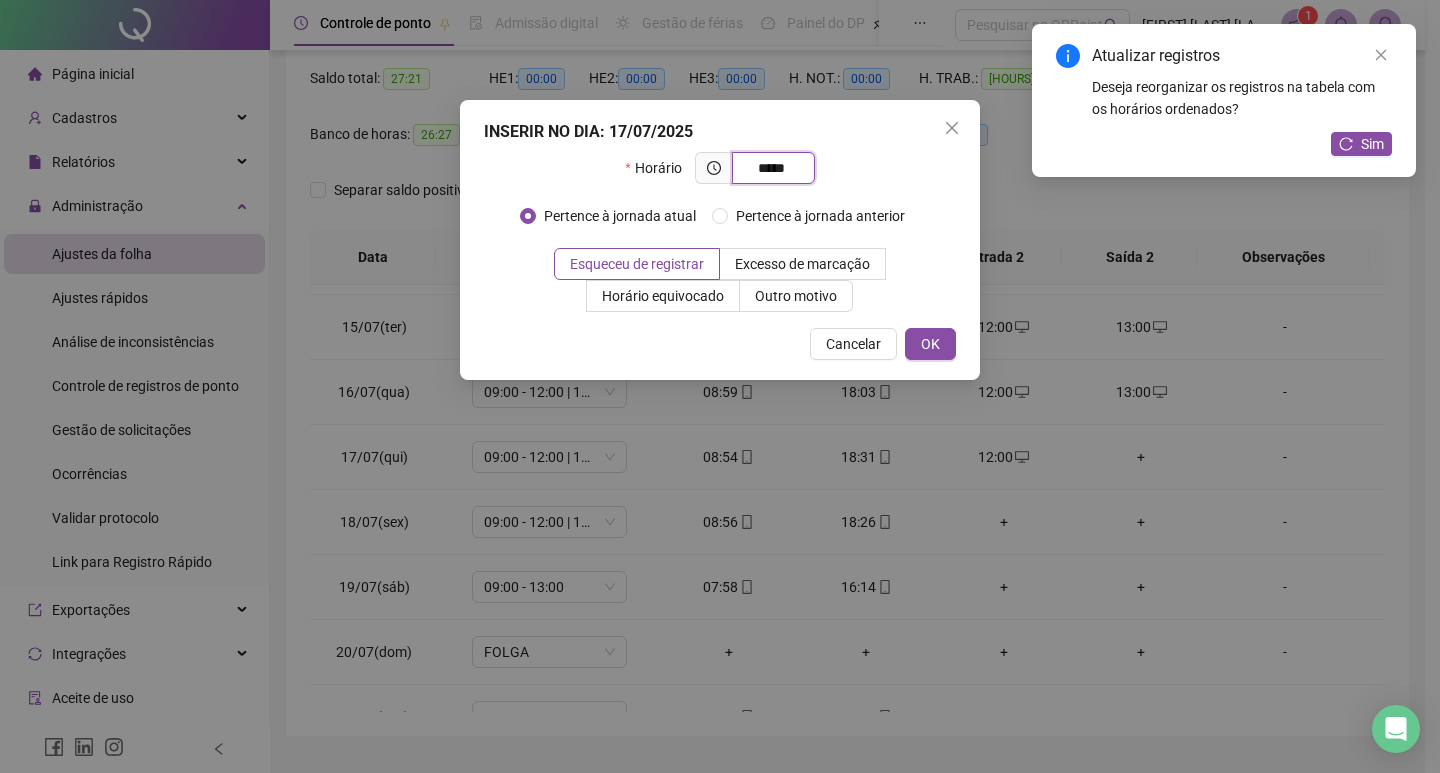 type on "*****" 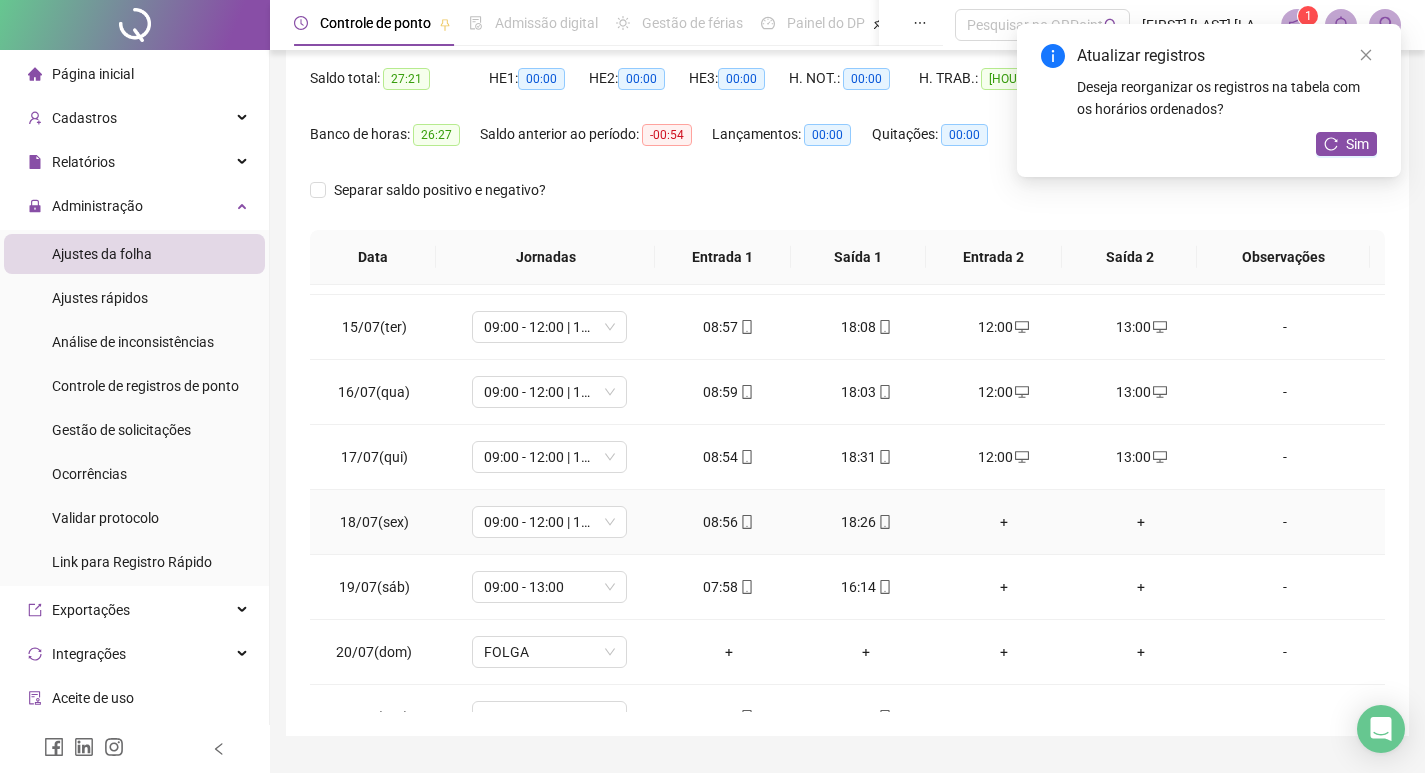click on "+" at bounding box center (1004, 522) 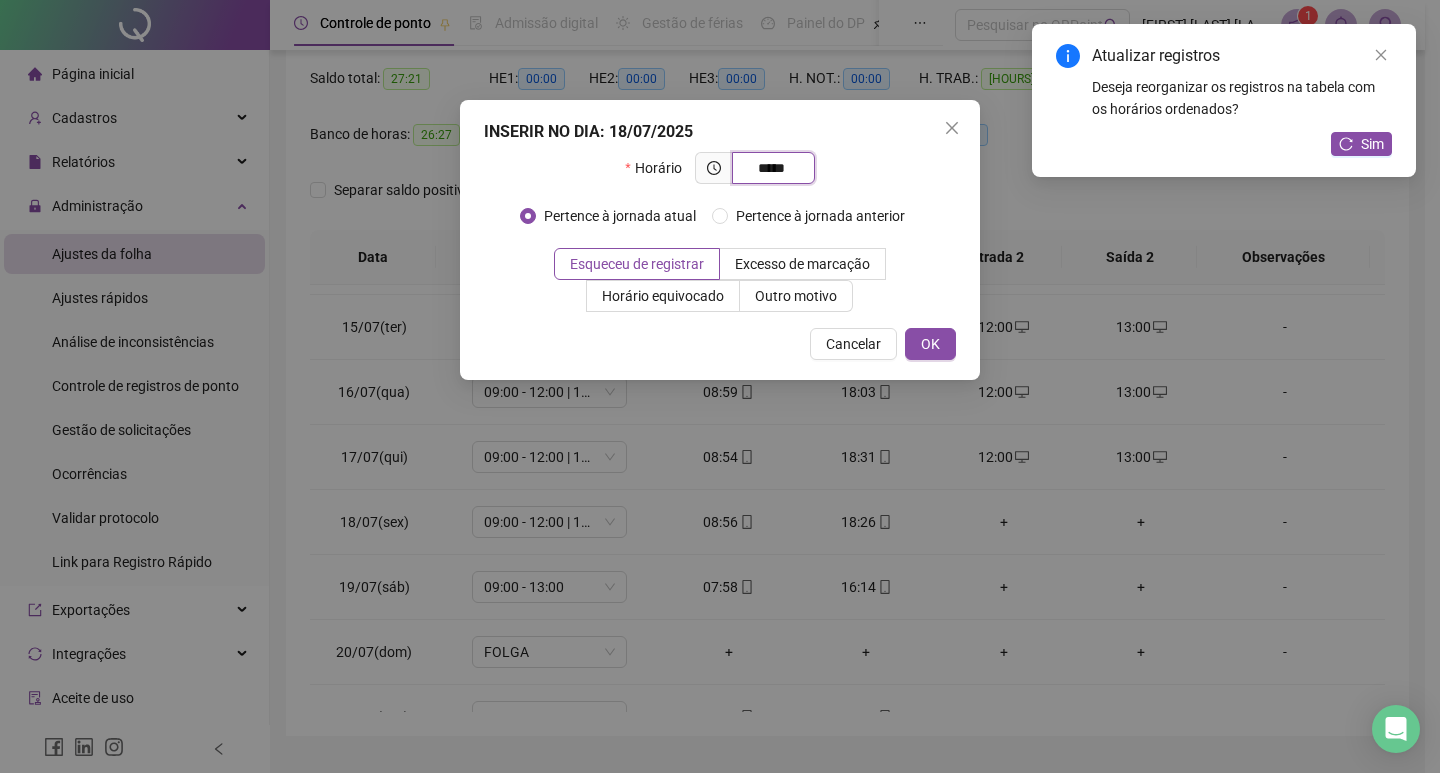 type on "*****" 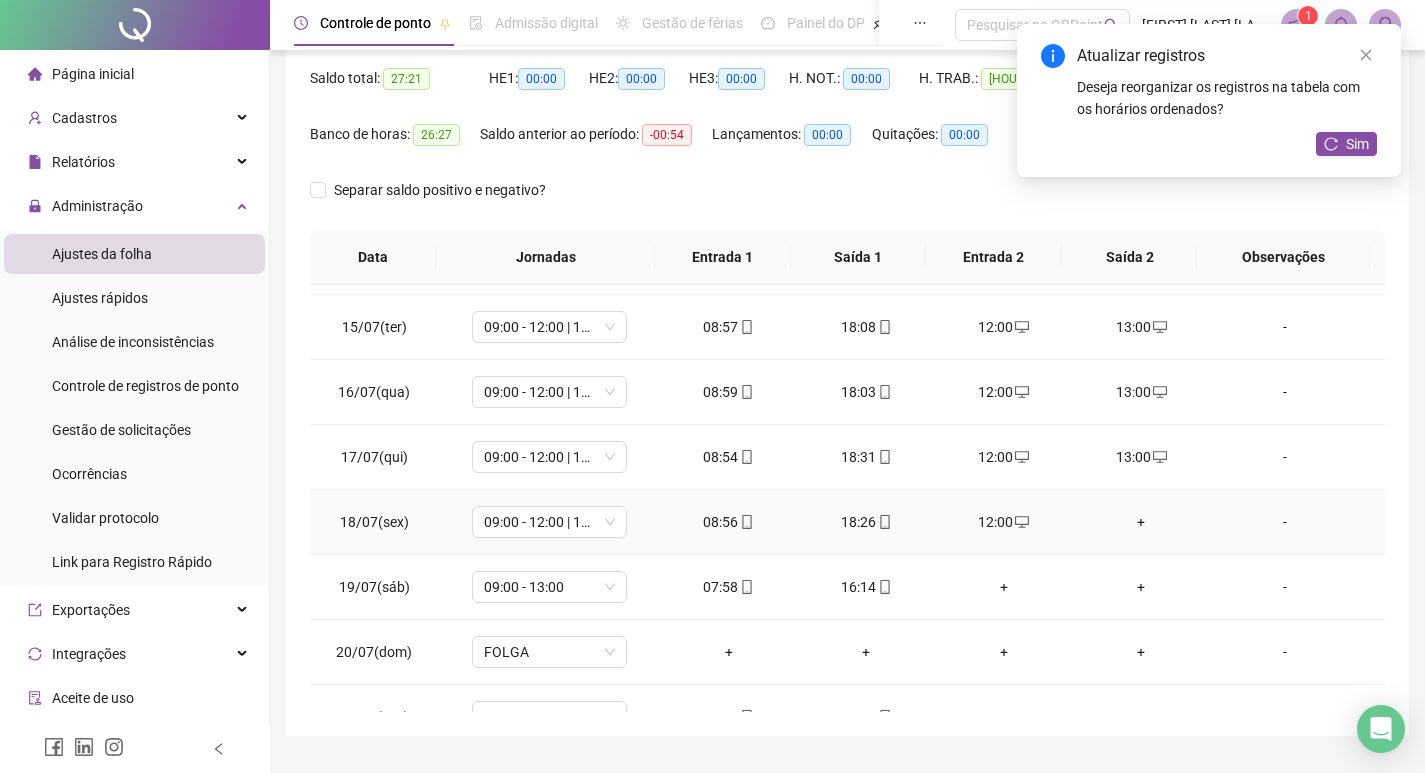 click on "+" at bounding box center (1142, 522) 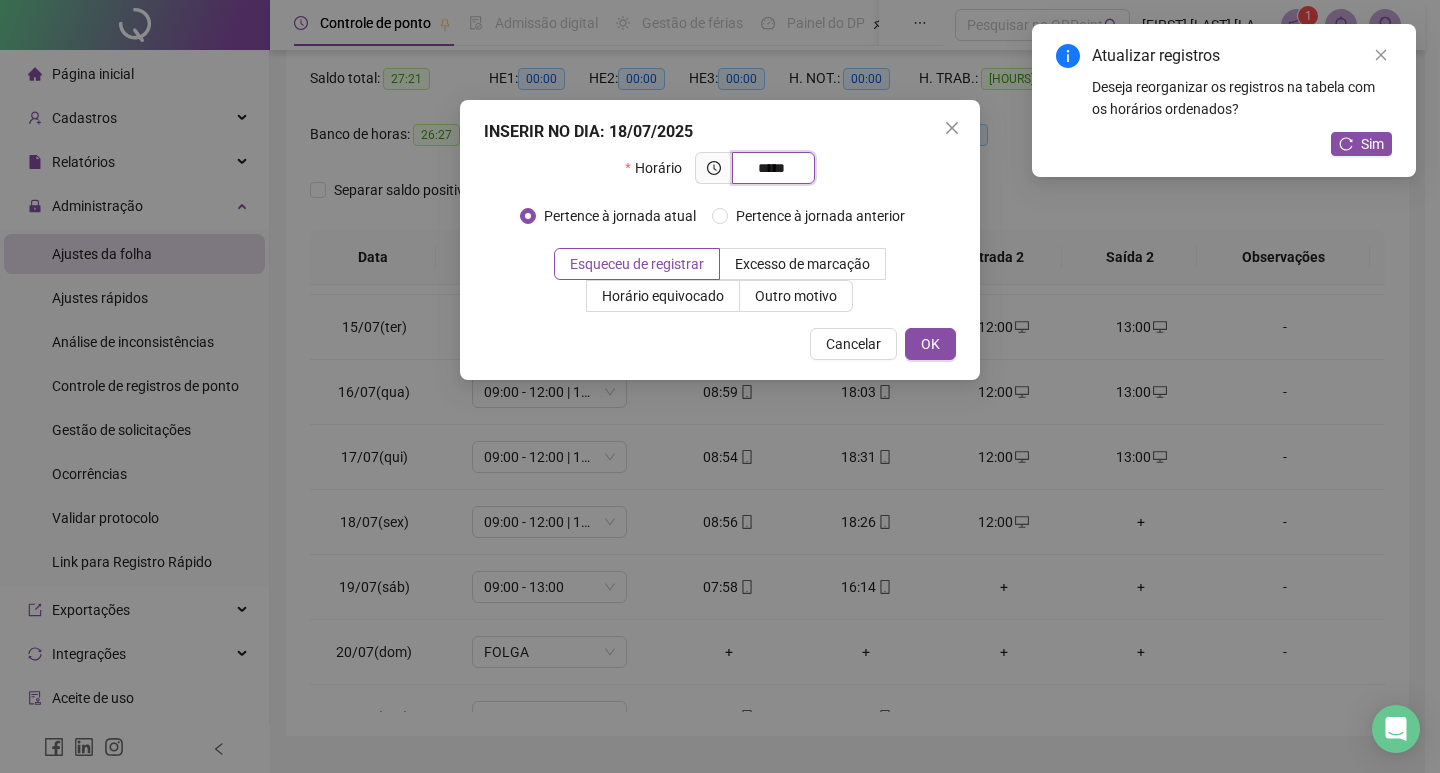 type on "*****" 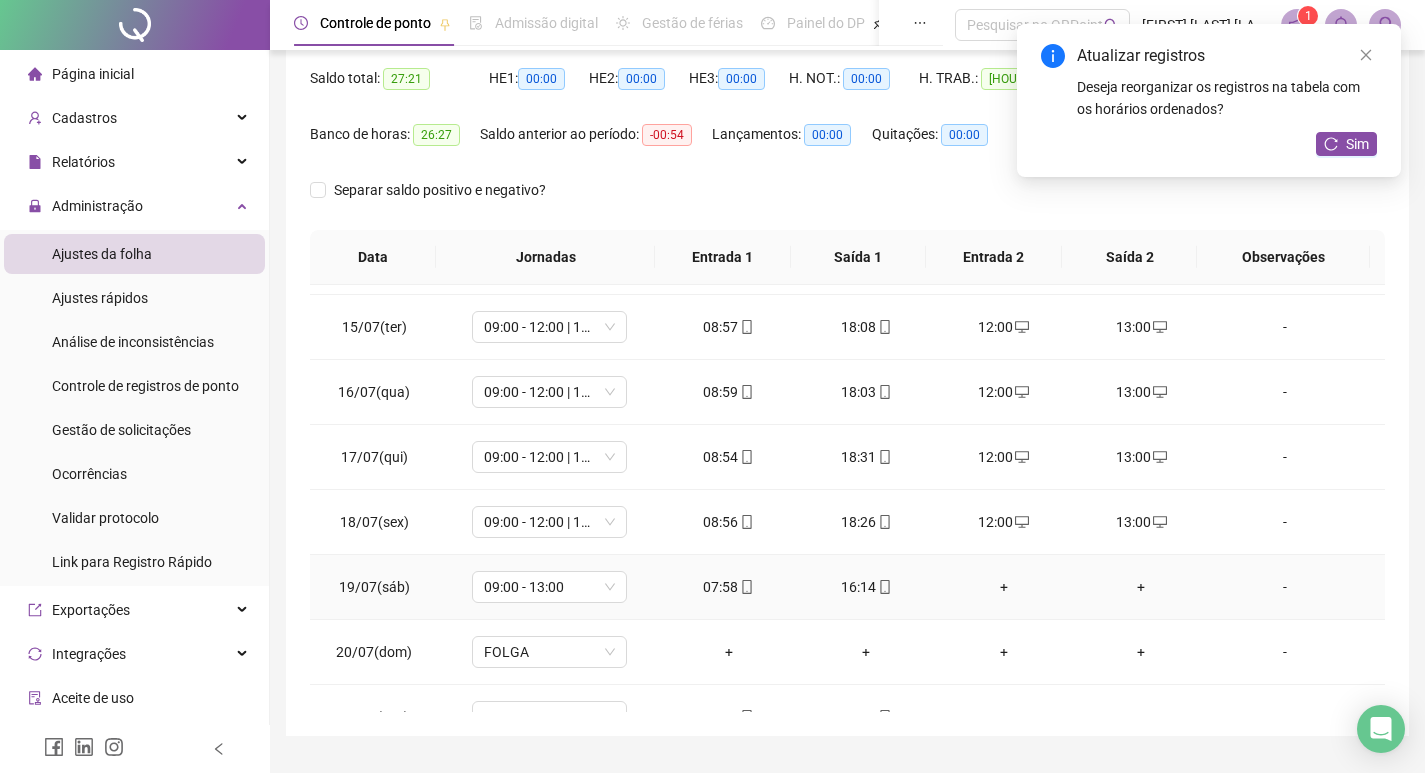 click on "+" at bounding box center [1004, 587] 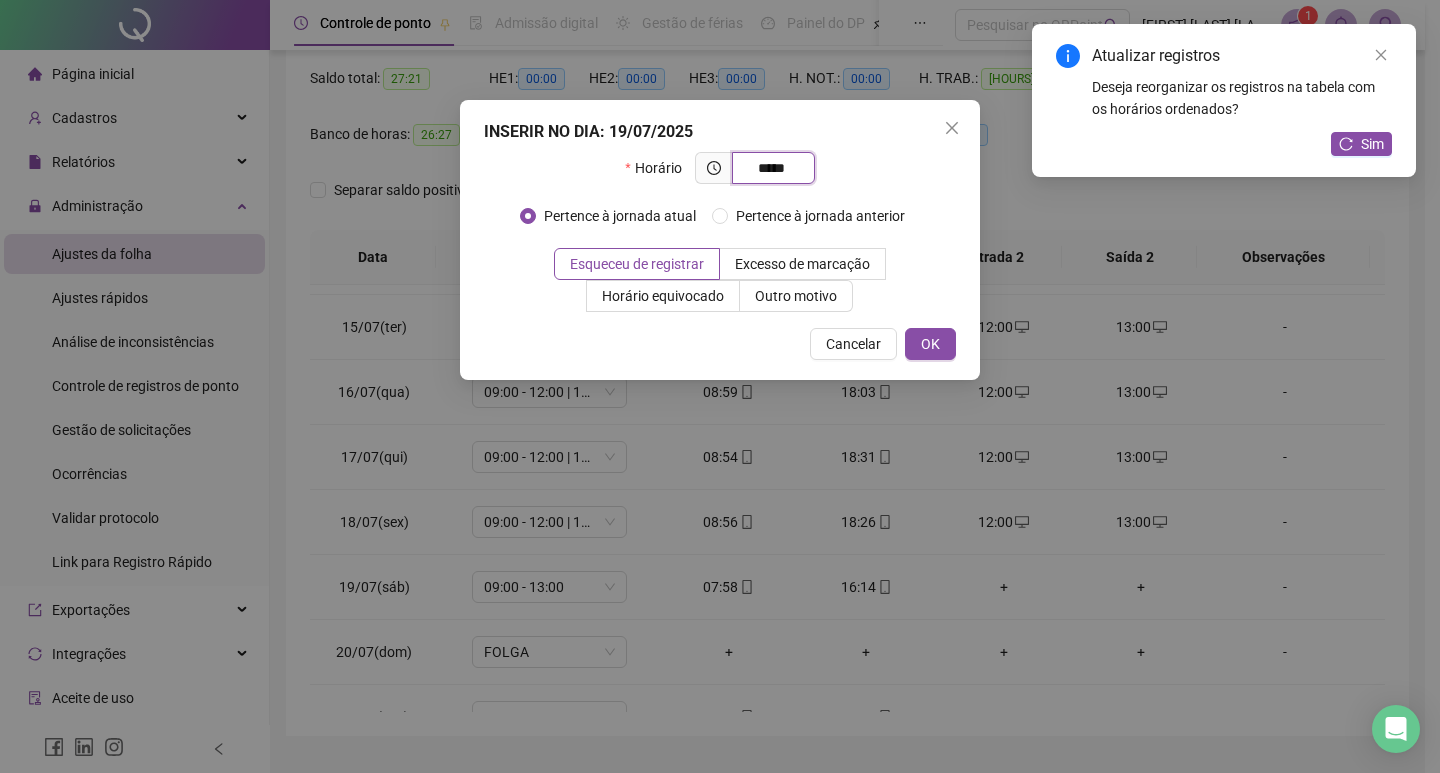 type on "*****" 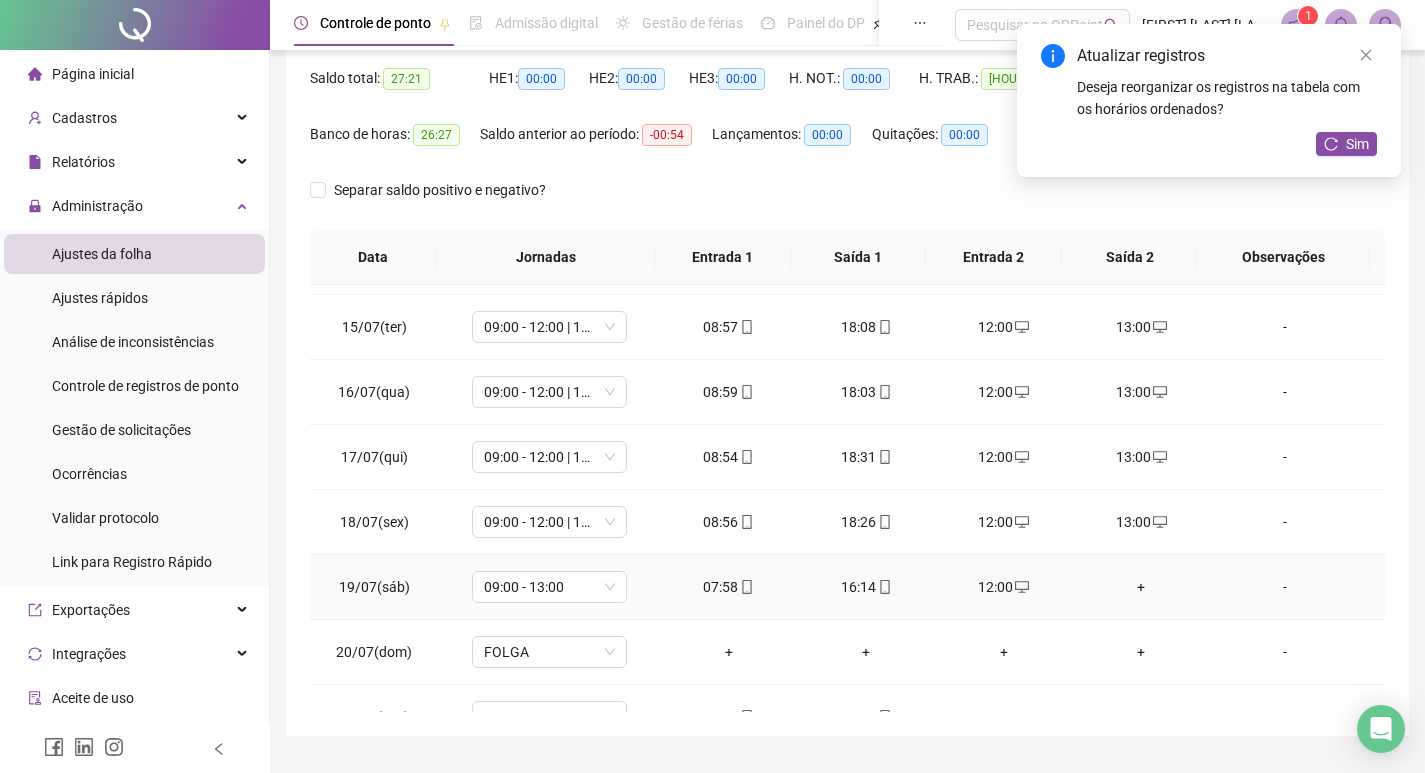 click on "+" at bounding box center (1142, 587) 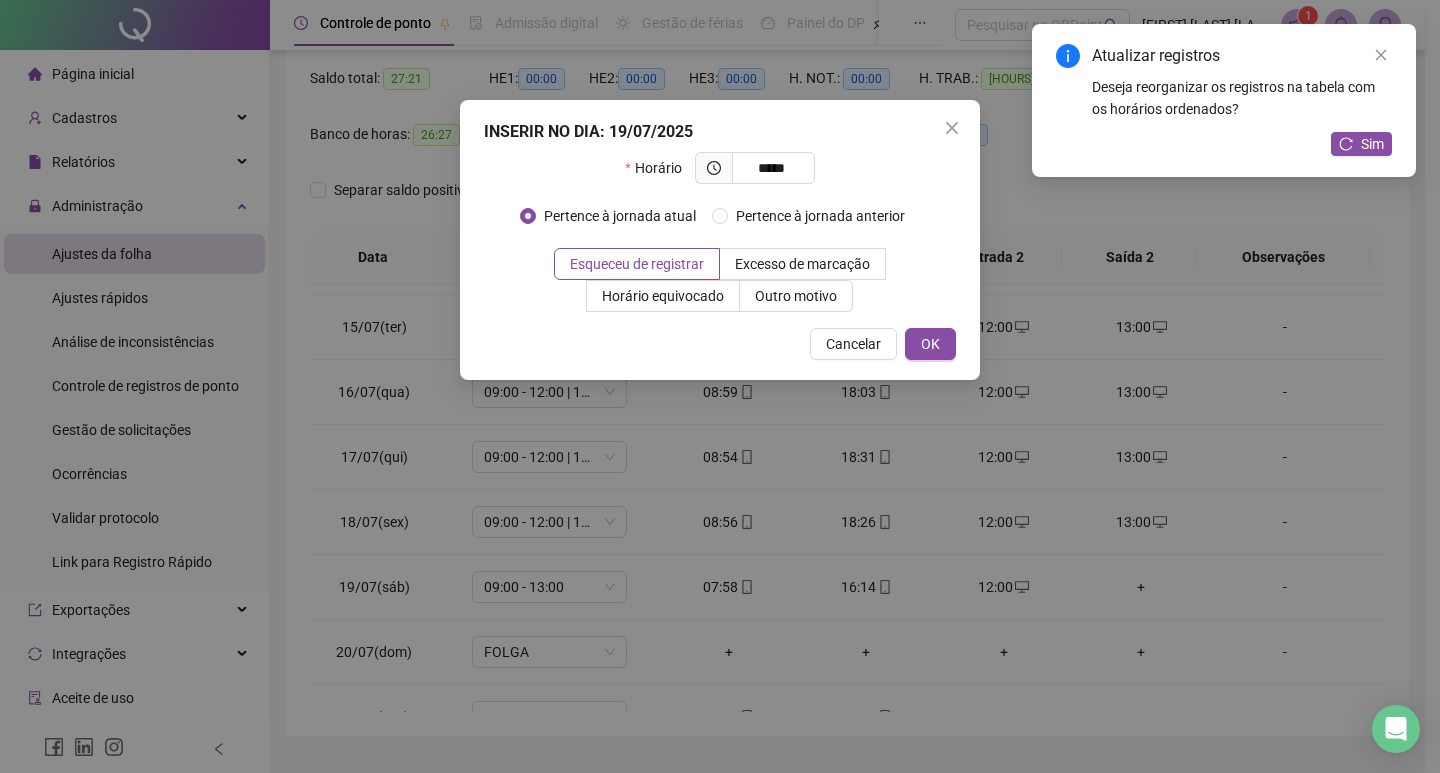type on "*****" 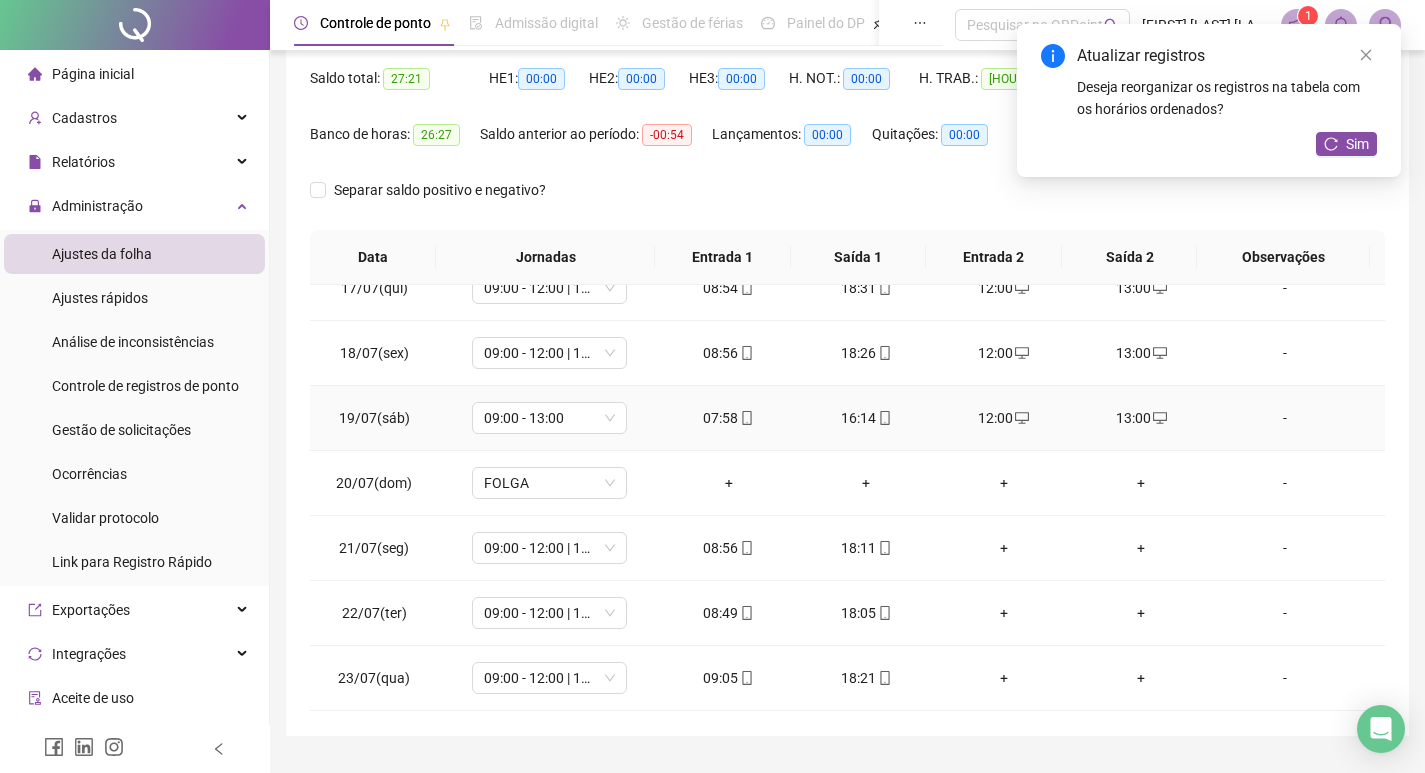 scroll, scrollTop: 1100, scrollLeft: 0, axis: vertical 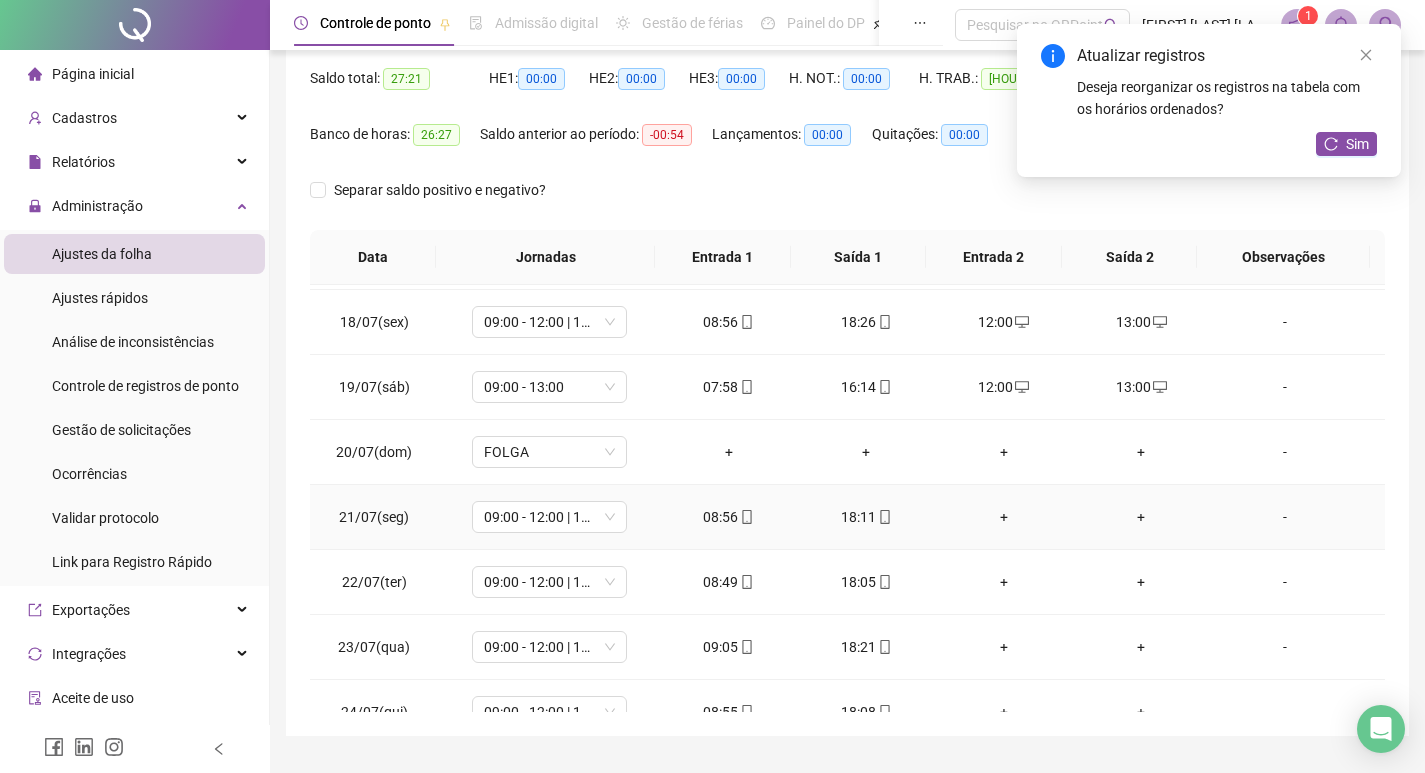 click on "+" at bounding box center [1004, 517] 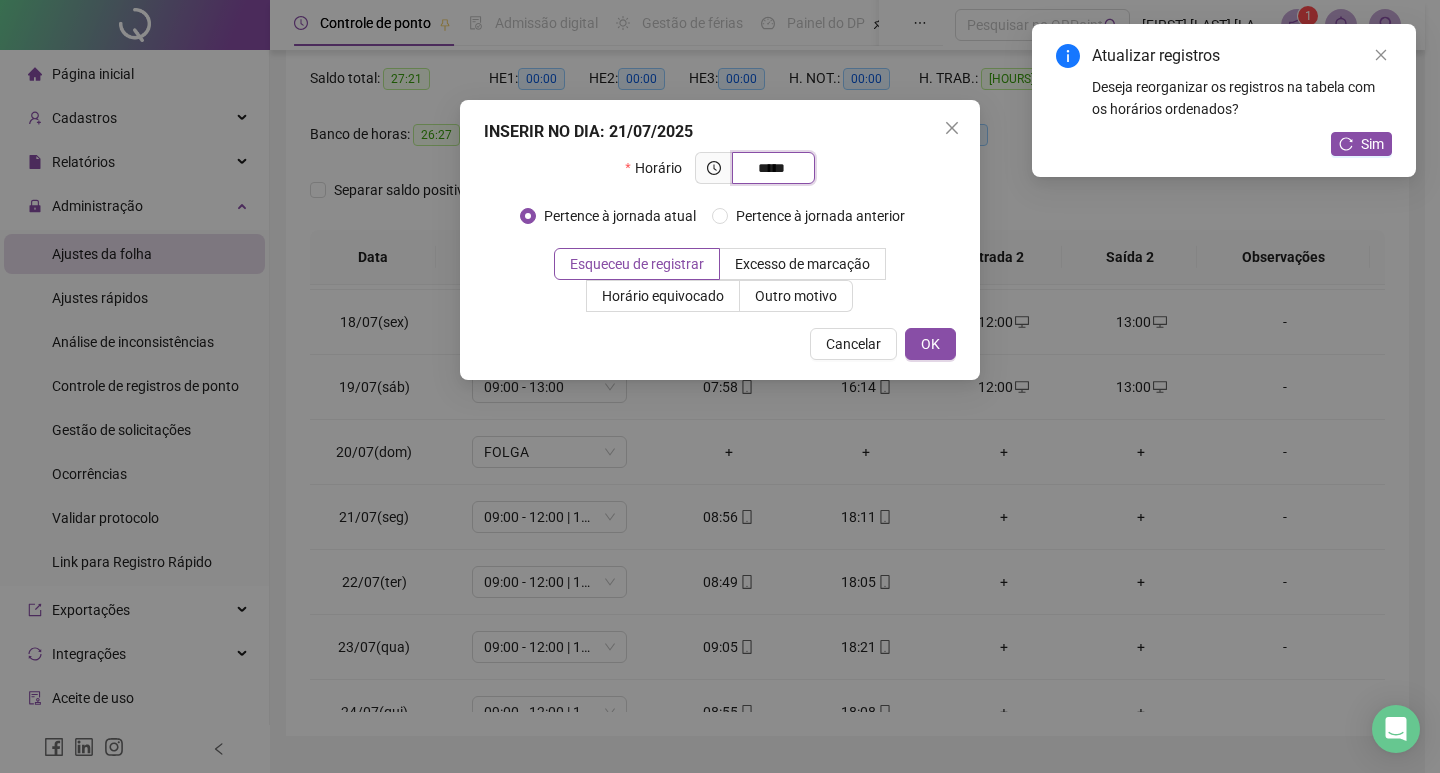 type on "*****" 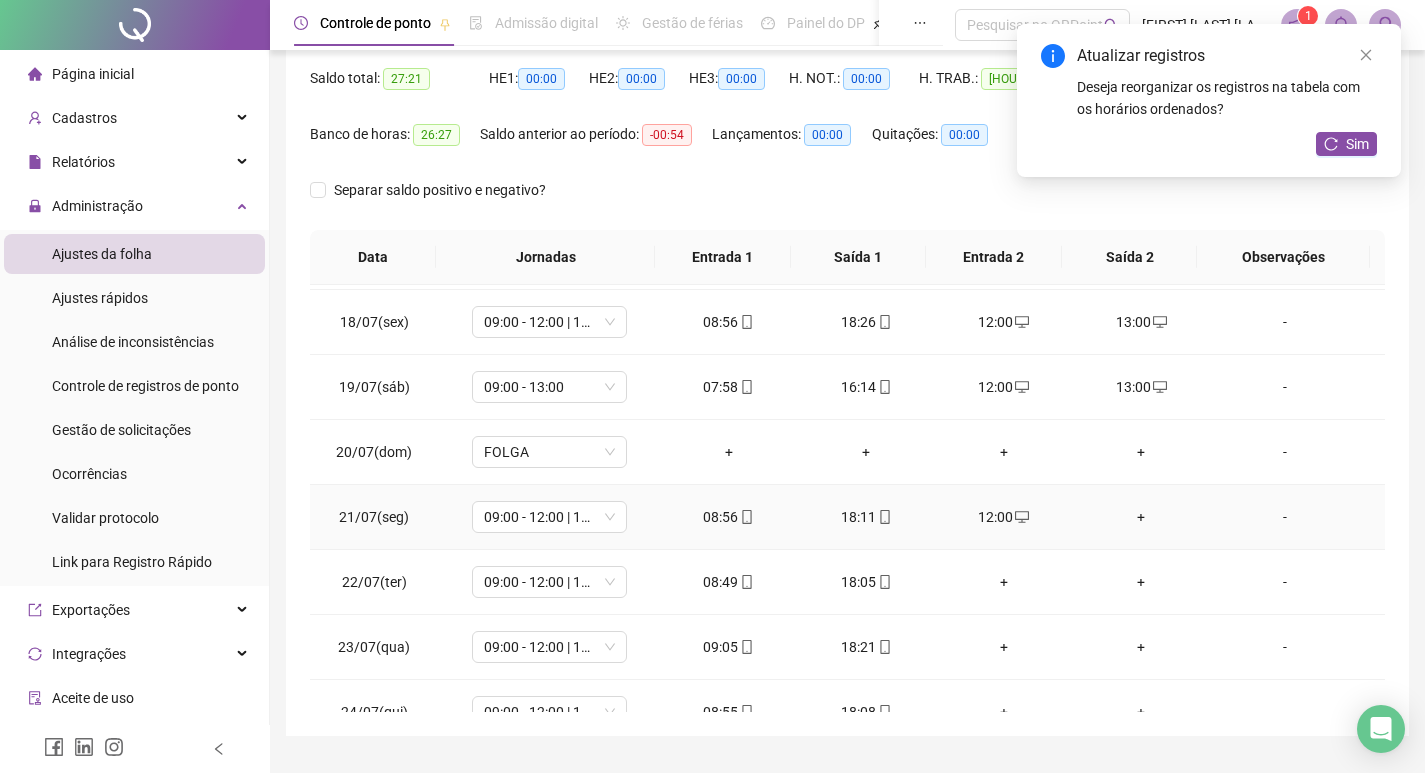 click on "+" at bounding box center [1142, 517] 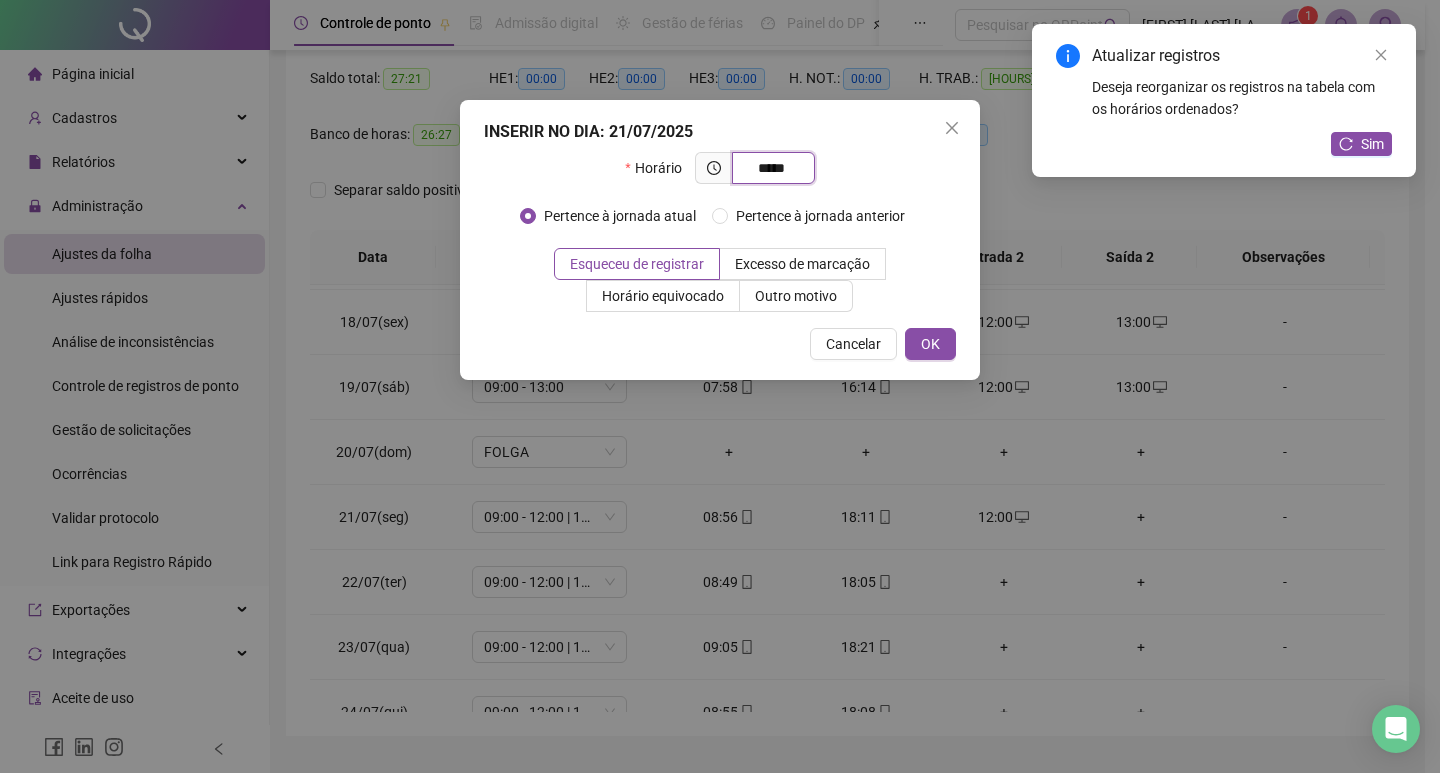 type on "*****" 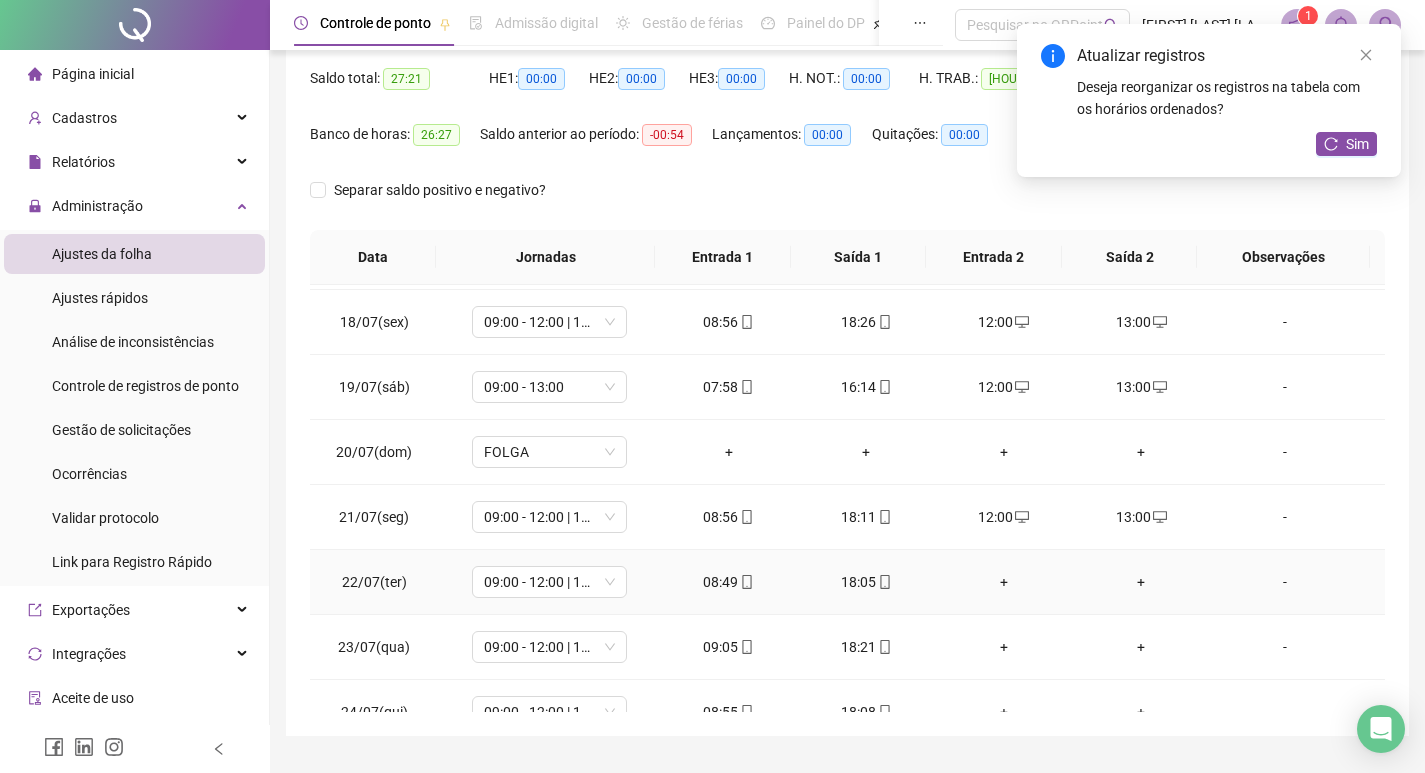 click on "+" at bounding box center [1004, 582] 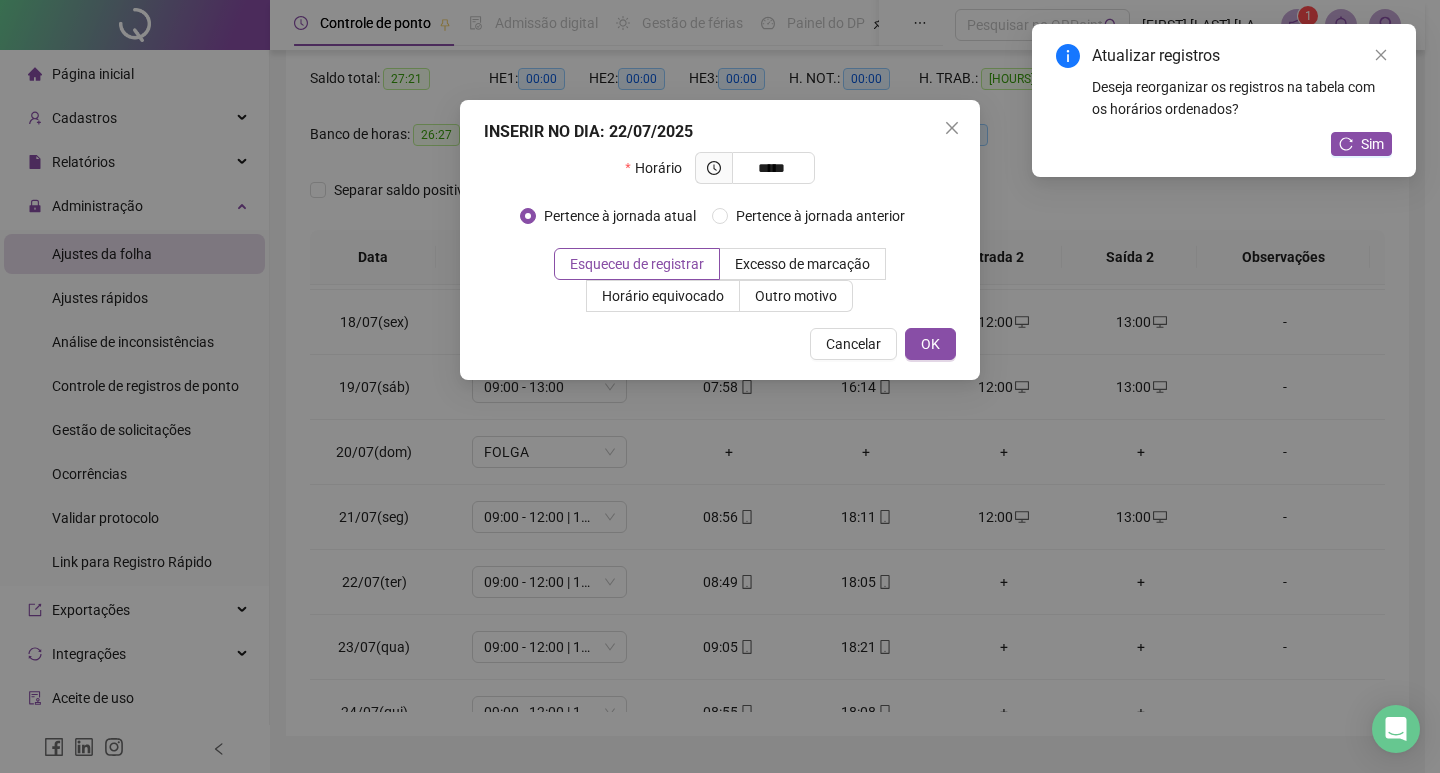 type on "*****" 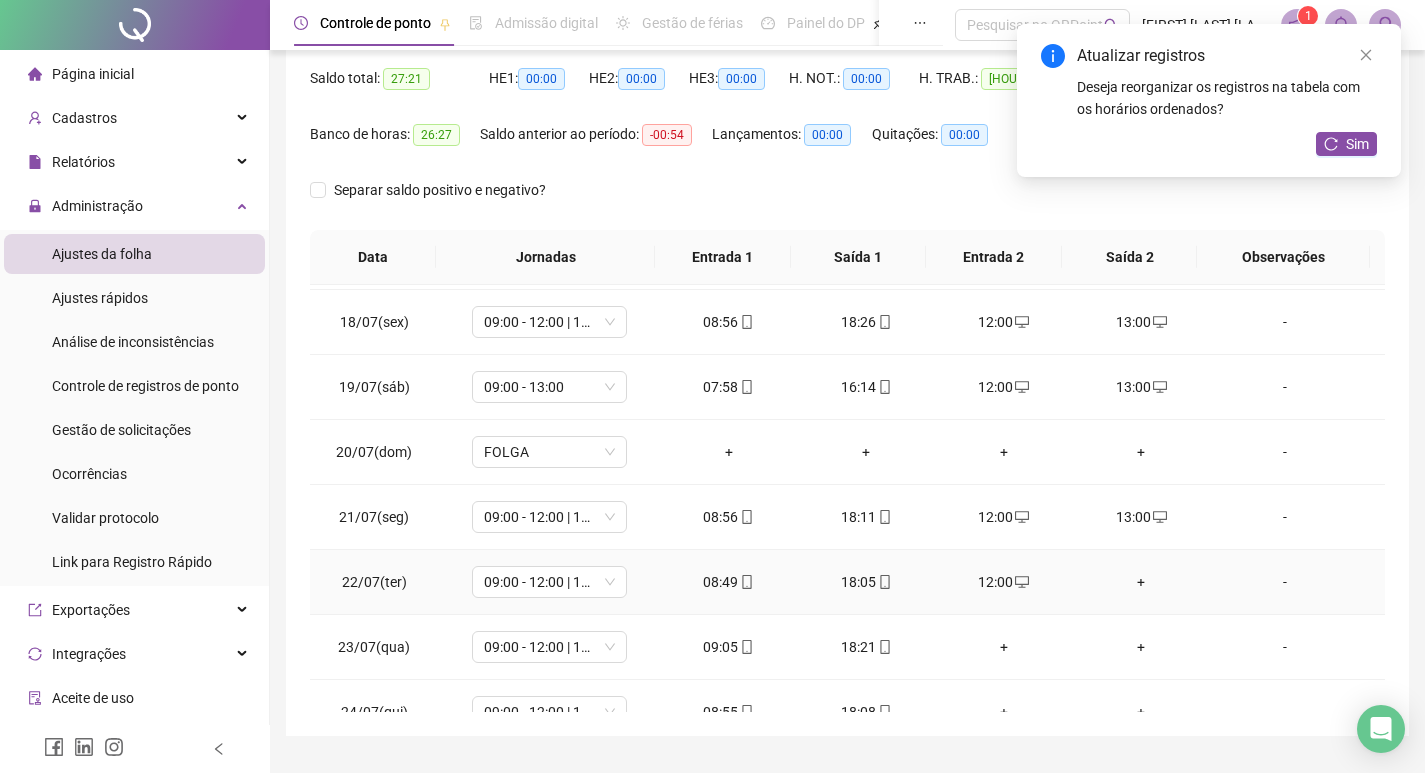 click on "+" at bounding box center (1142, 582) 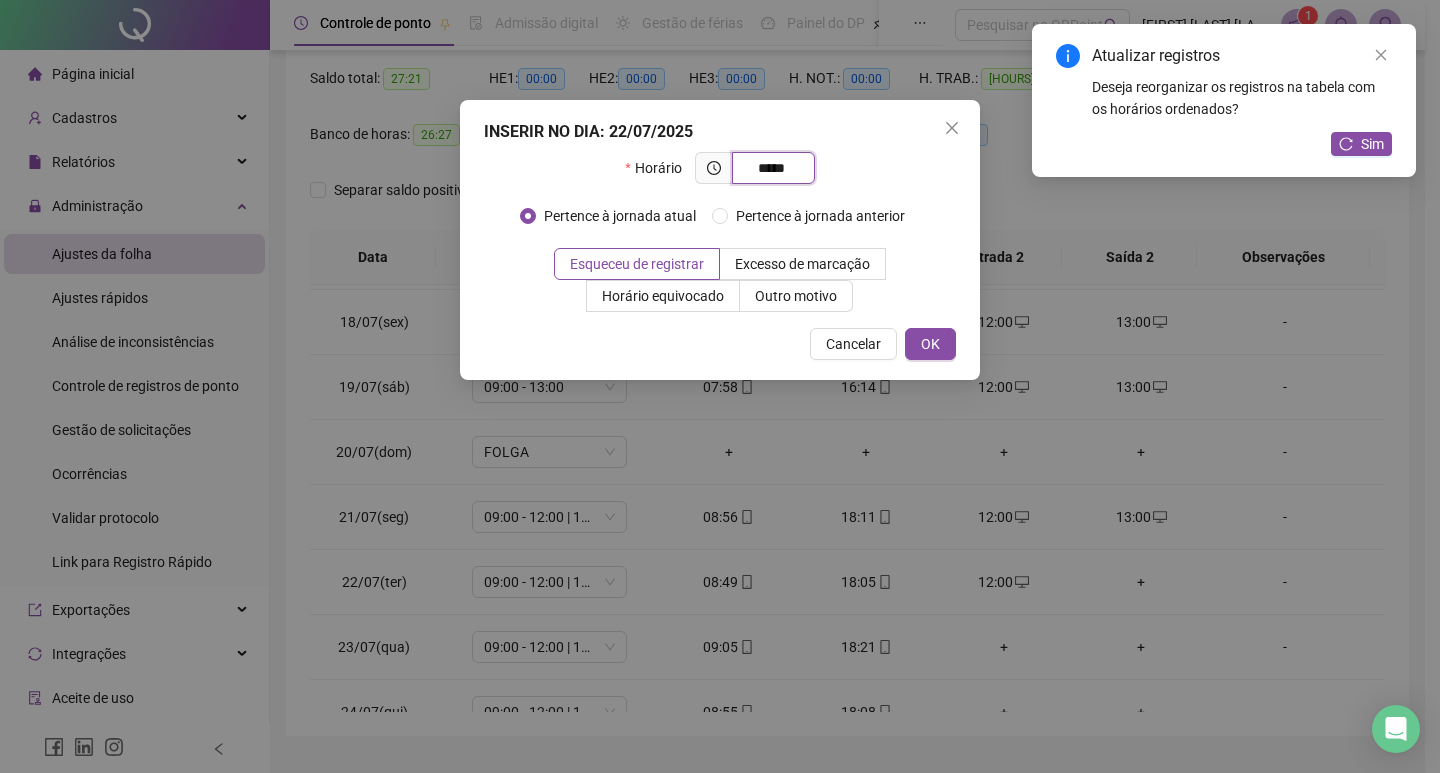 type on "*****" 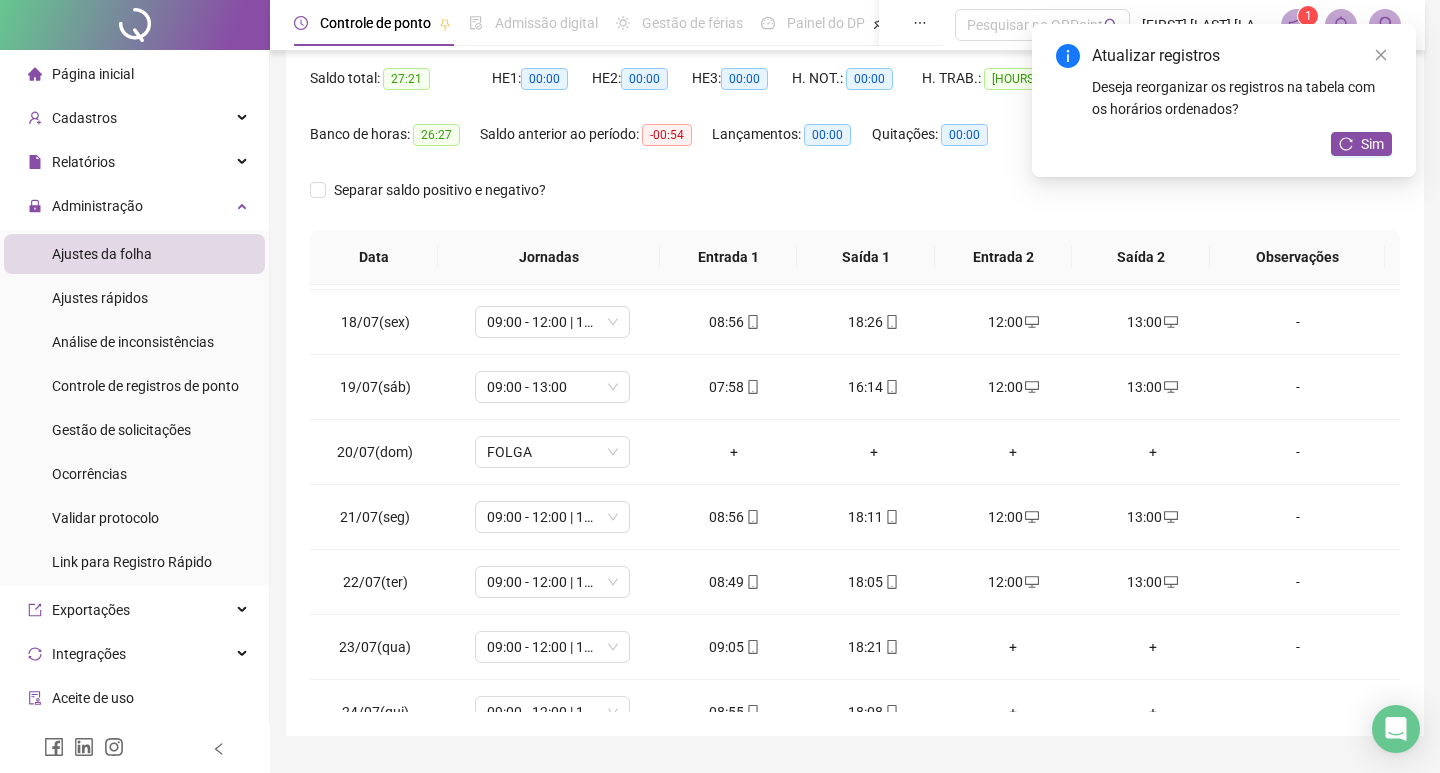 click on "Atualizar registros Deseja reorganizar os registros na tabela com os horários ordenados? Sim" at bounding box center [1224, 251] 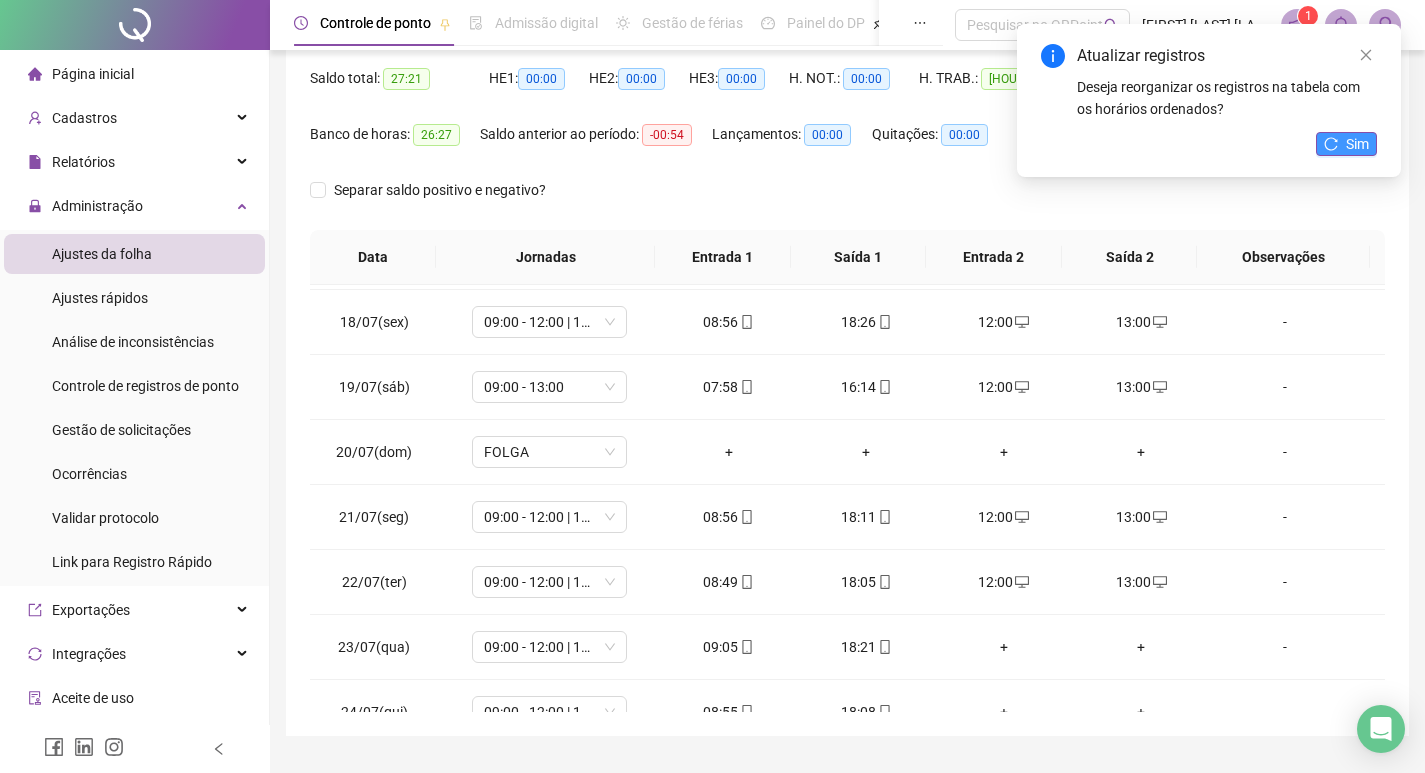 click on "Sim" at bounding box center (1357, 144) 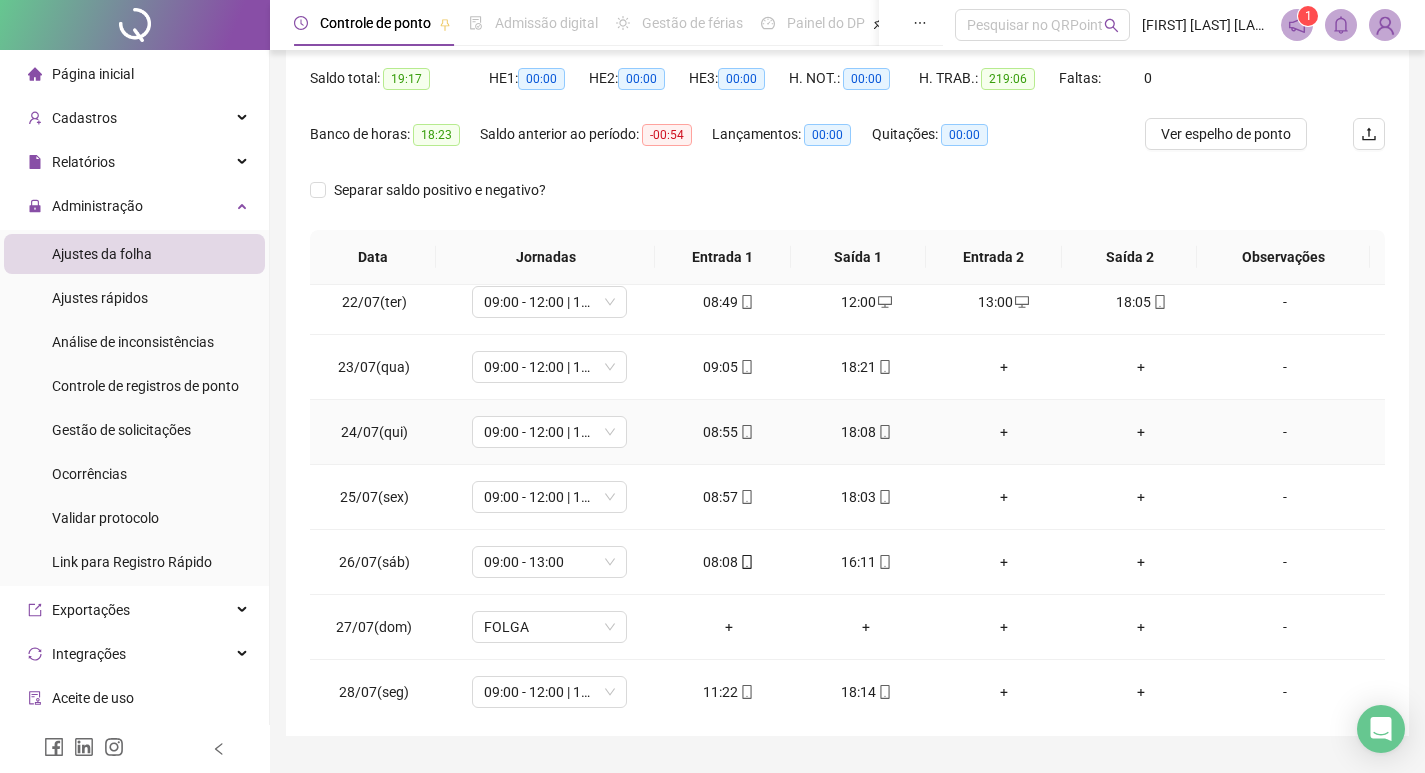 scroll, scrollTop: 1400, scrollLeft: 0, axis: vertical 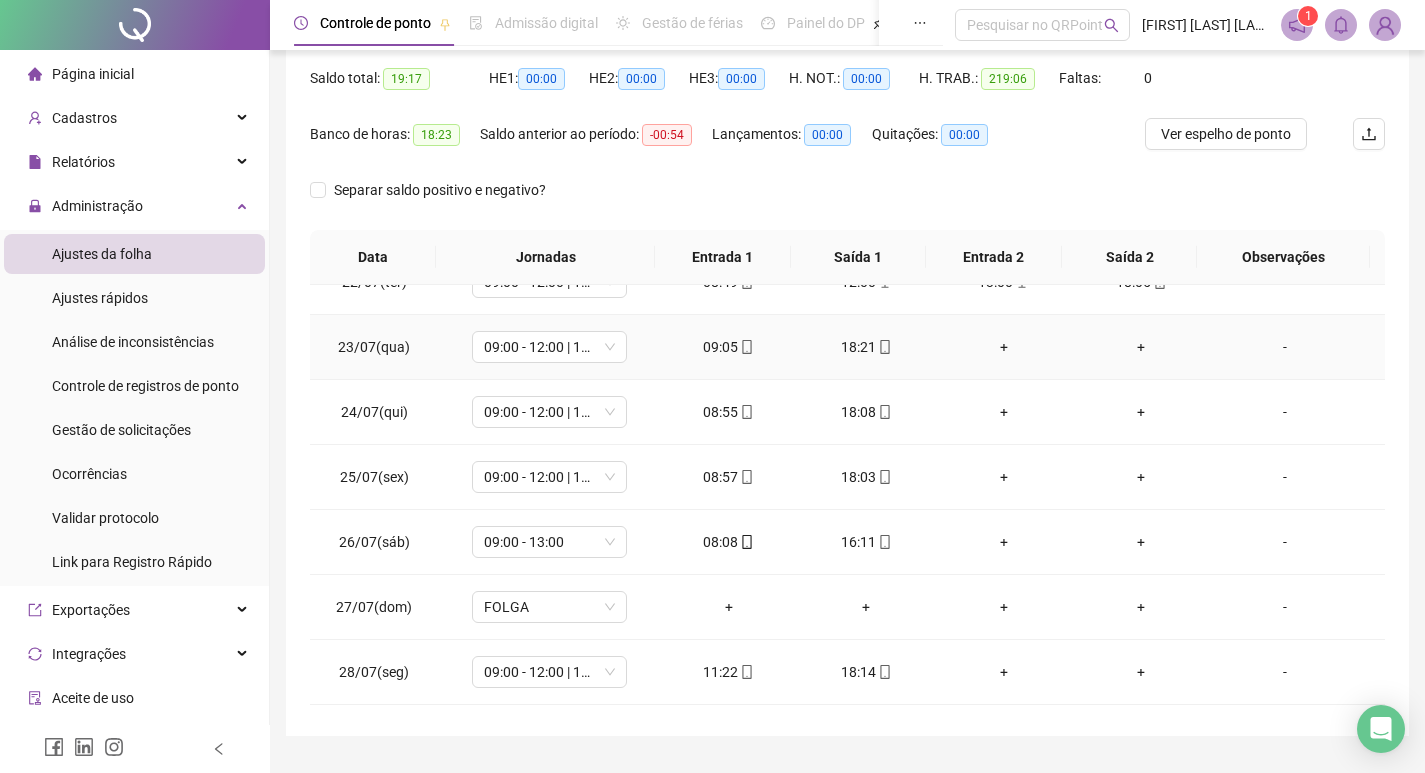 click on "+" at bounding box center [1004, 347] 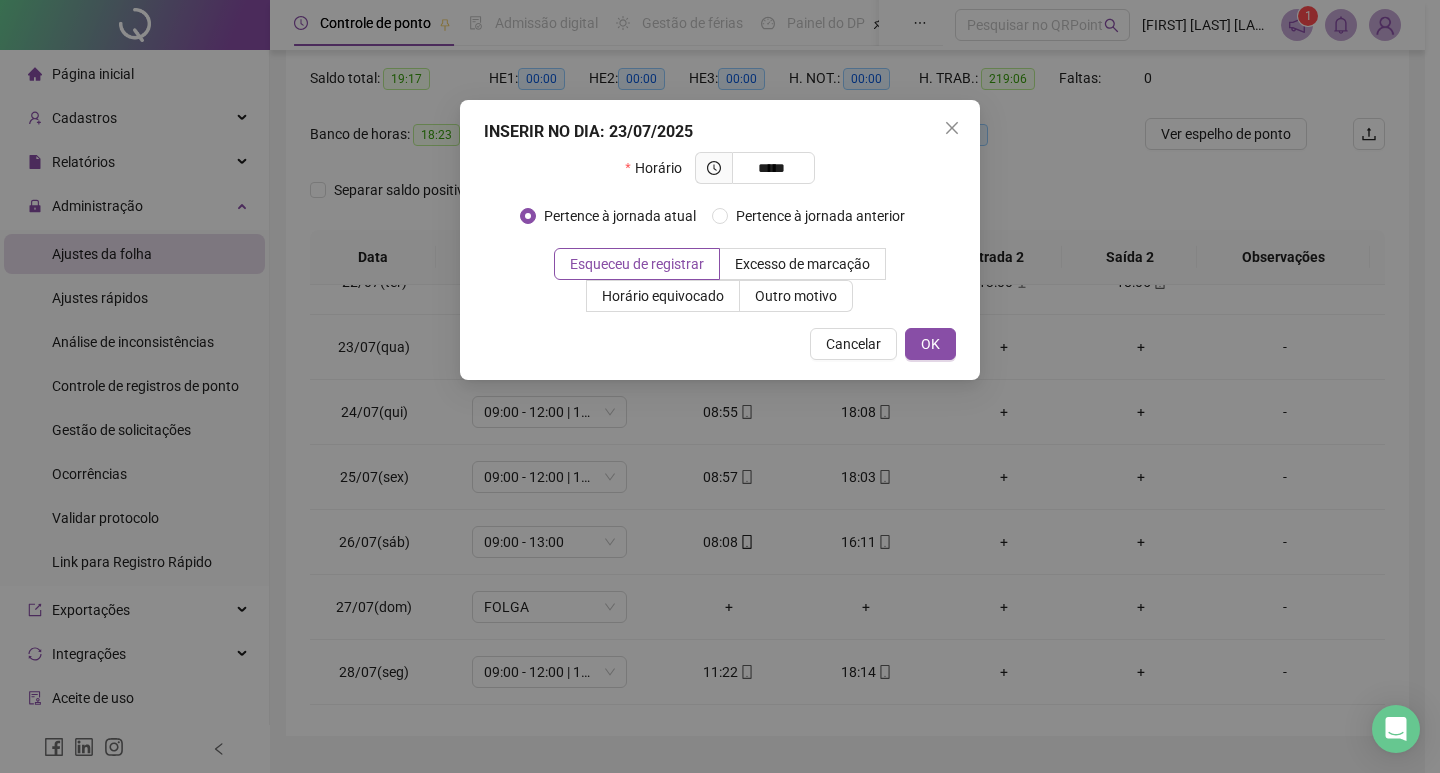 type on "*****" 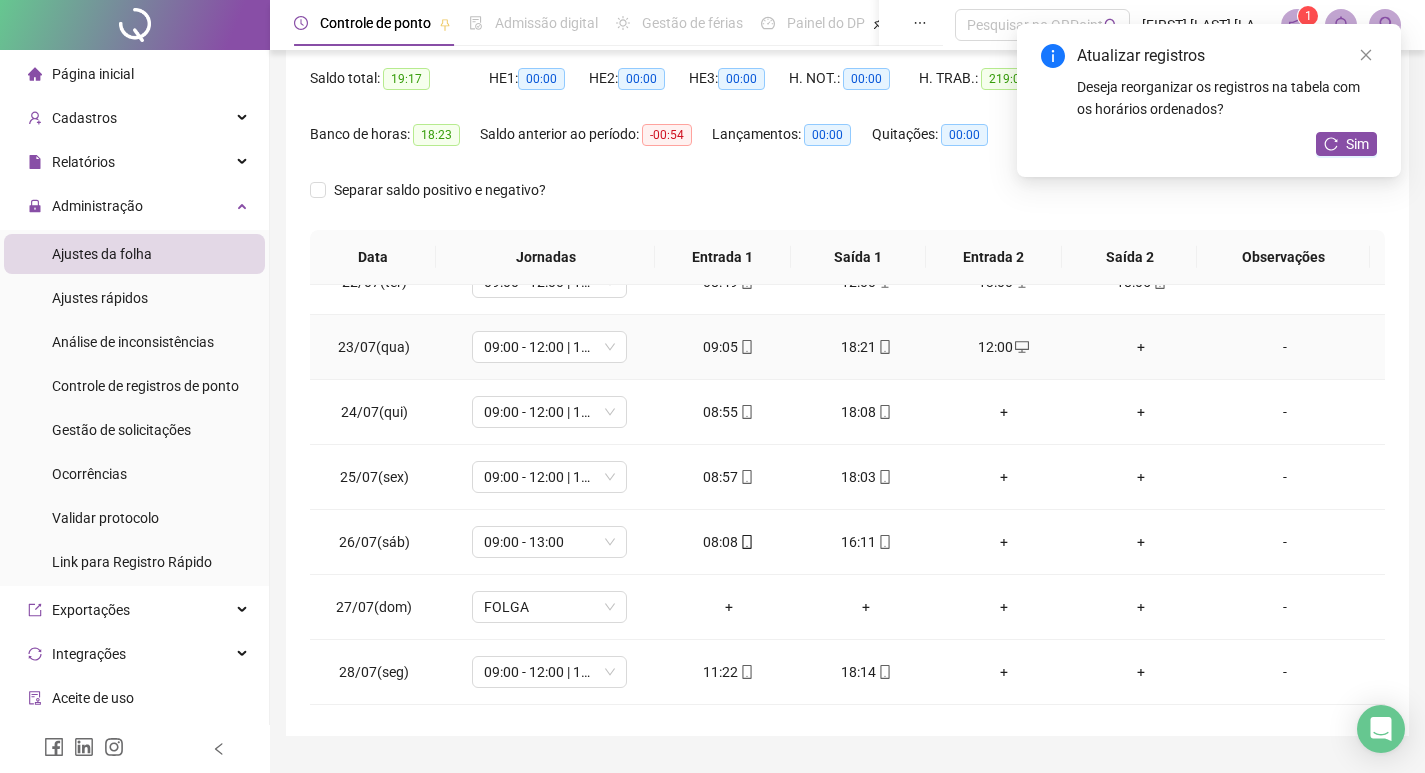 click on "+" at bounding box center [1142, 347] 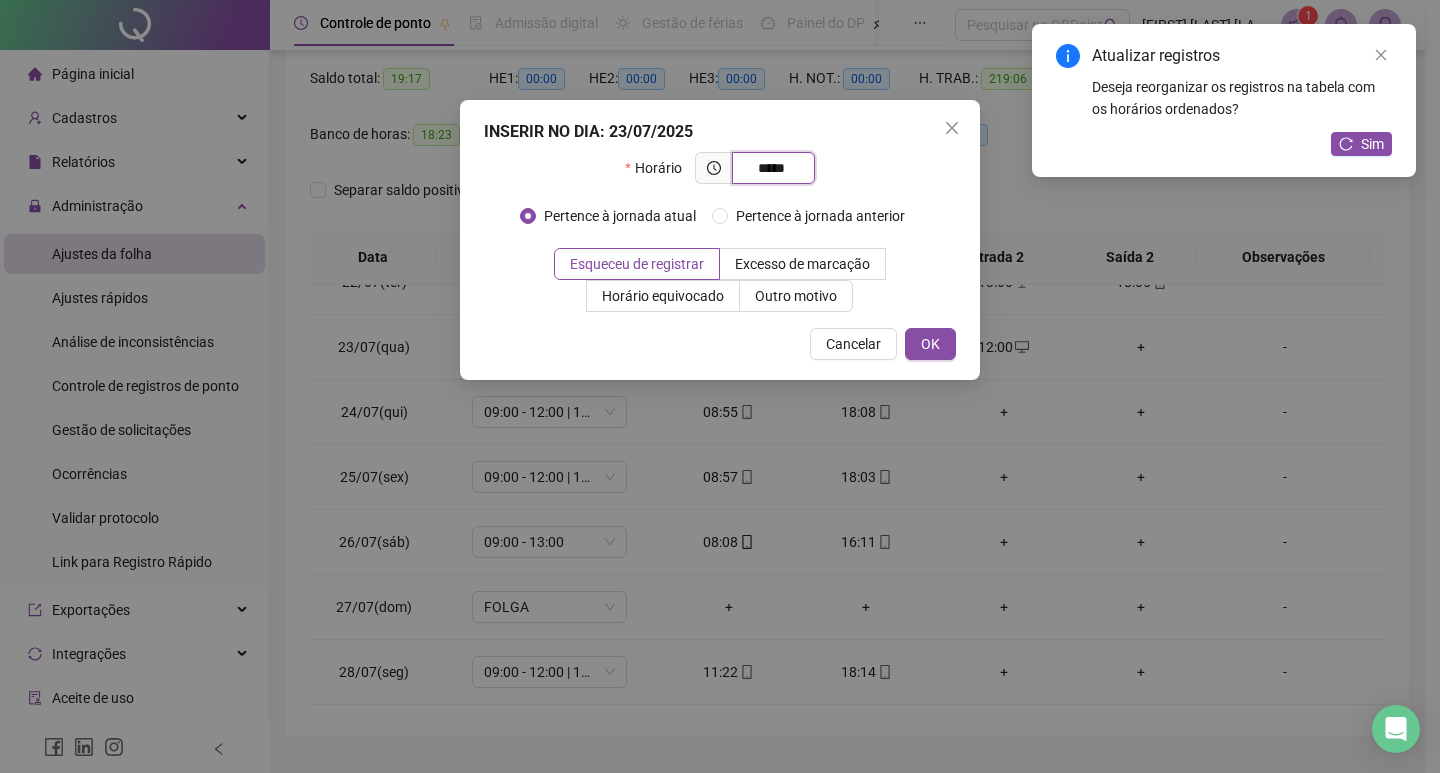 type on "*****" 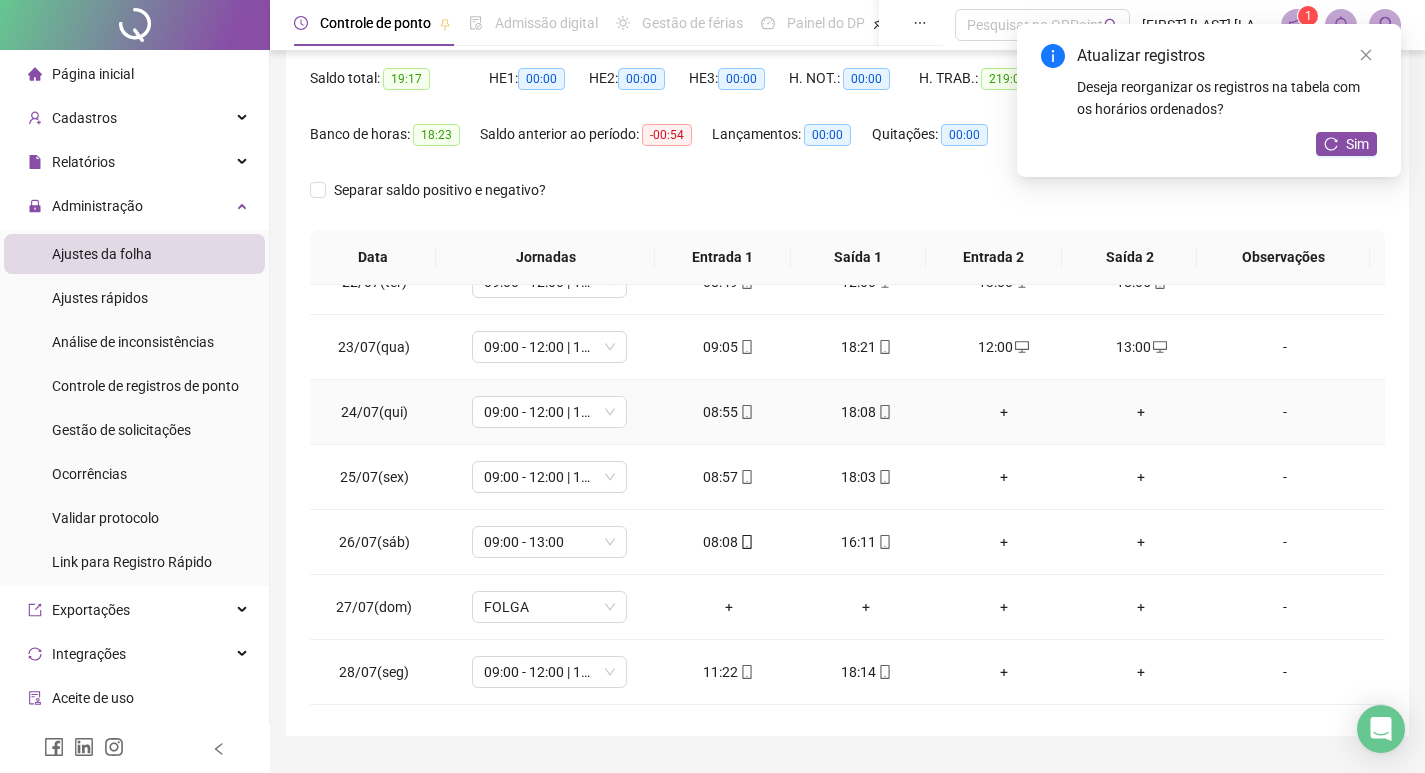 click on "+" at bounding box center (1004, 412) 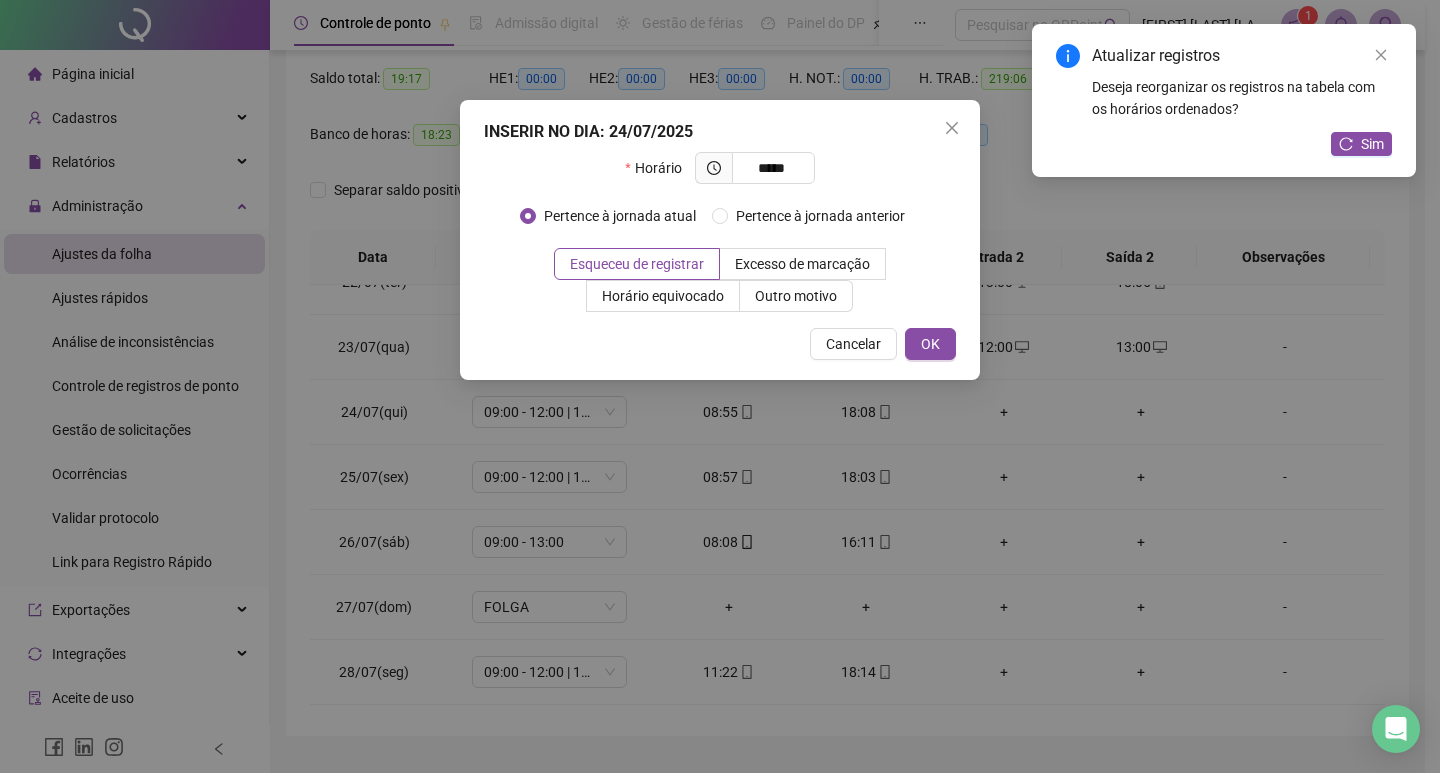 type on "*****" 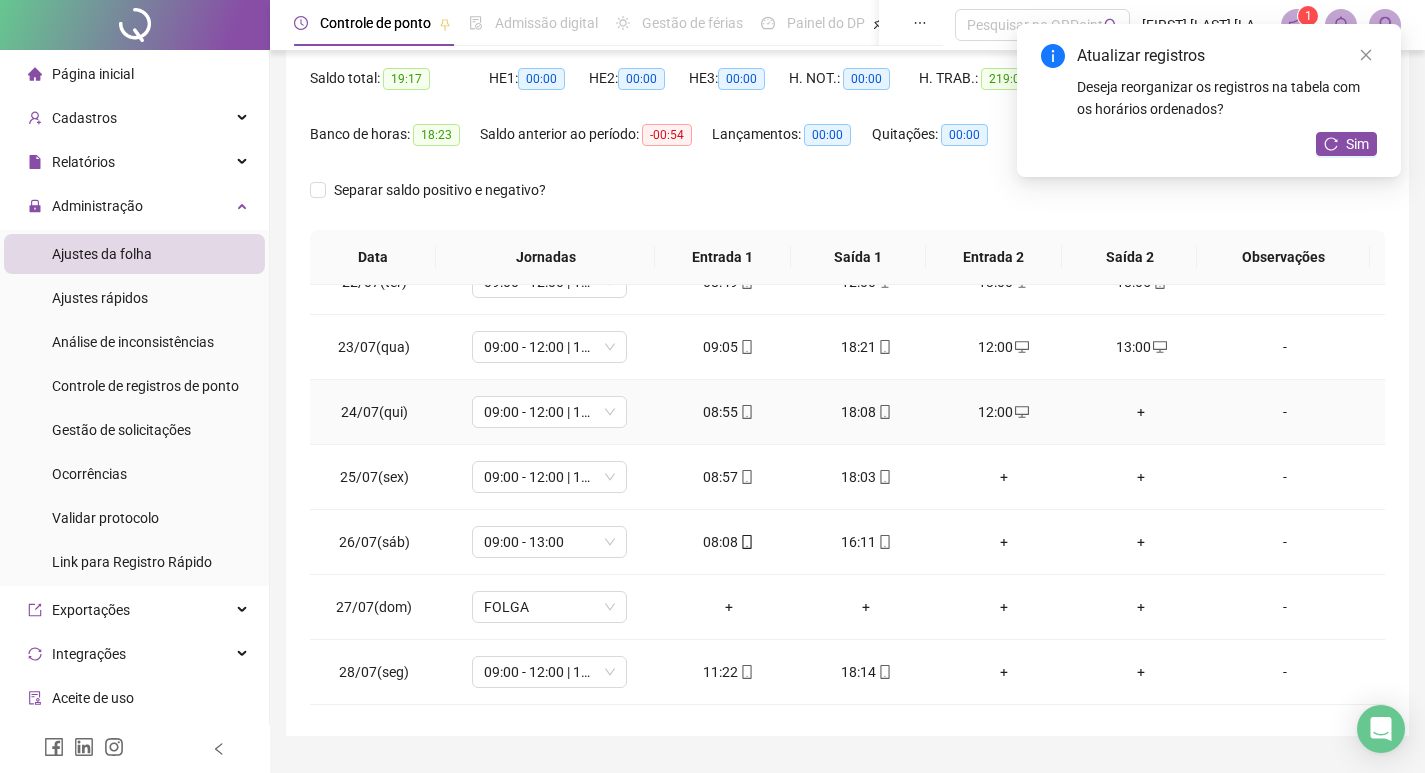 click on "+" at bounding box center [1142, 412] 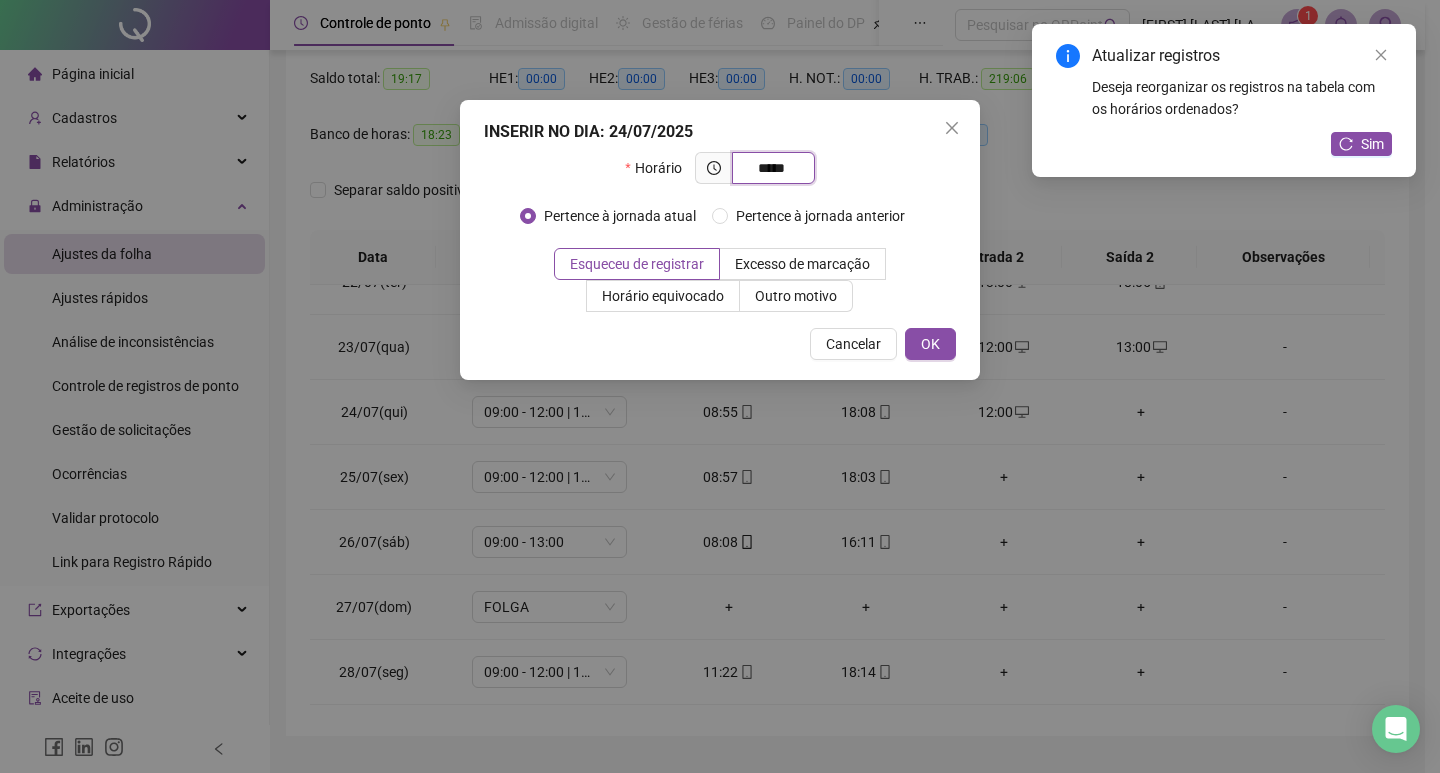 type on "*****" 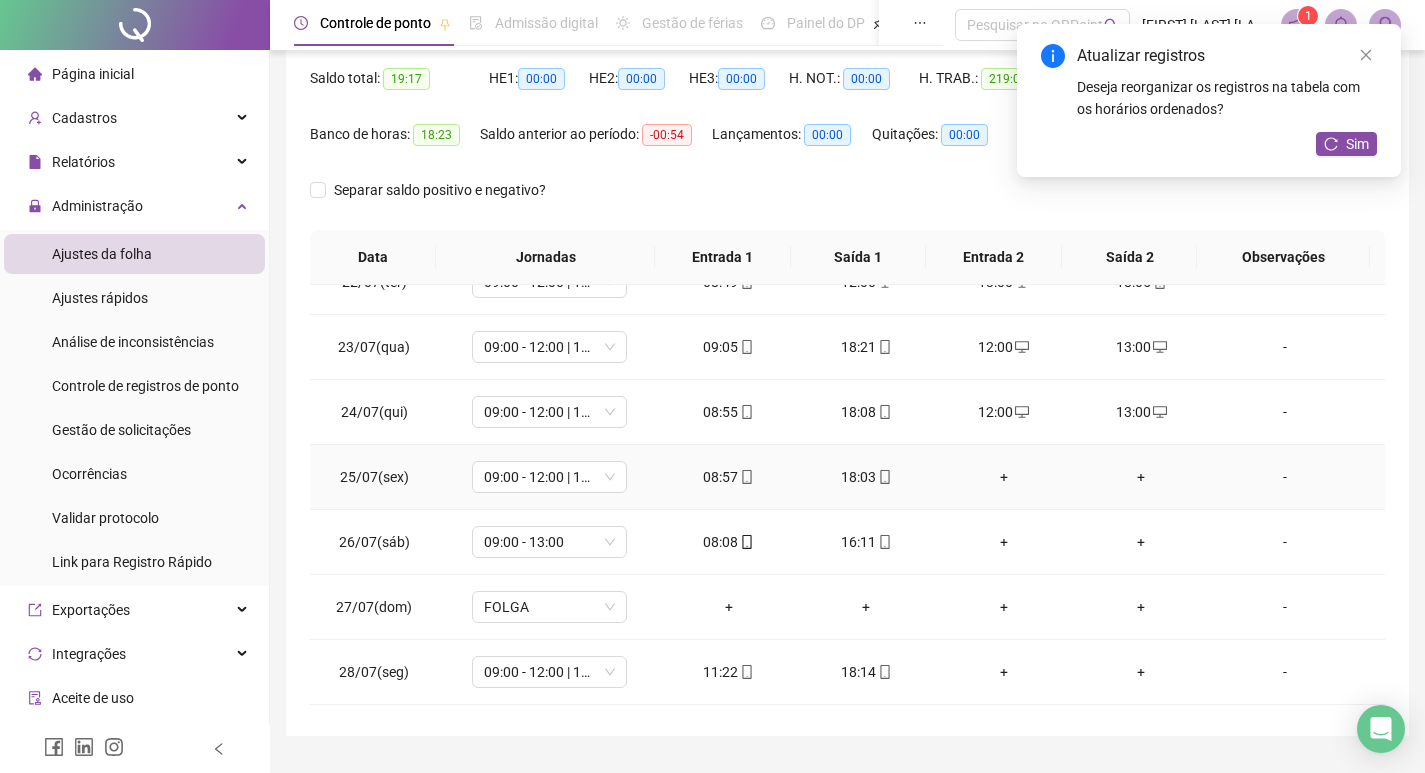 click on "+" at bounding box center (1004, 477) 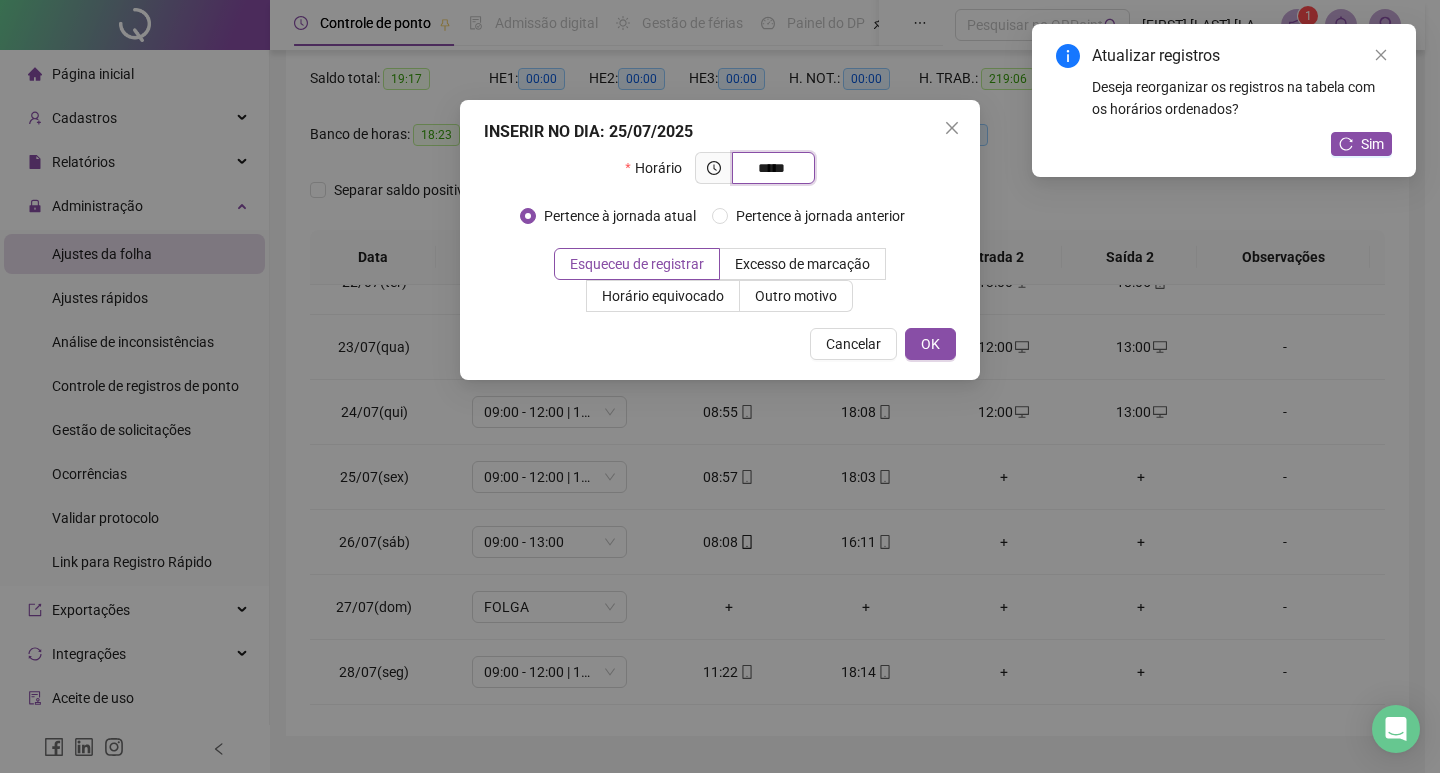 type on "*****" 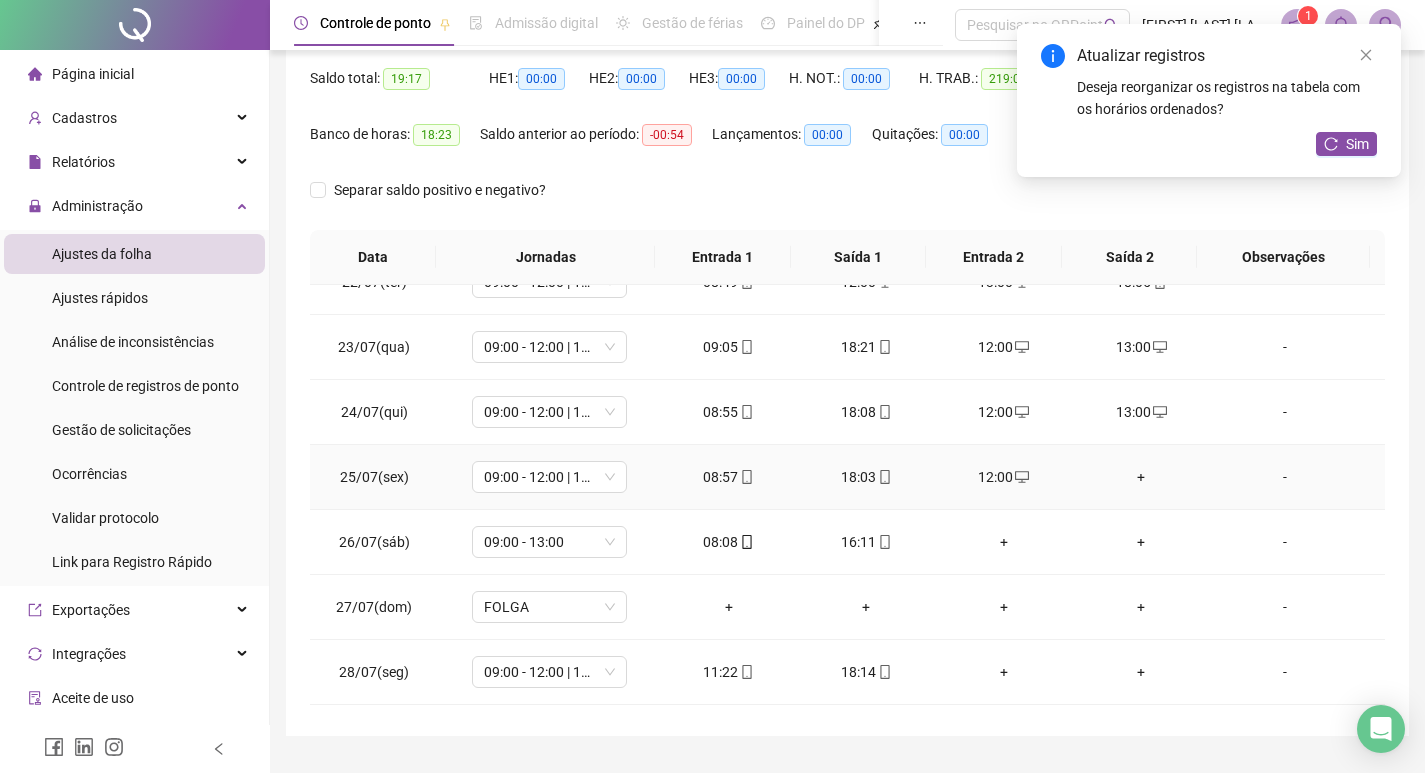 click on "+" at bounding box center (1142, 477) 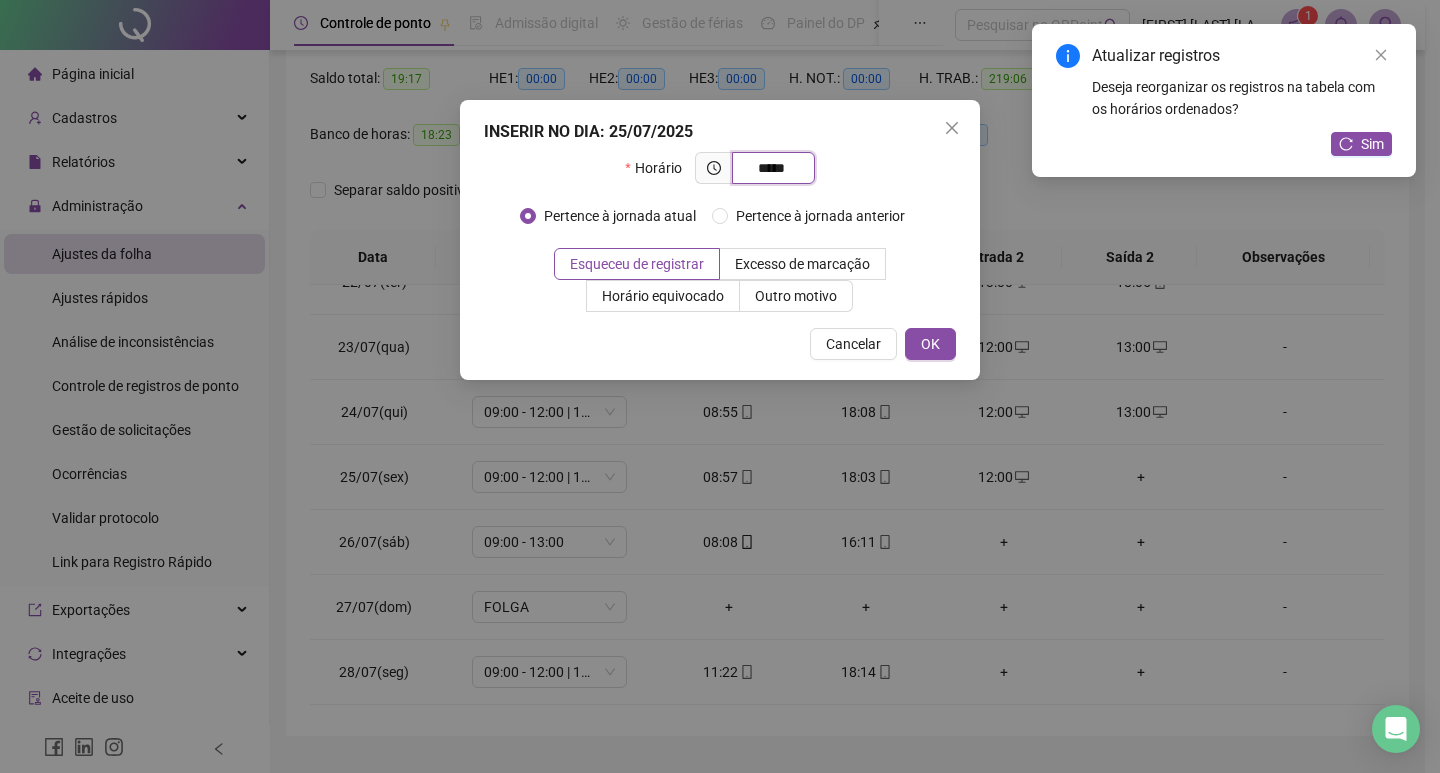 type on "*****" 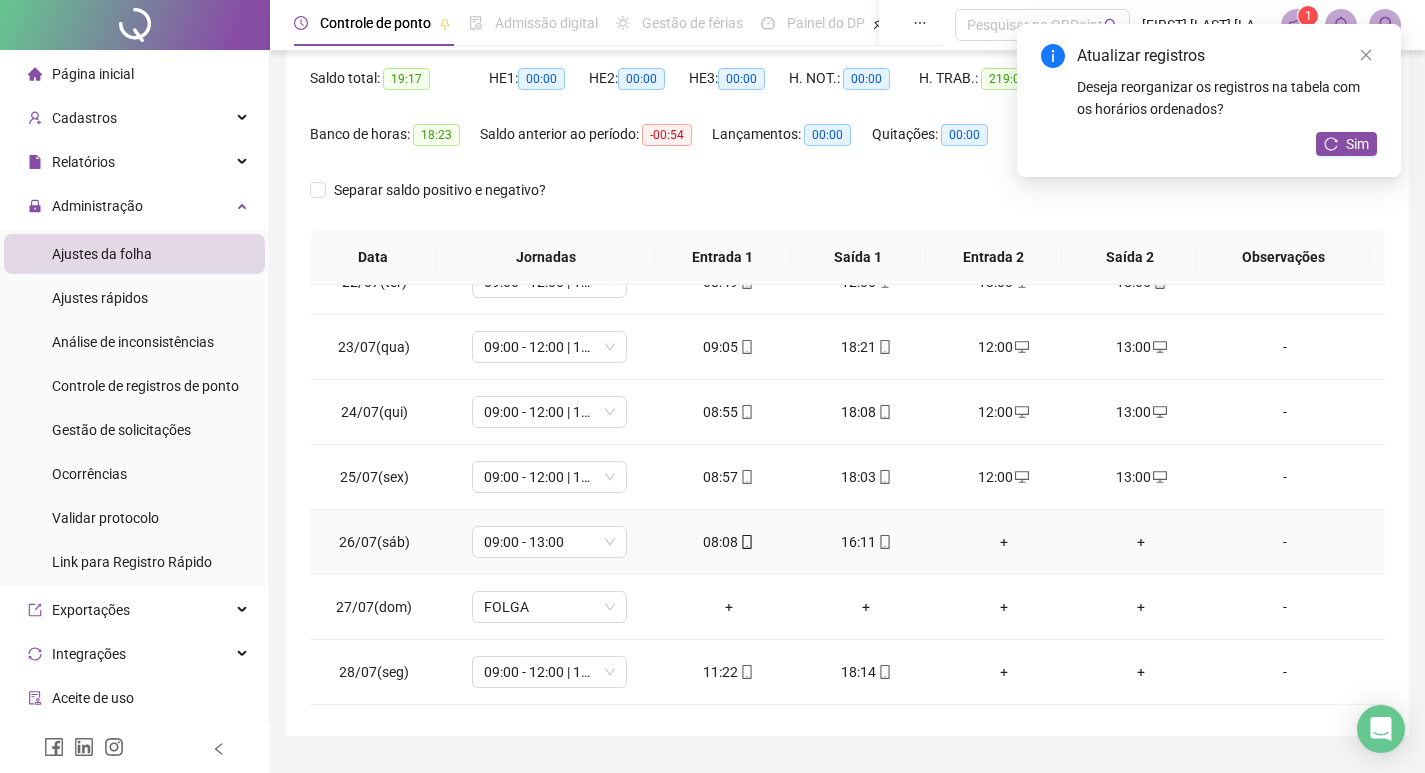 click on "+" at bounding box center [1004, 542] 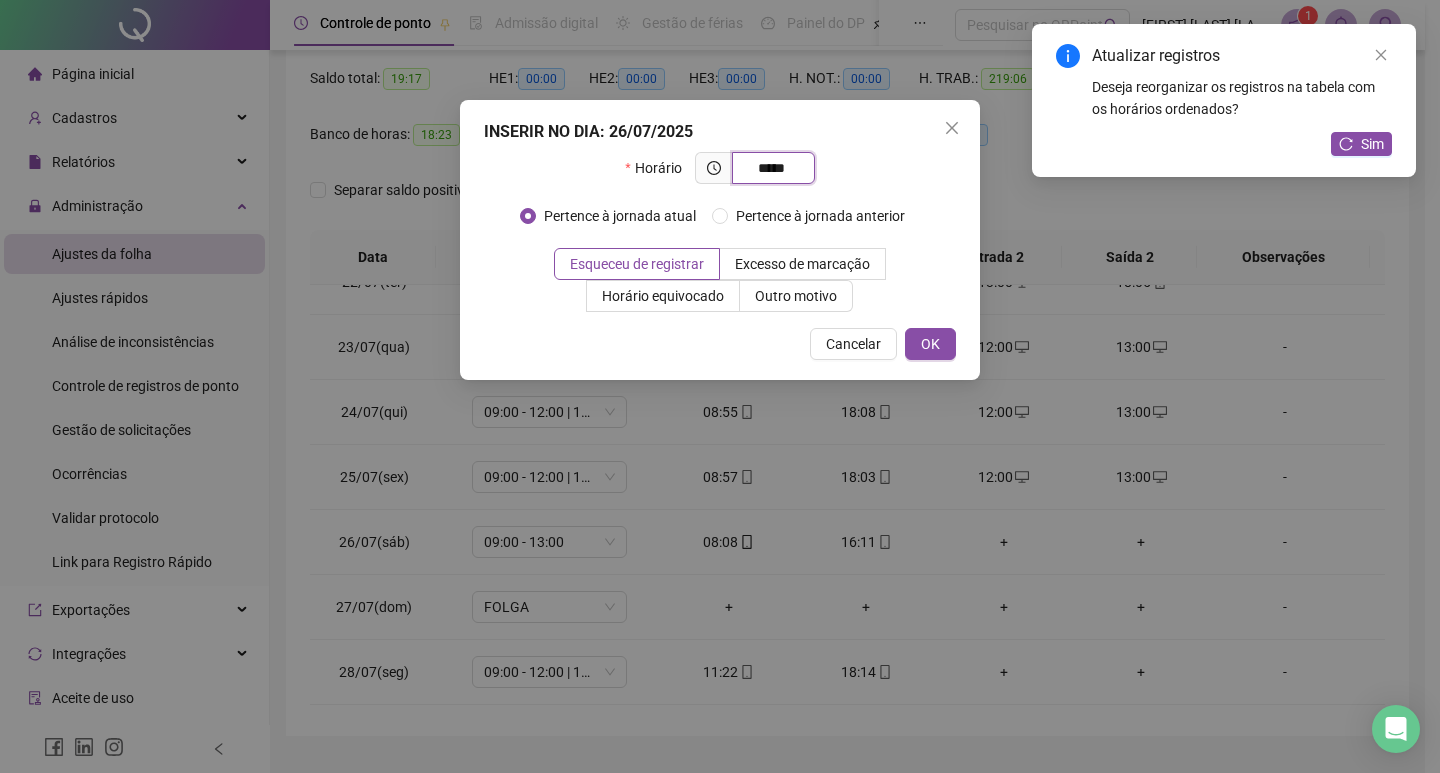 type on "*****" 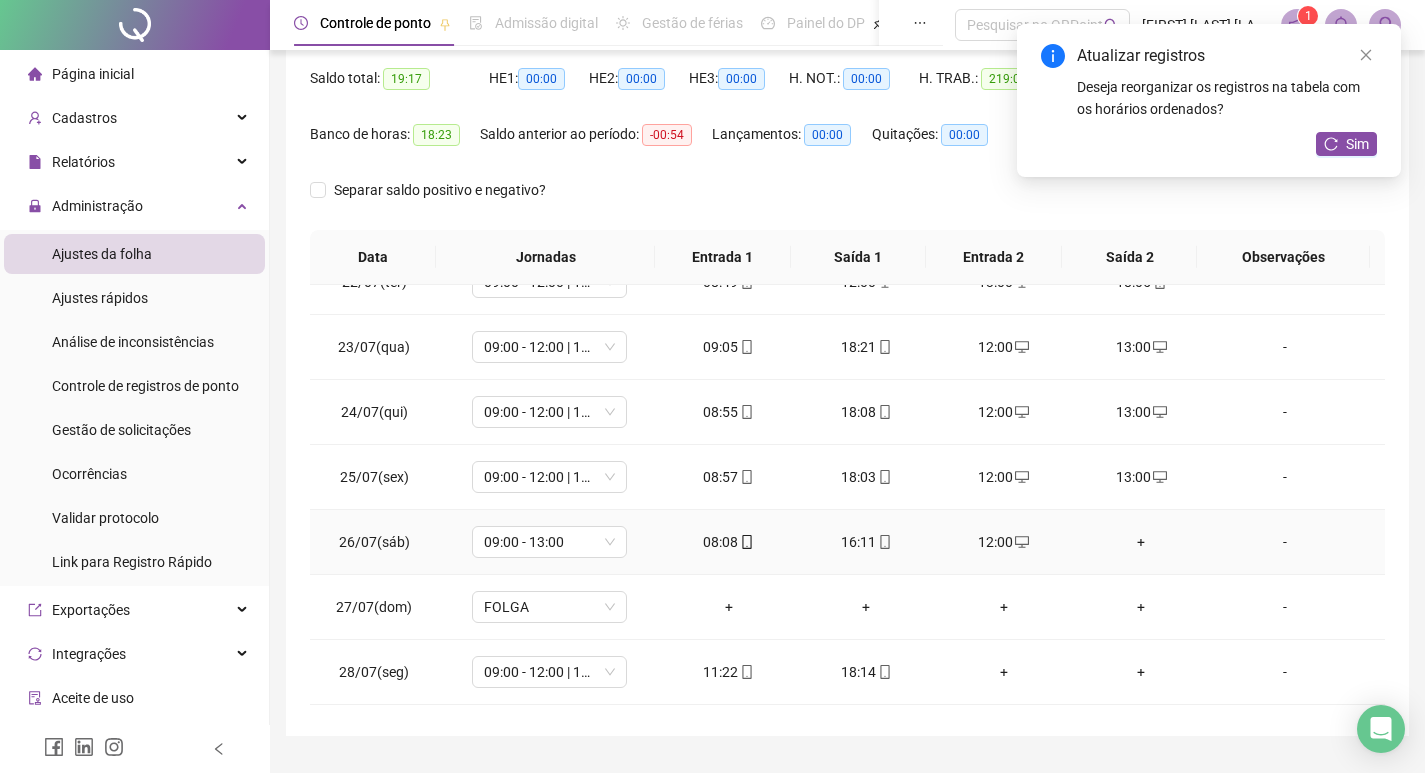 click on "+" at bounding box center [1142, 542] 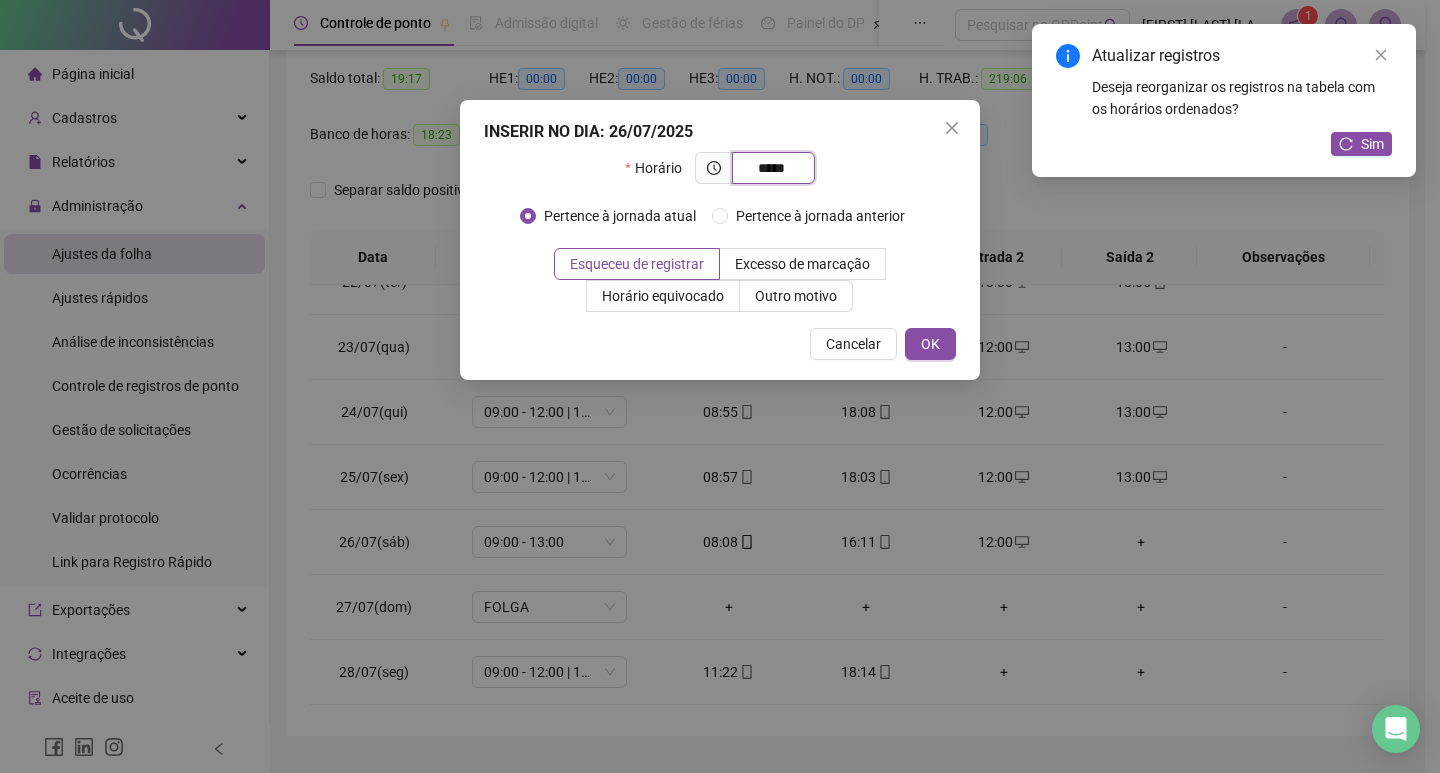 type on "*****" 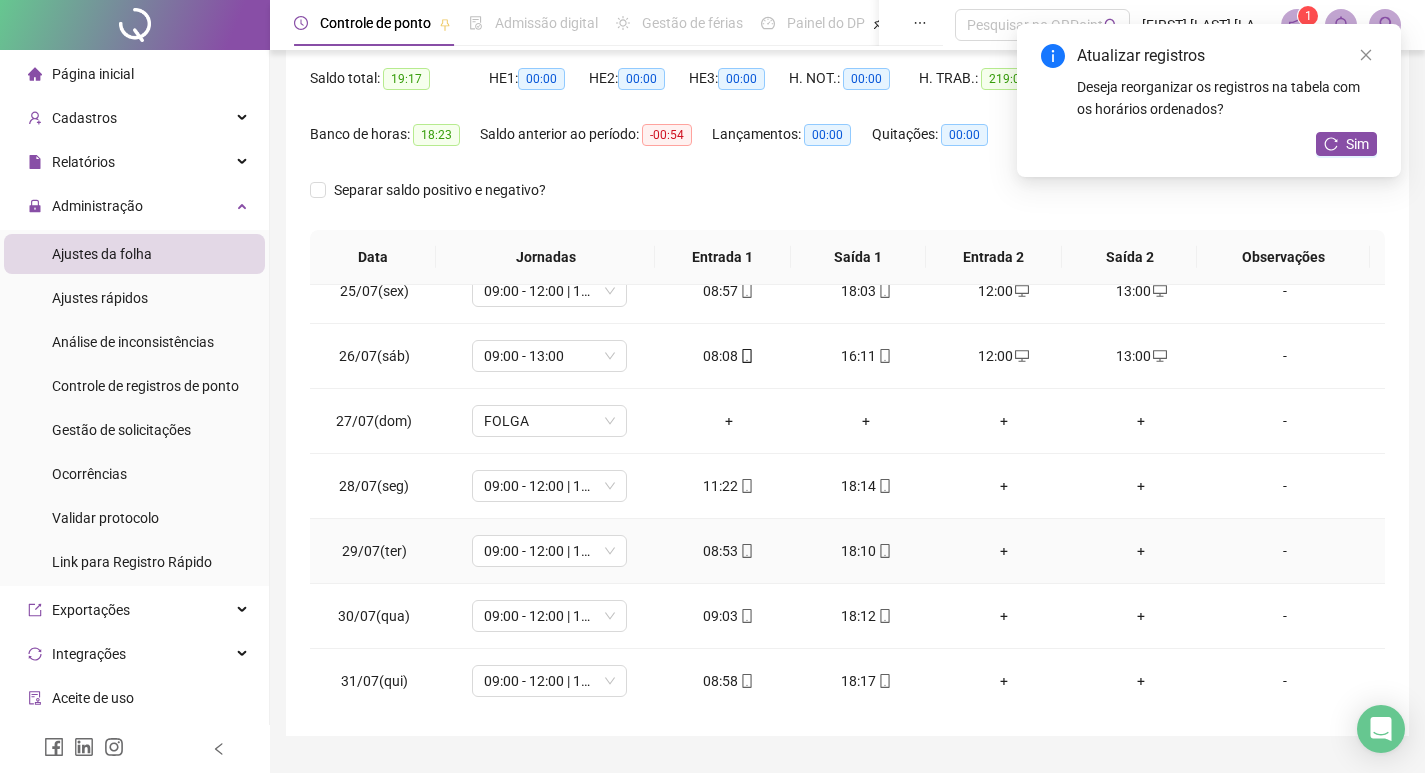 scroll, scrollTop: 1588, scrollLeft: 0, axis: vertical 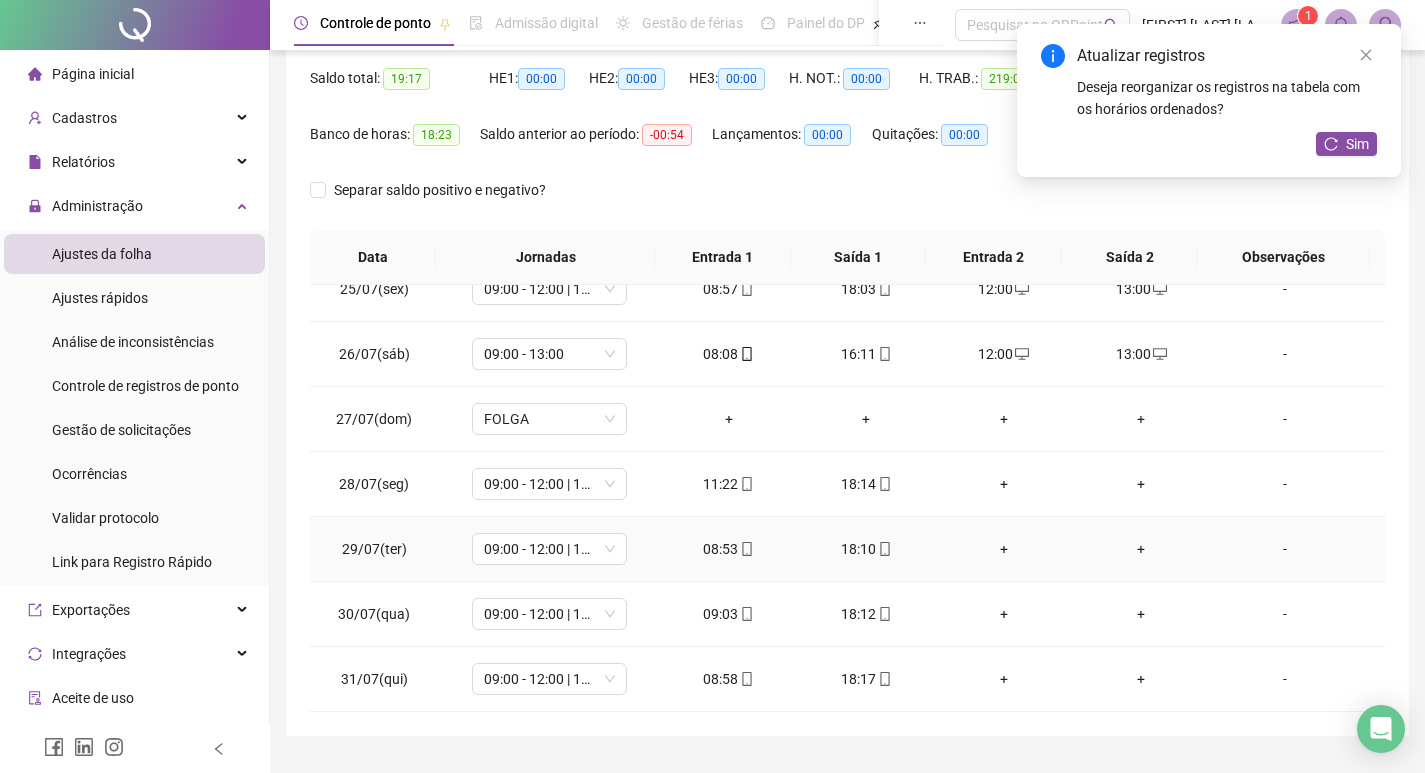 click on "+" at bounding box center (1004, 549) 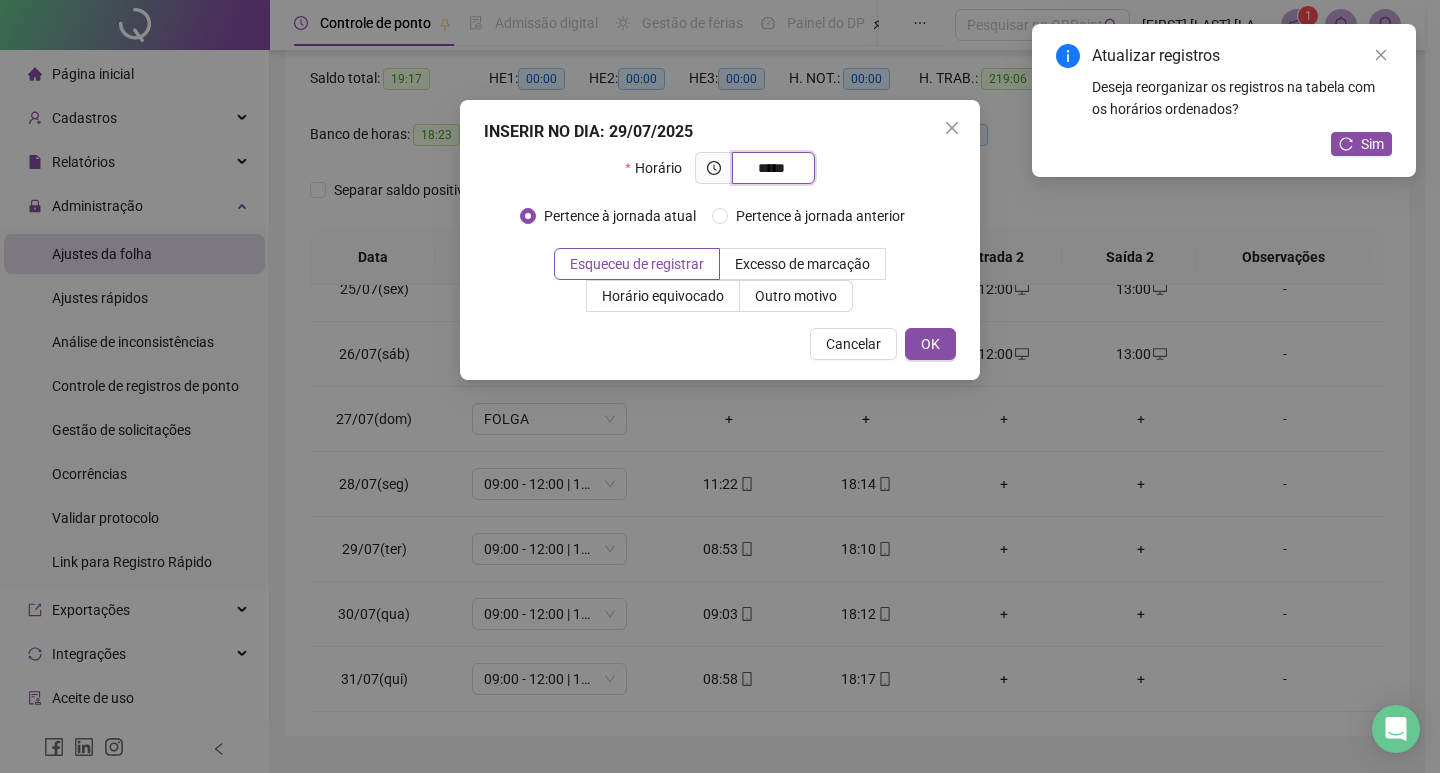 type on "*****" 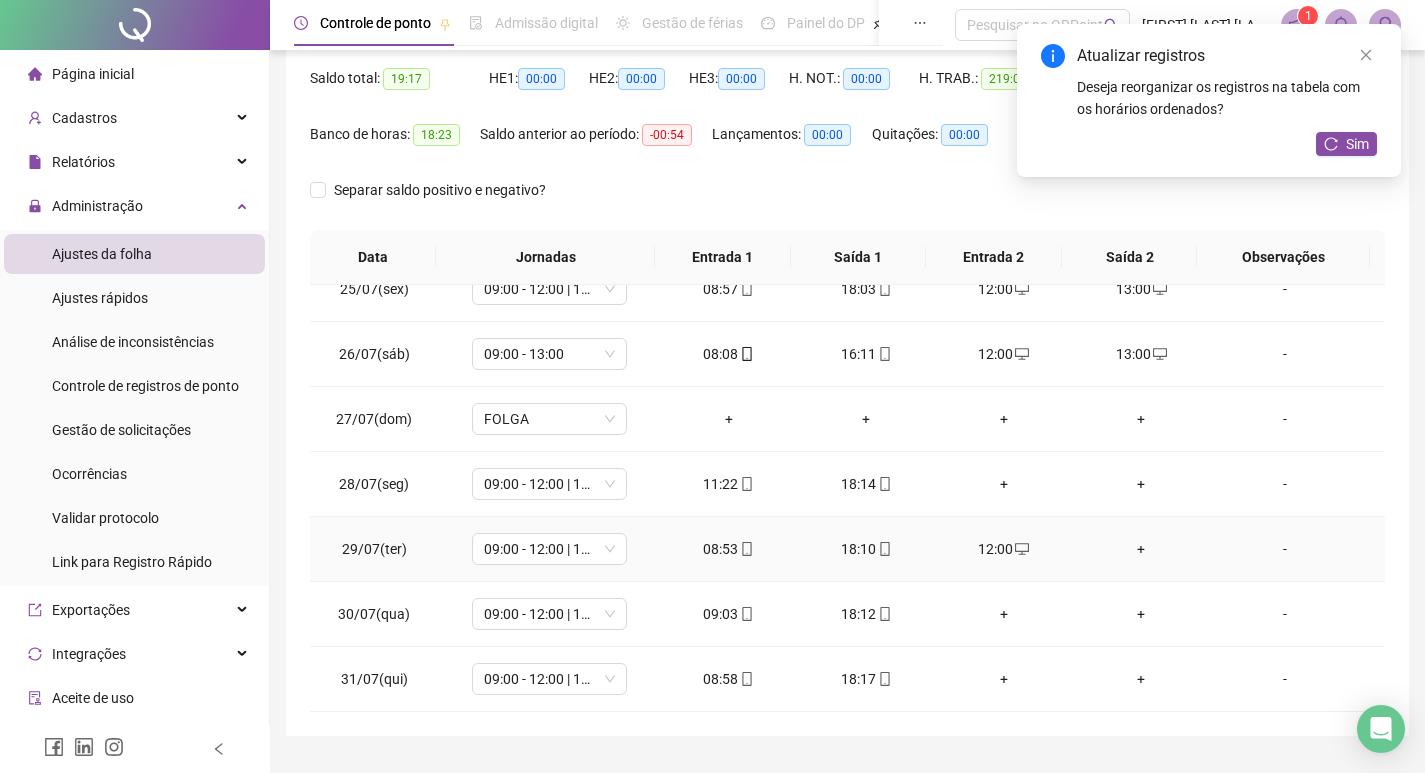 click on "+" at bounding box center (1142, 549) 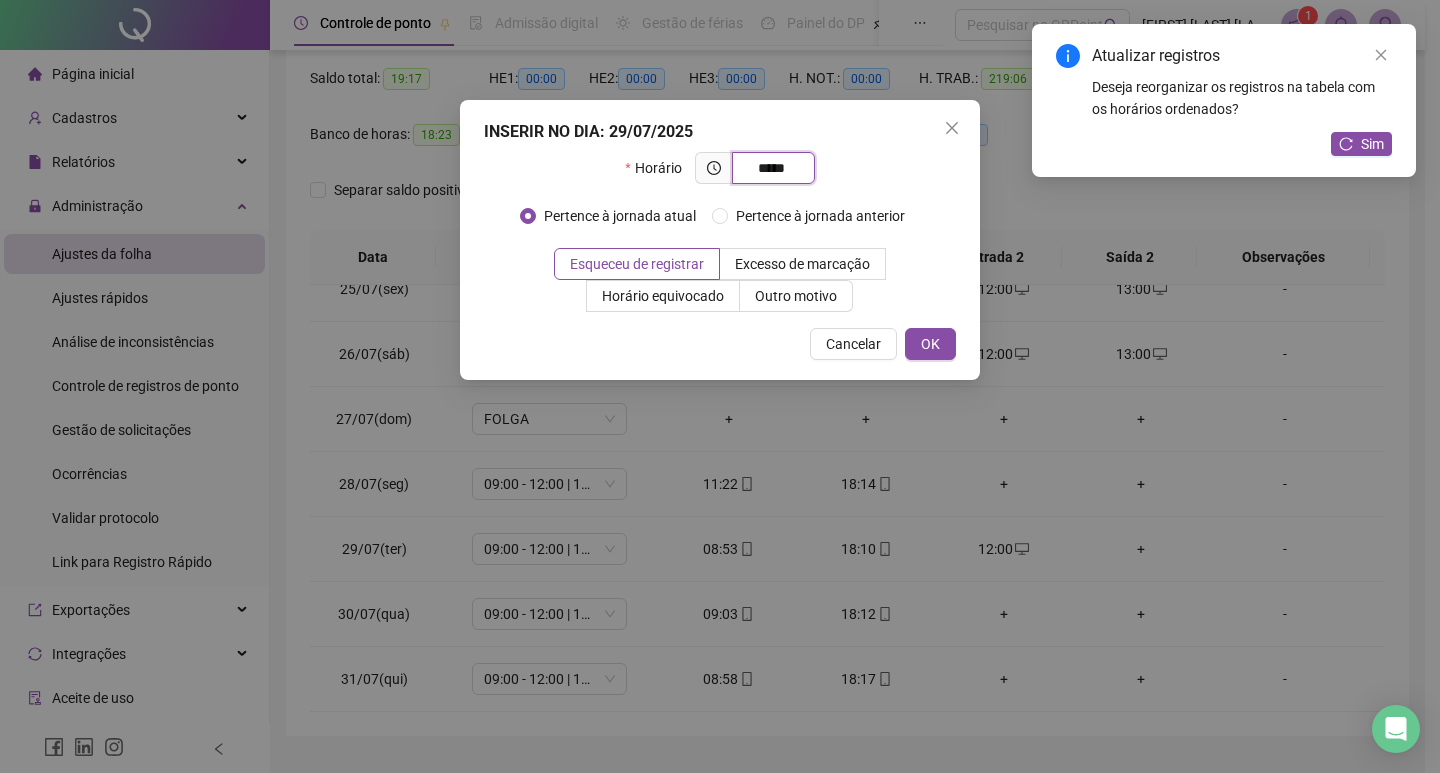 type on "*****" 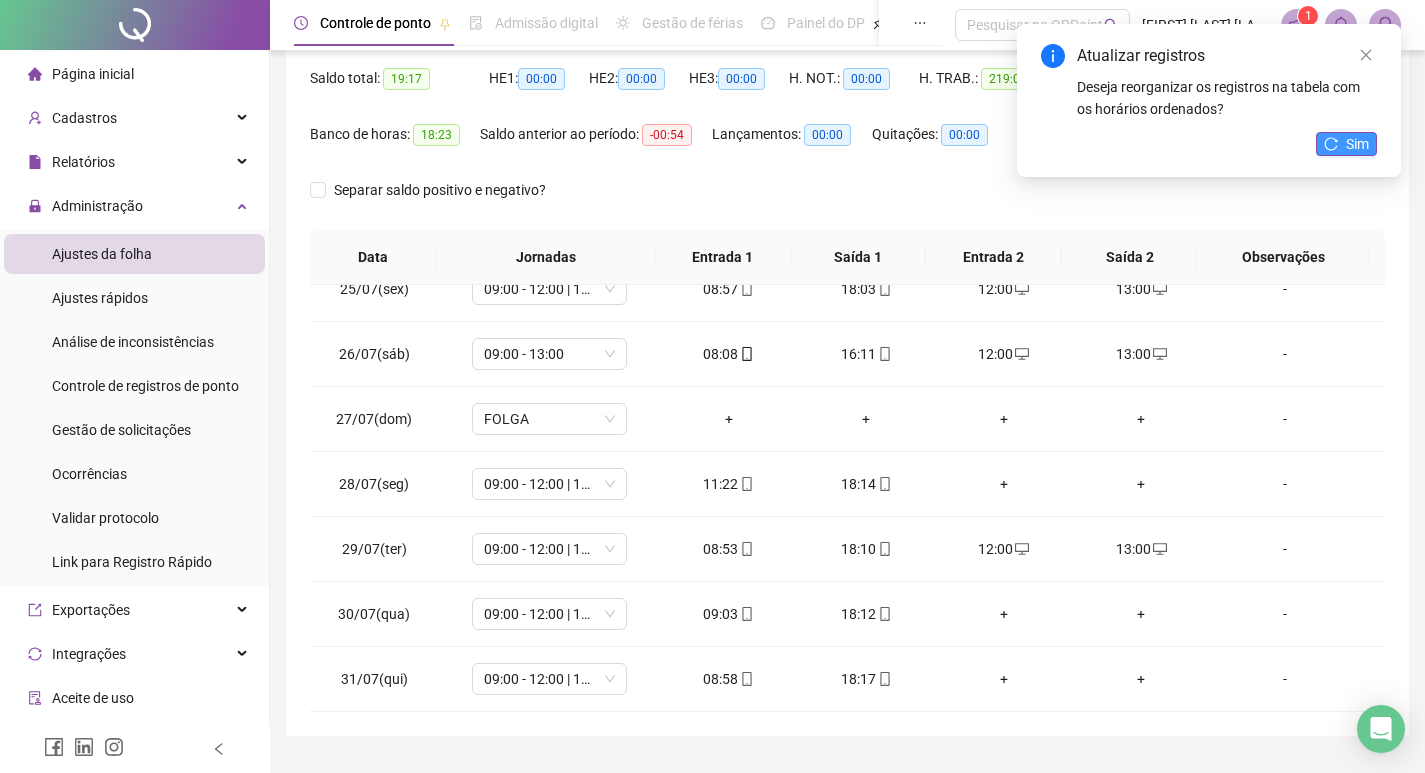 click 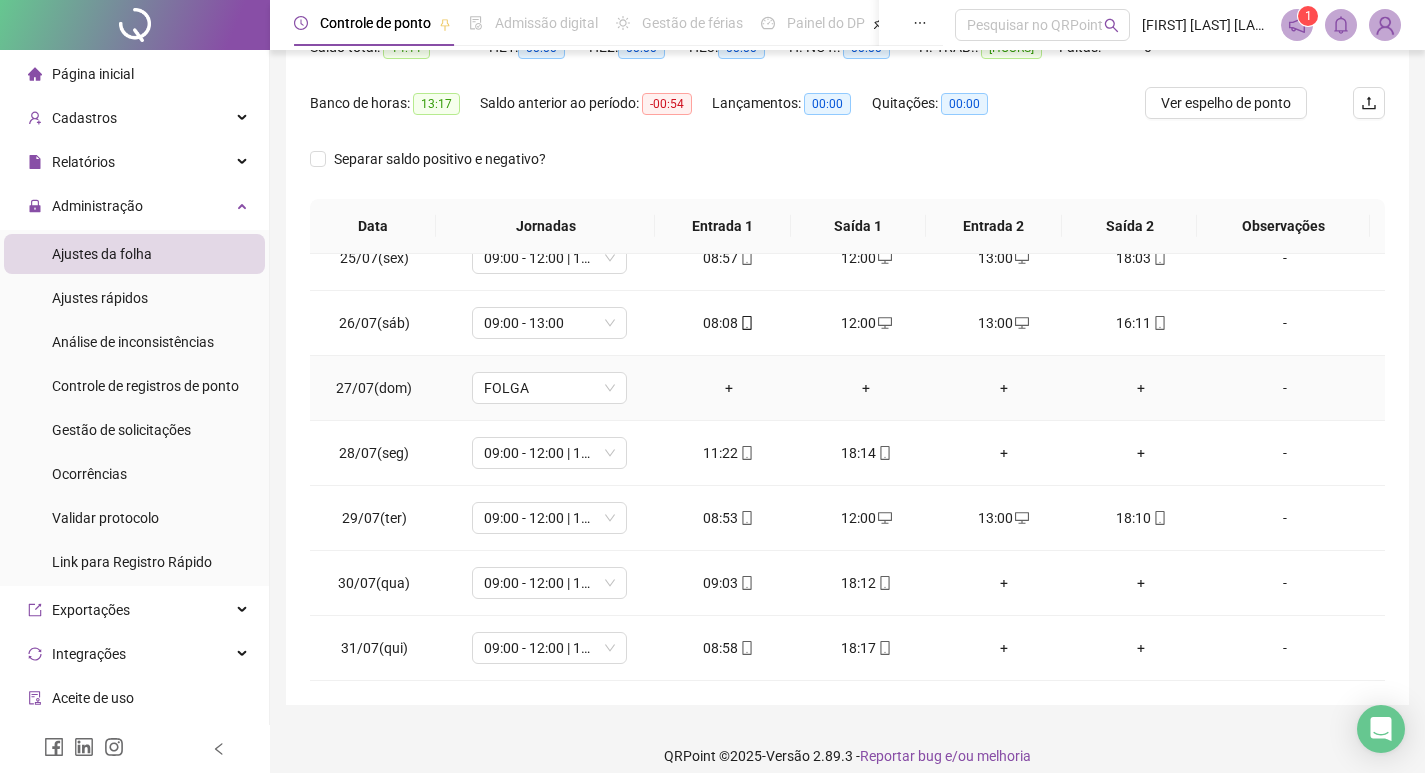 scroll, scrollTop: 249, scrollLeft: 0, axis: vertical 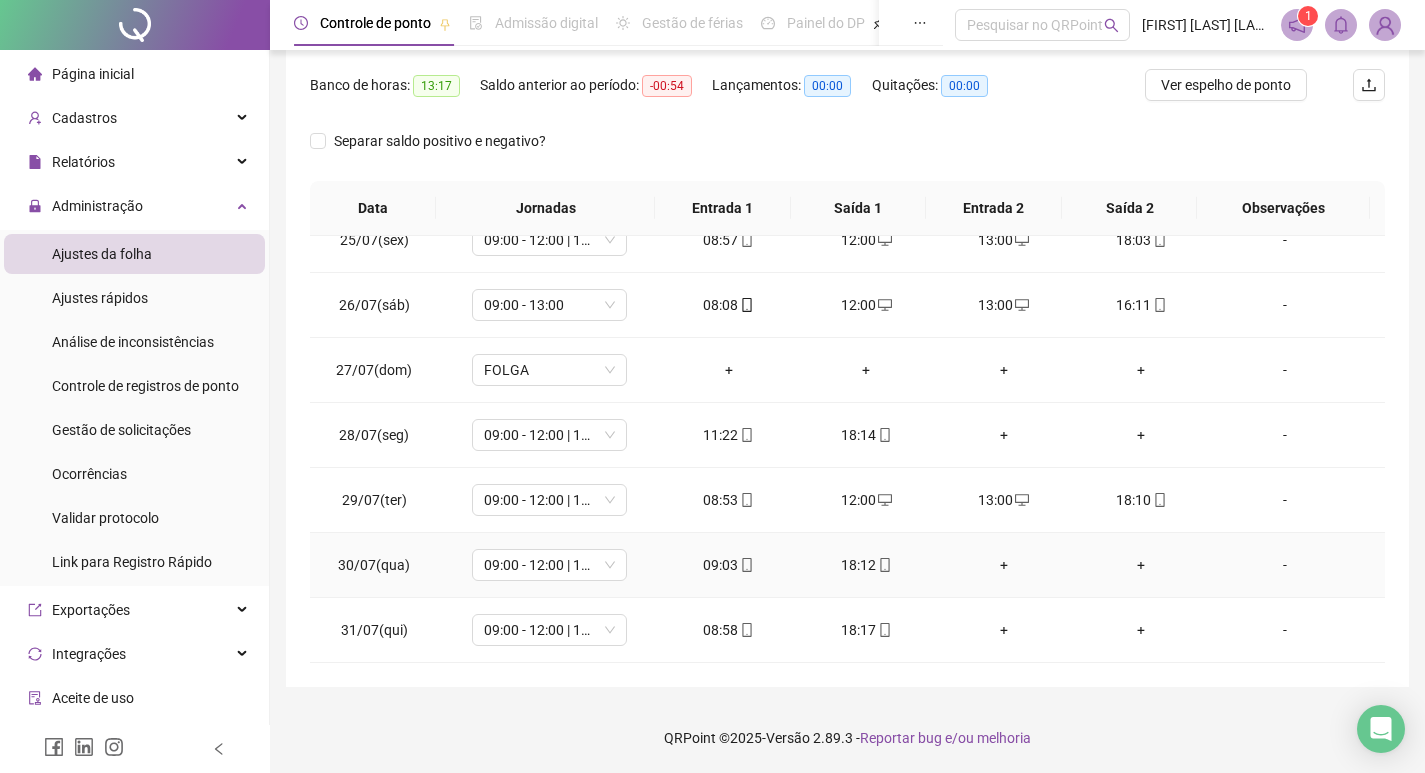 click on "+" at bounding box center [1004, 565] 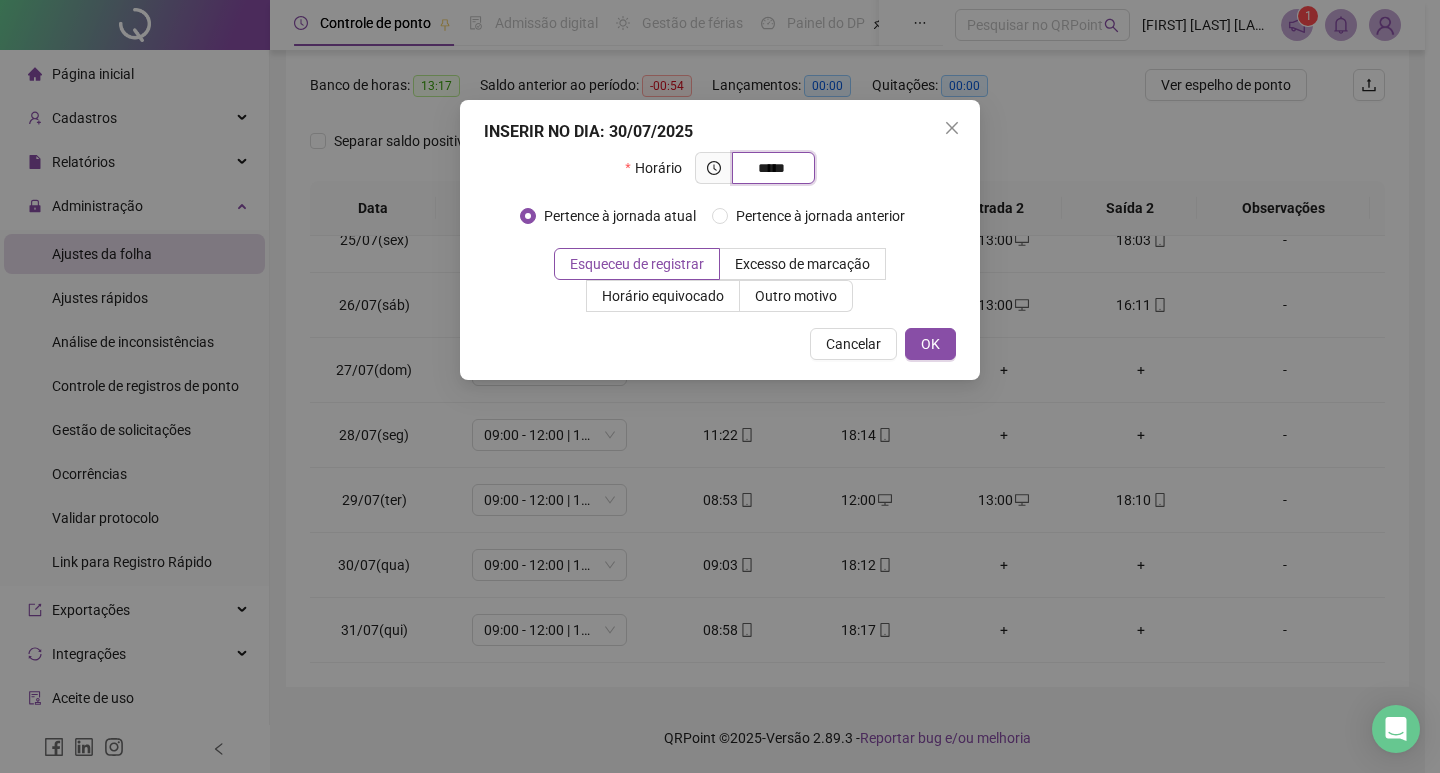 type on "*****" 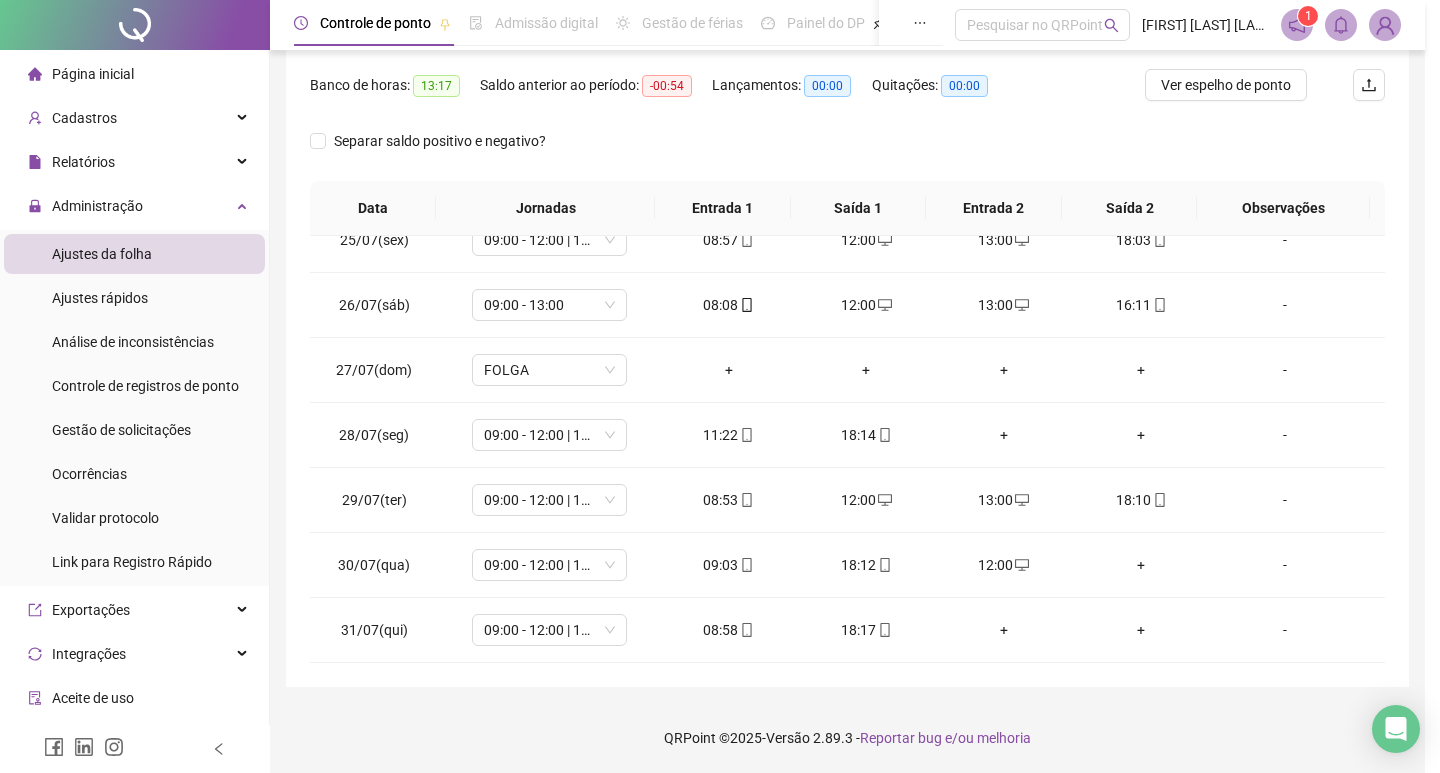click on "INSERIR NO DIA :   30/07/2025 Horário ***** Pertence à jornada atual Pertence à jornada anterior Esqueceu de registrar Excesso de marcação Horário equivocado Outro motivo Motivo Cancelar OK" at bounding box center (720, 386) 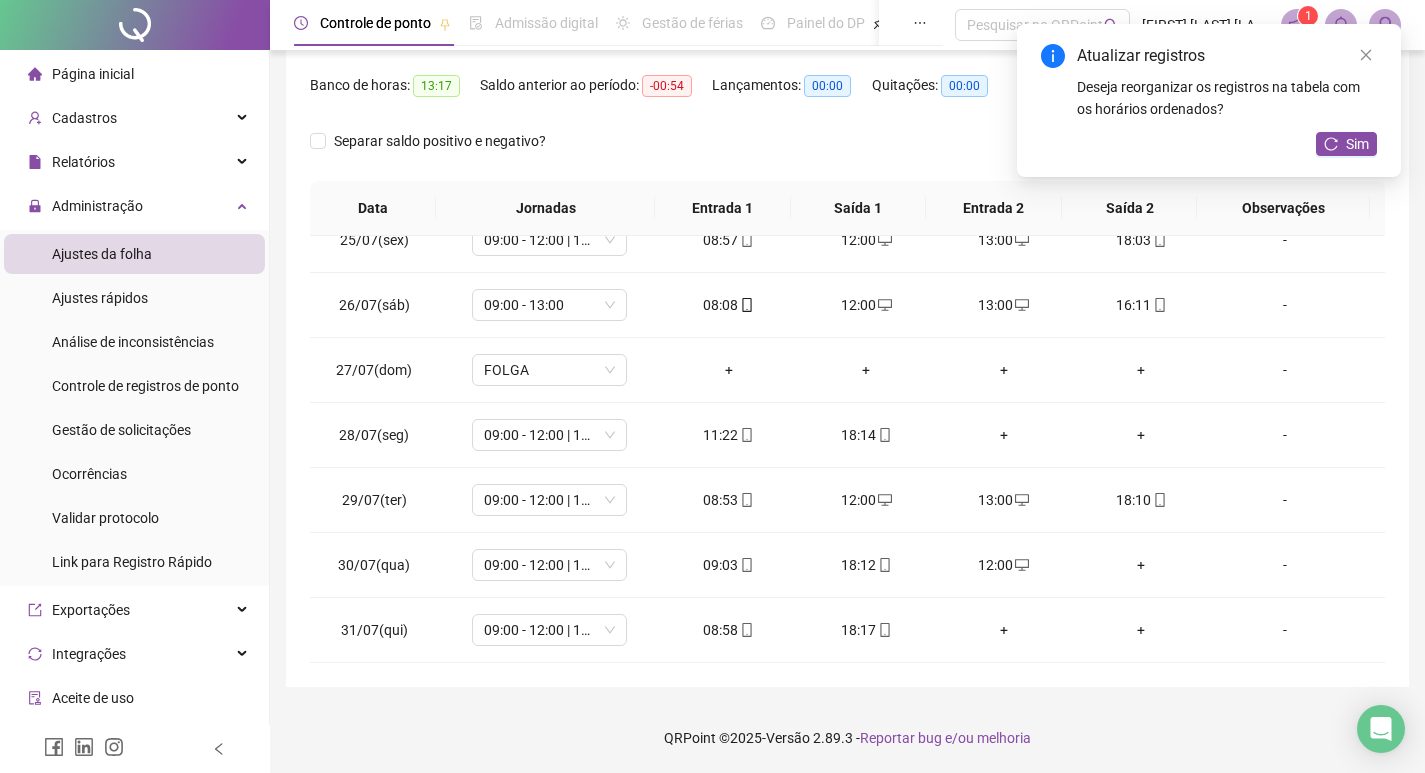 click on "+" at bounding box center [1142, 565] 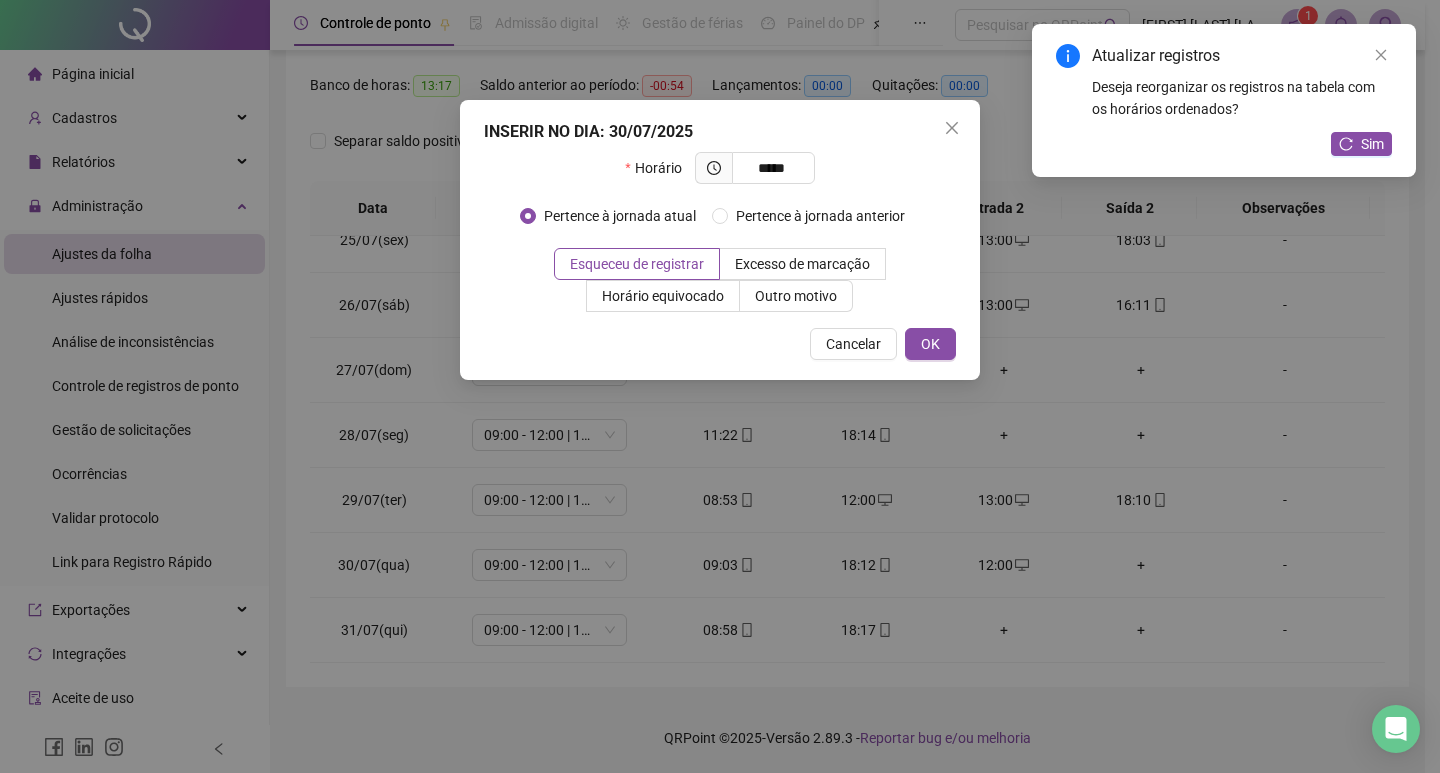 type on "*****" 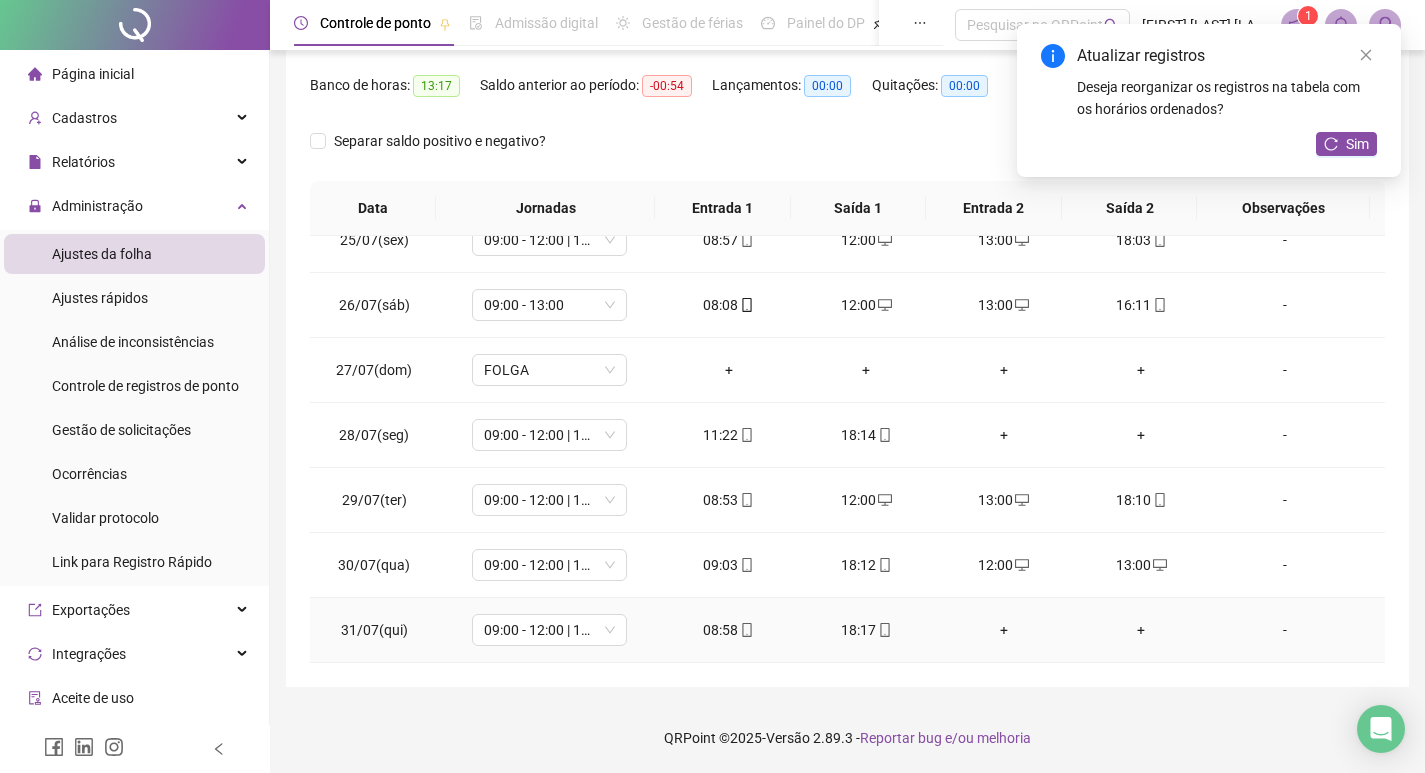 click on "+" at bounding box center (1004, 630) 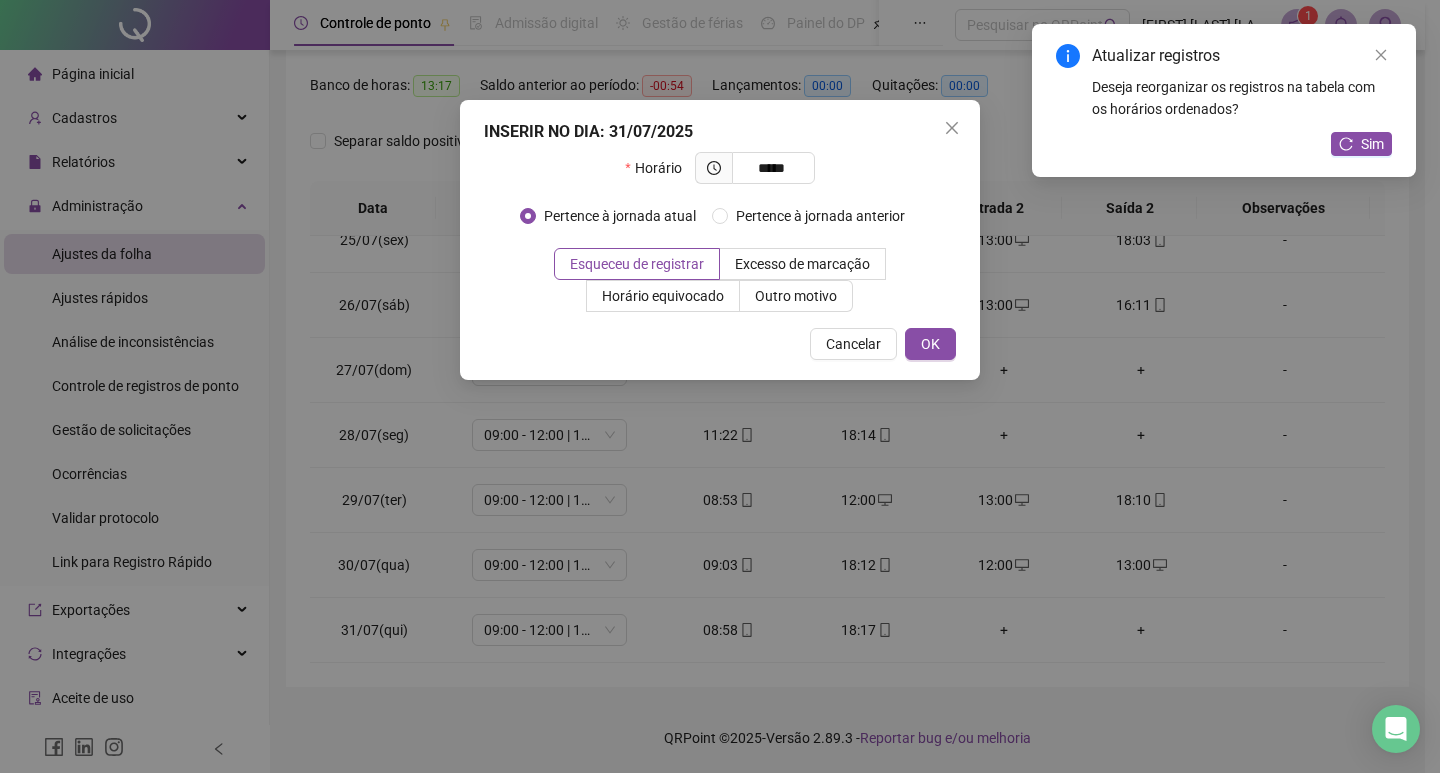 type on "*****" 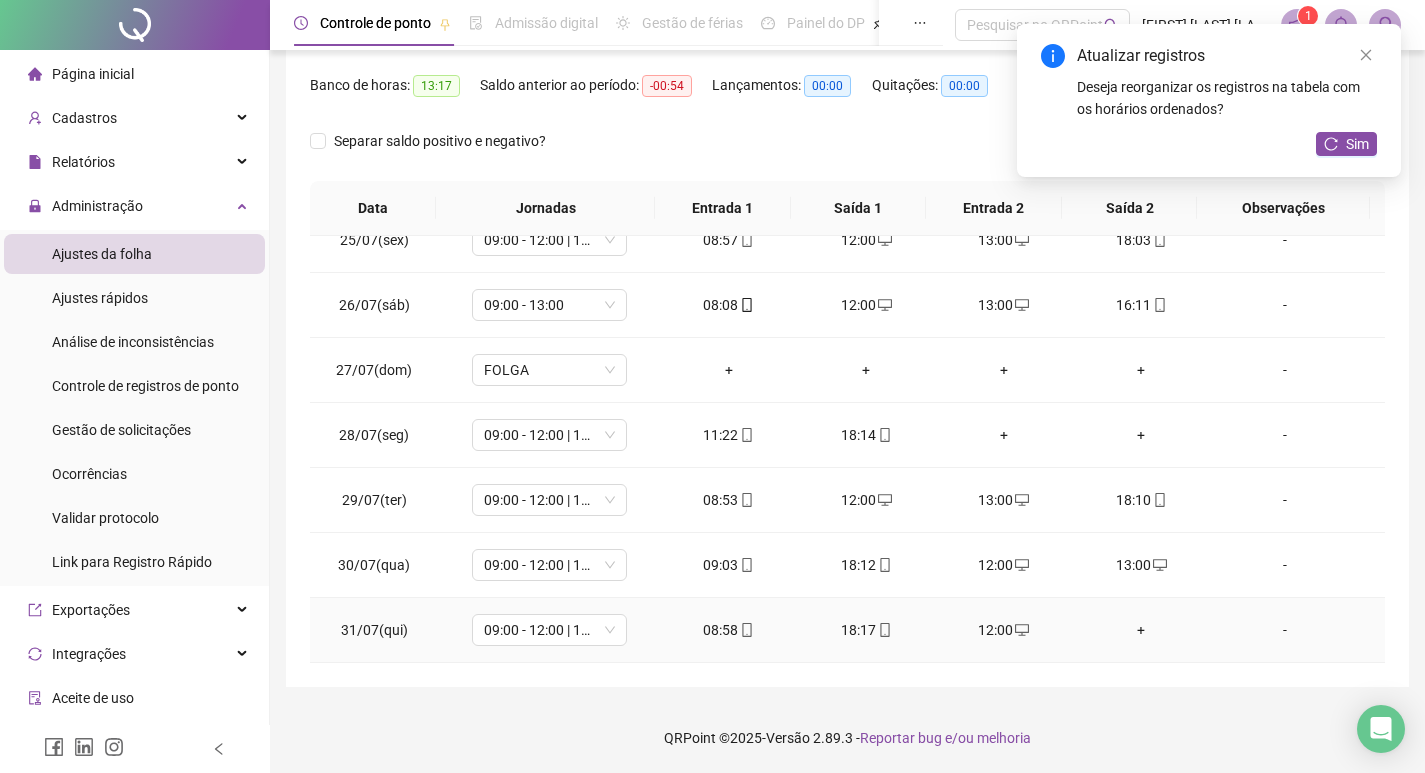 click on "+" at bounding box center (1142, 630) 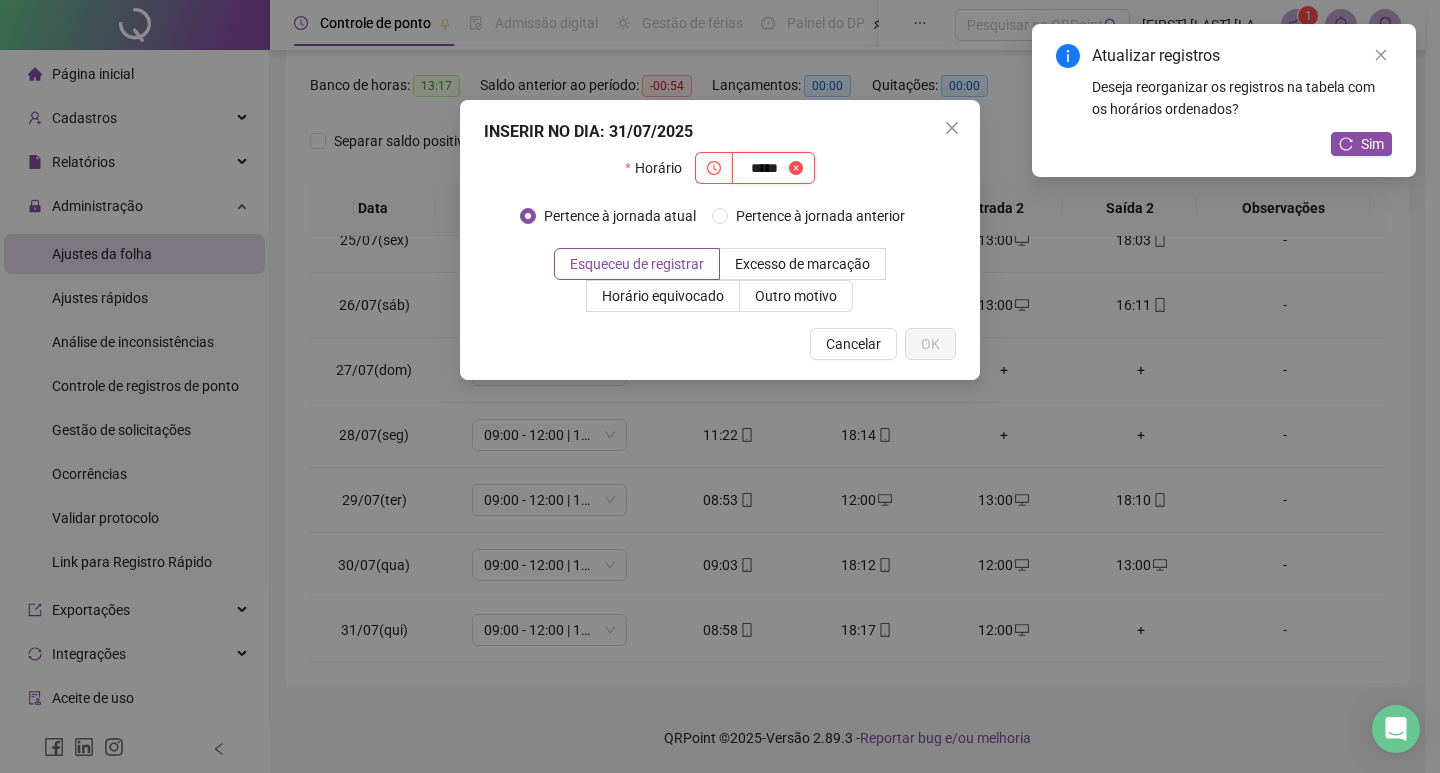 type on "*****" 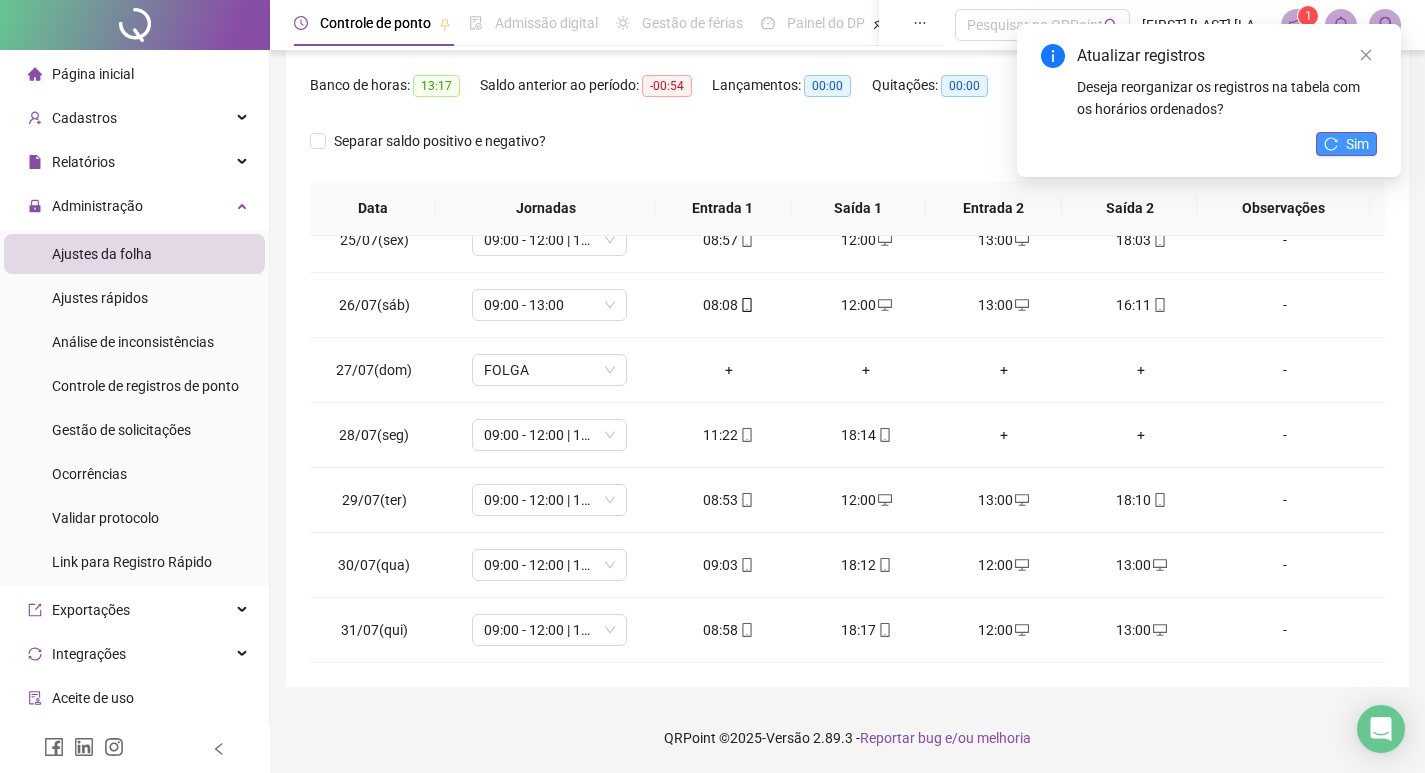 click on "Sim" at bounding box center (1357, 144) 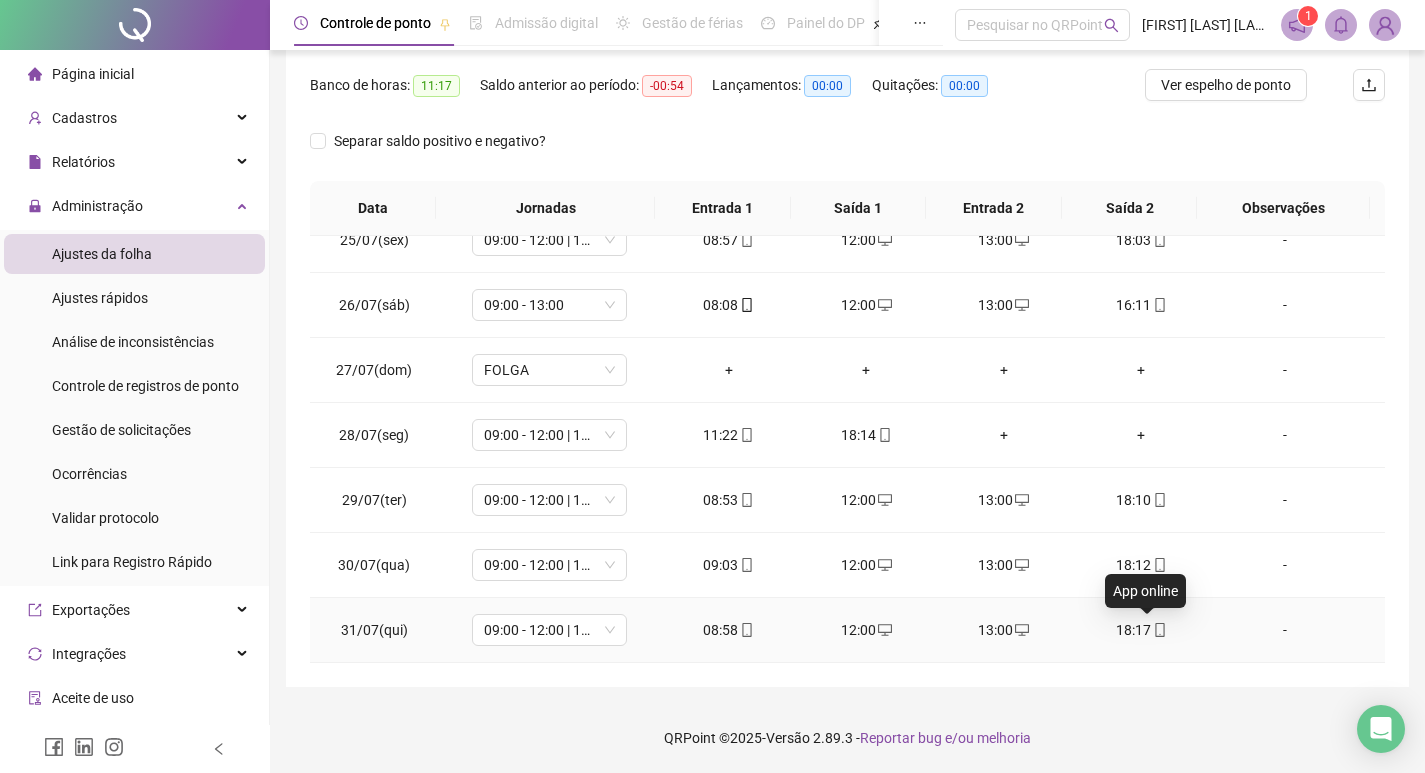 click 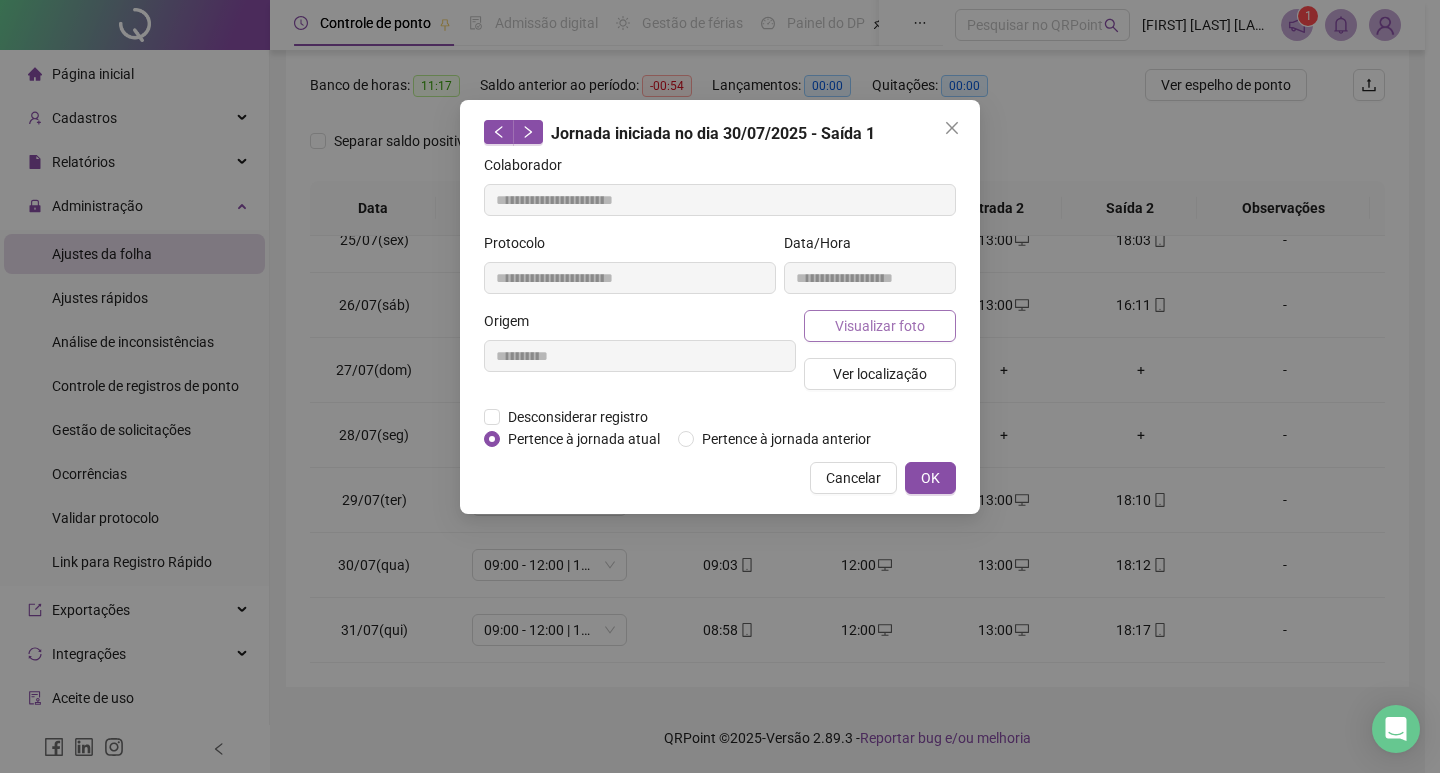 type on "**********" 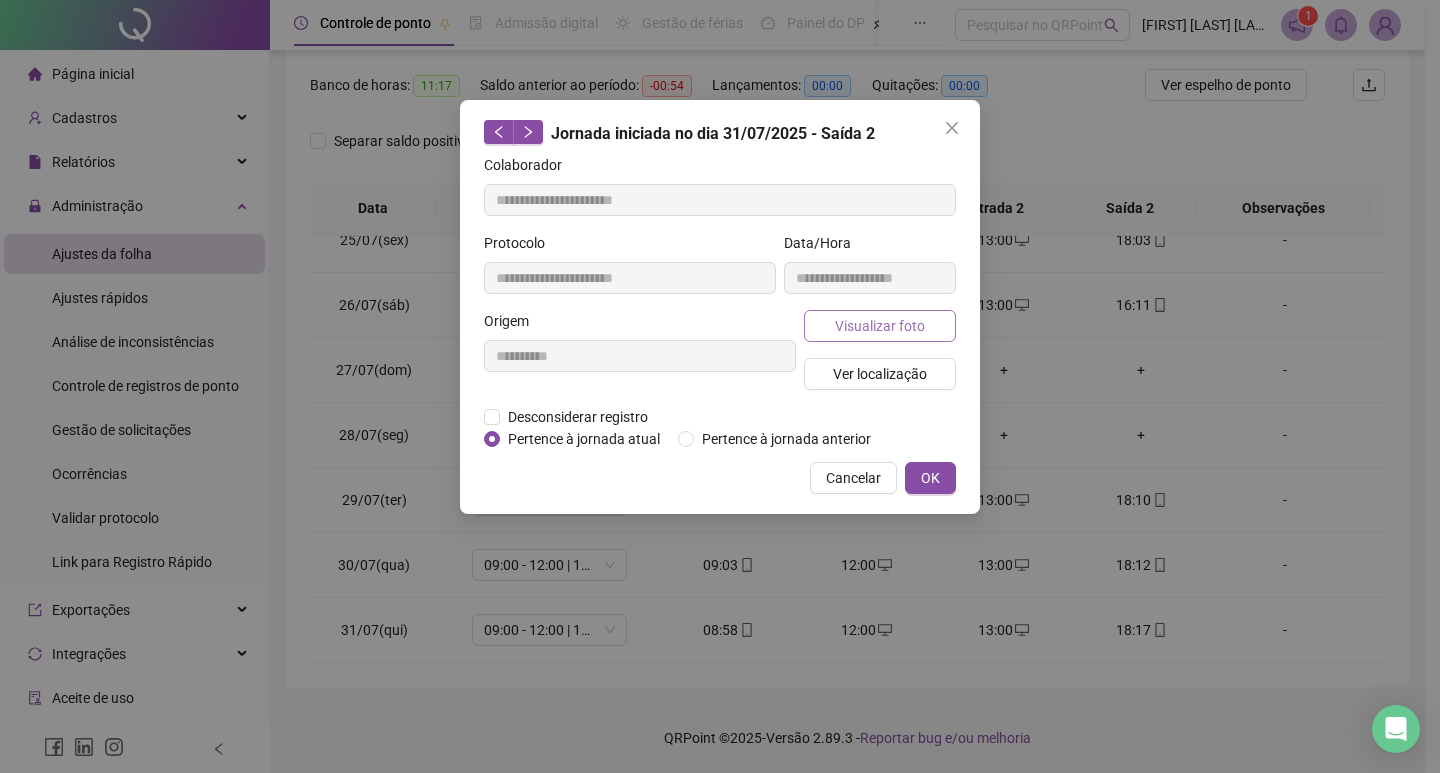 click on "Visualizar foto" at bounding box center (880, 326) 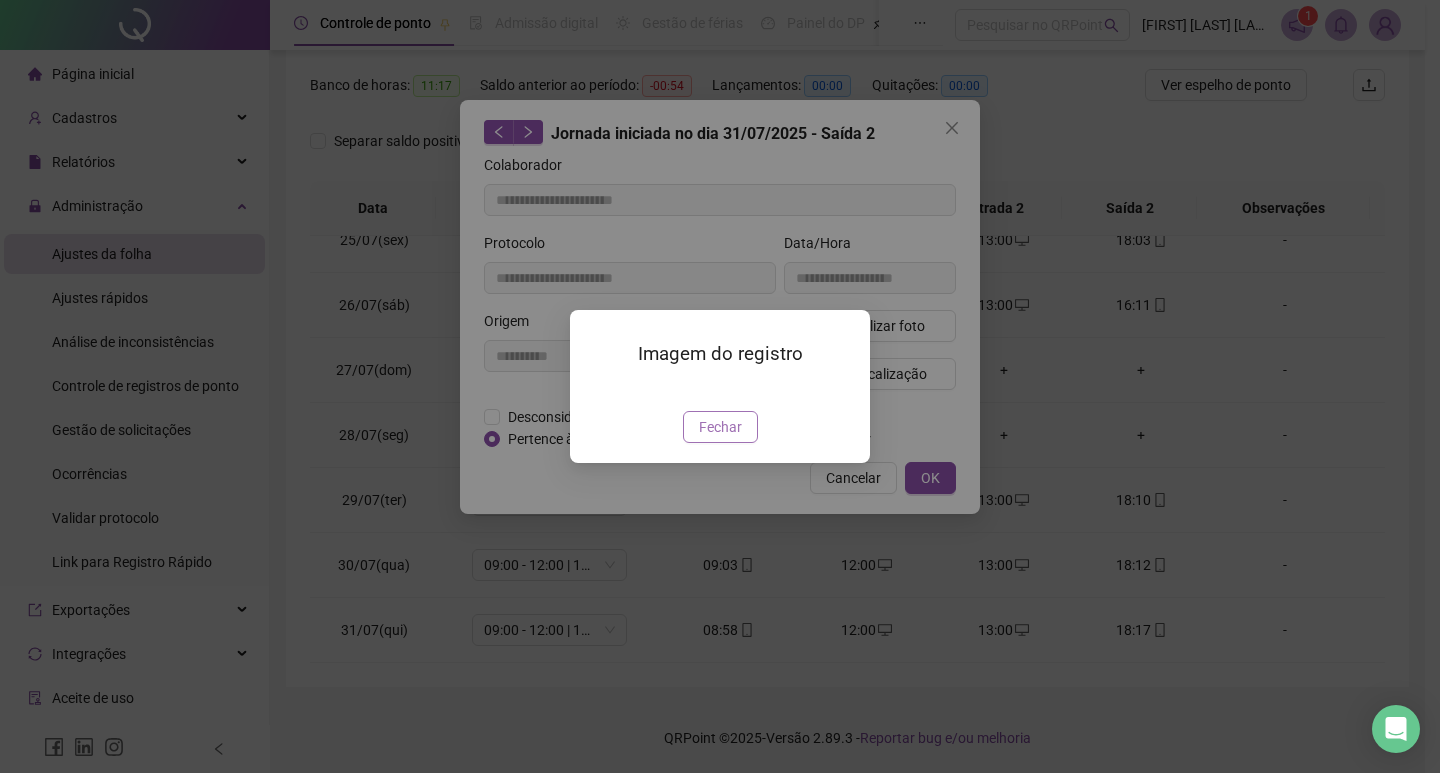 click on "Fechar" at bounding box center (720, 427) 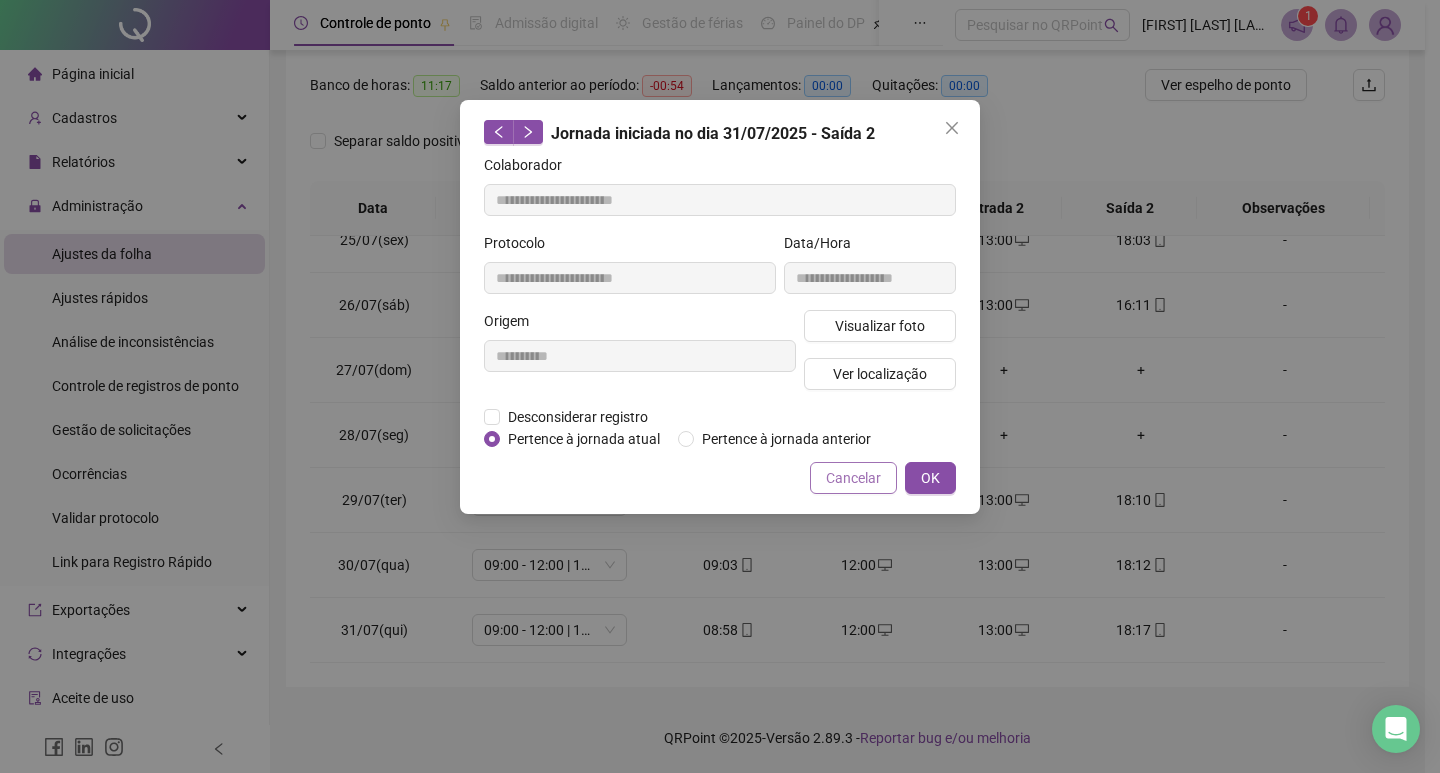 click on "Cancelar" at bounding box center (853, 478) 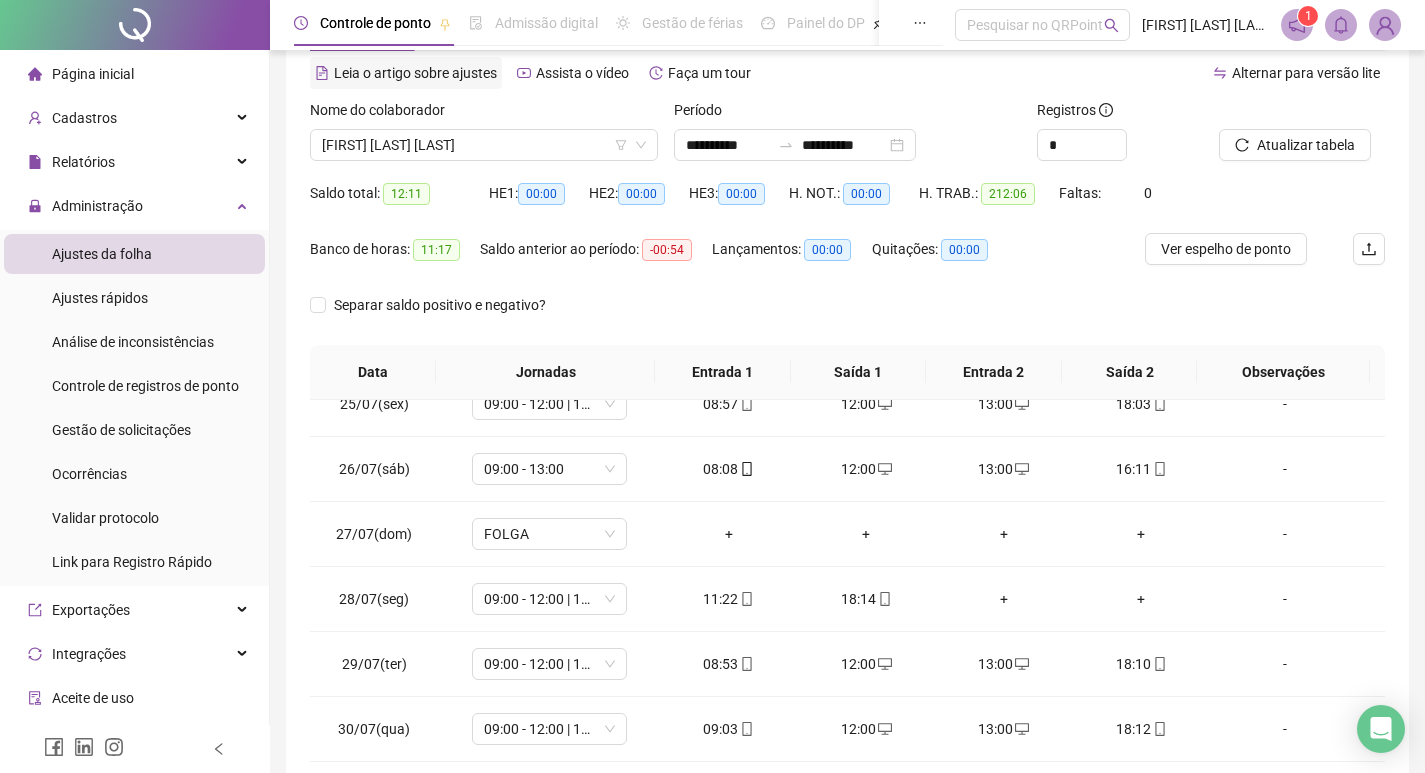 scroll, scrollTop: 49, scrollLeft: 0, axis: vertical 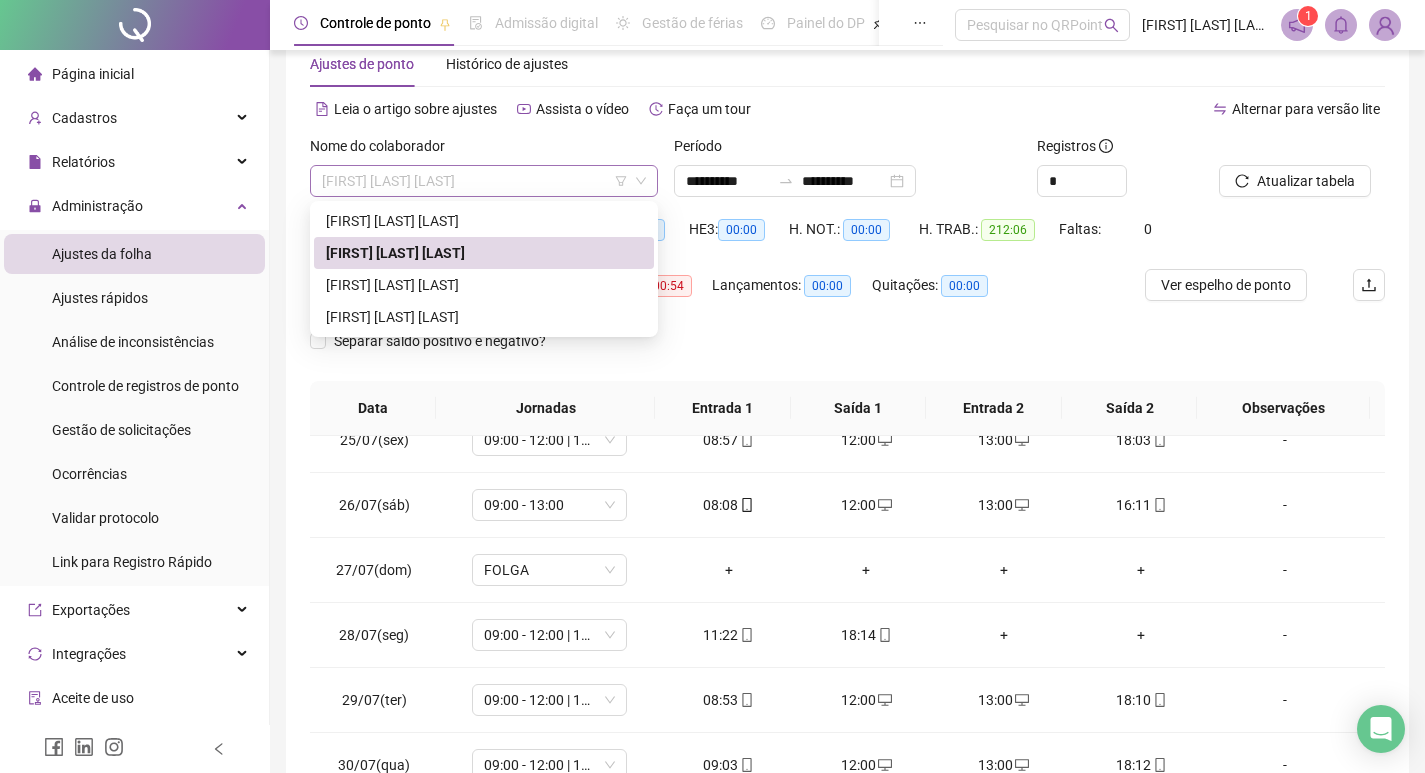 click on "[FIRST] [LAST] [LAST]" at bounding box center (484, 181) 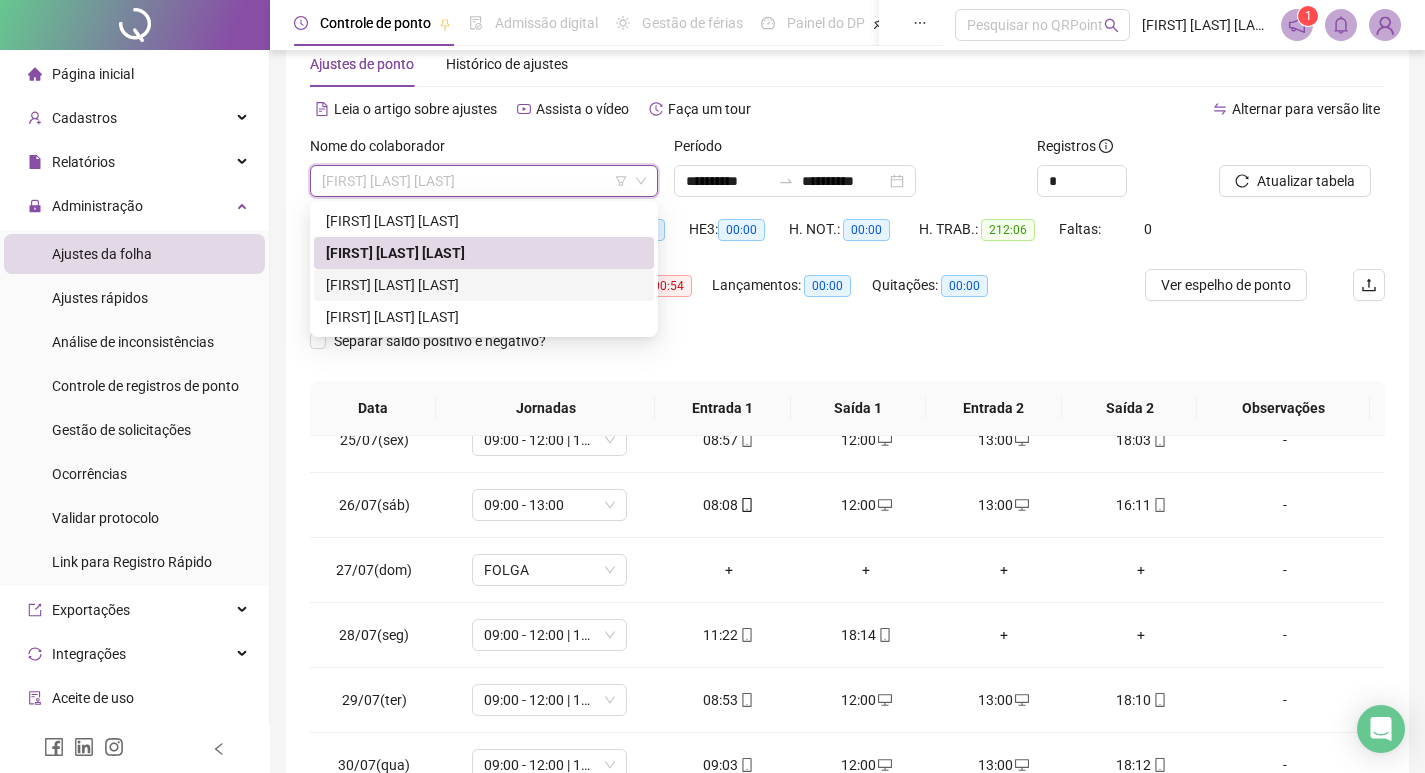 drag, startPoint x: 429, startPoint y: 288, endPoint x: 467, endPoint y: 283, distance: 38.327538 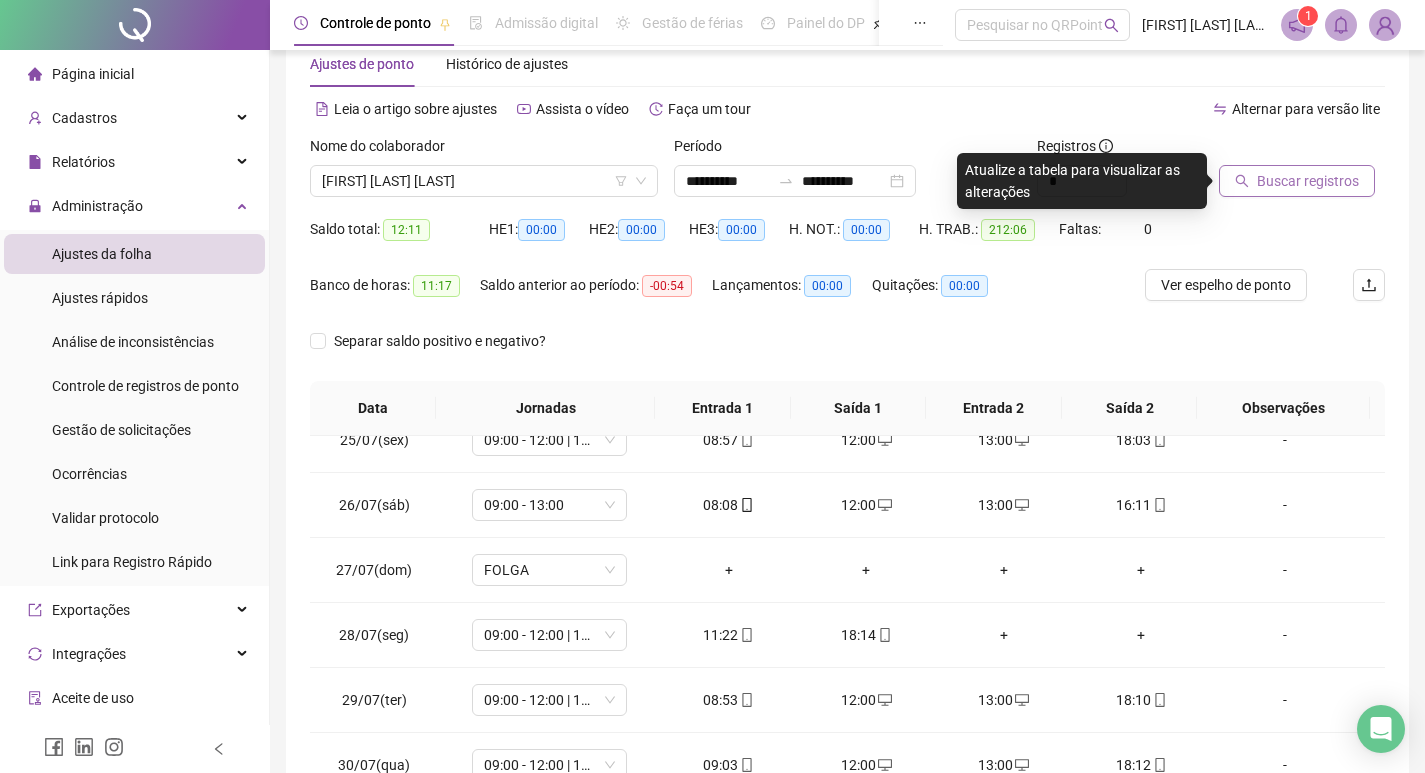 click on "Buscar registros" at bounding box center [1308, 181] 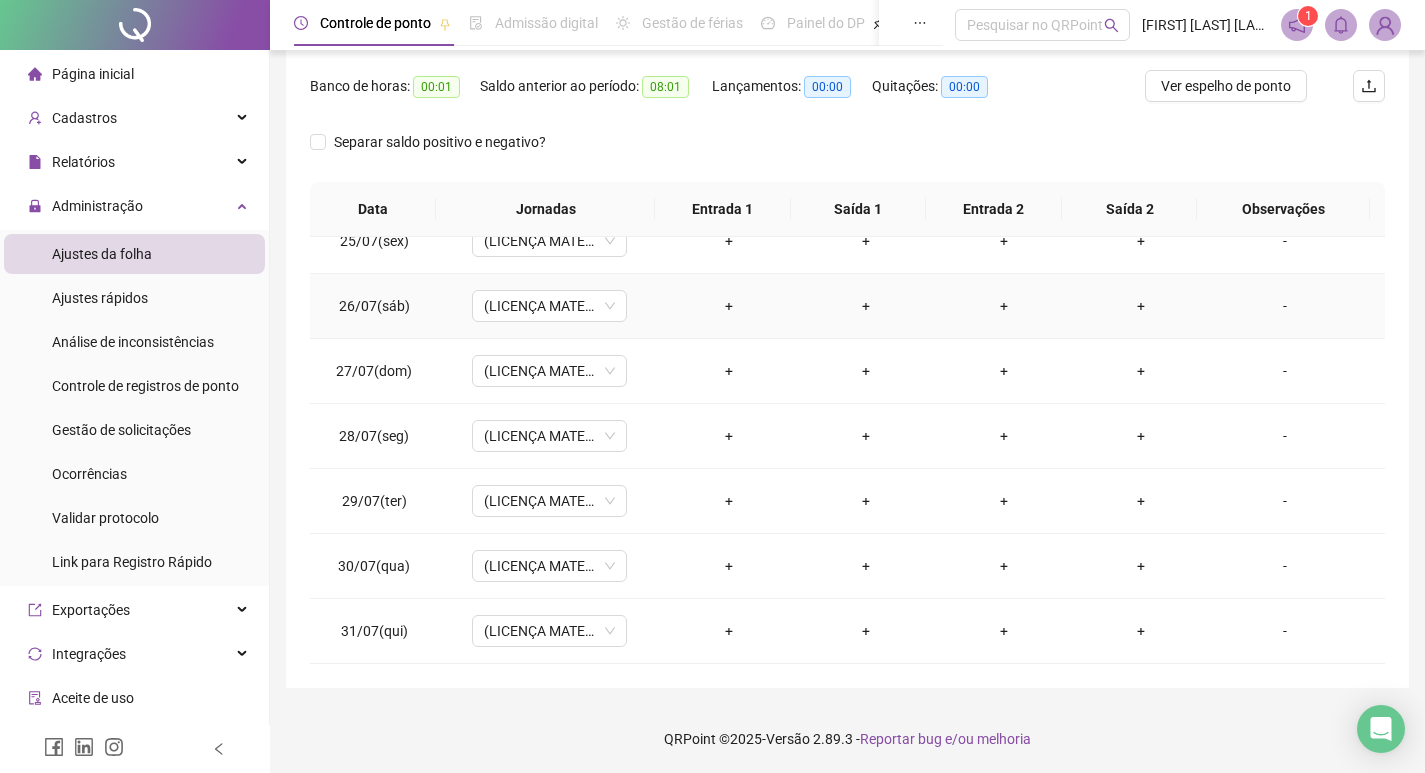 scroll, scrollTop: 249, scrollLeft: 0, axis: vertical 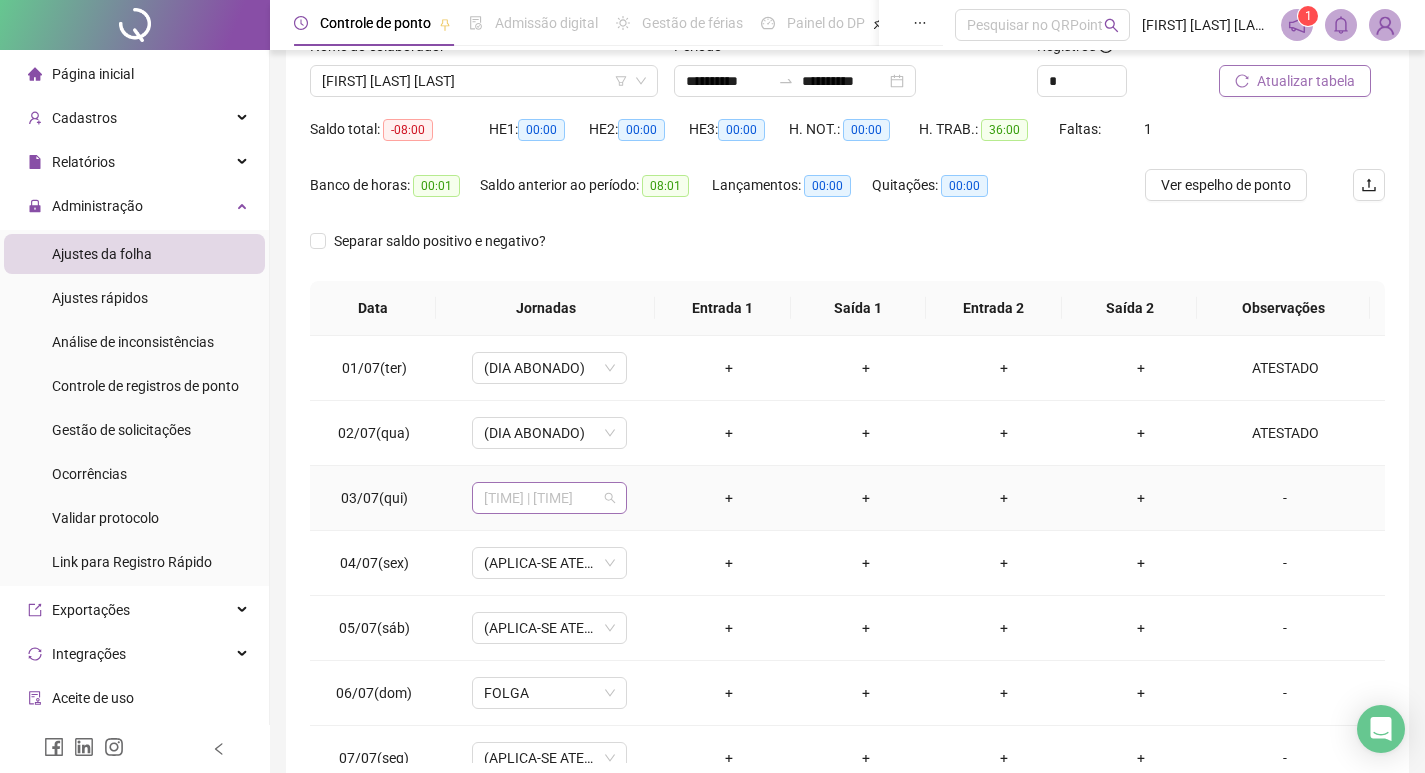 click on "[TIME] | [TIME]" at bounding box center [549, 498] 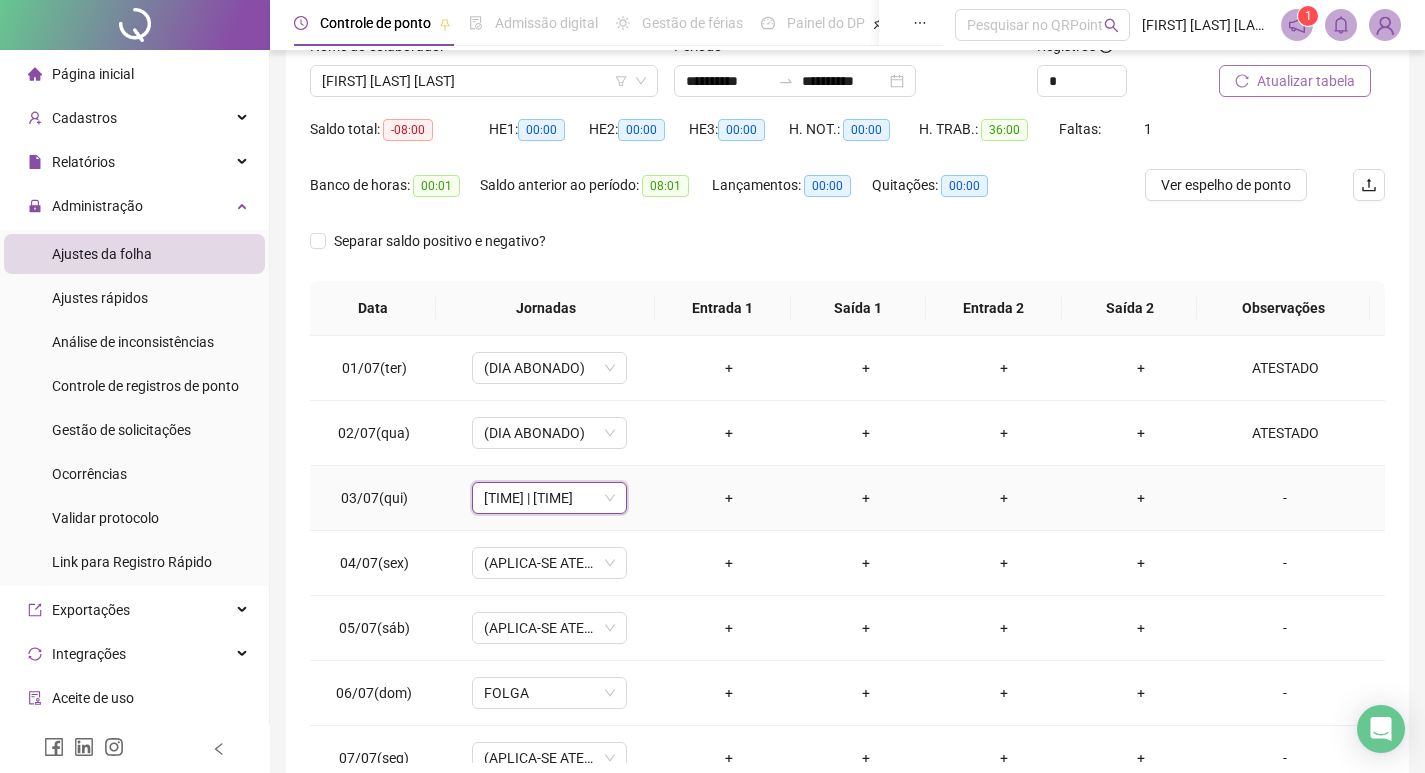 click on "+" at bounding box center [729, 498] 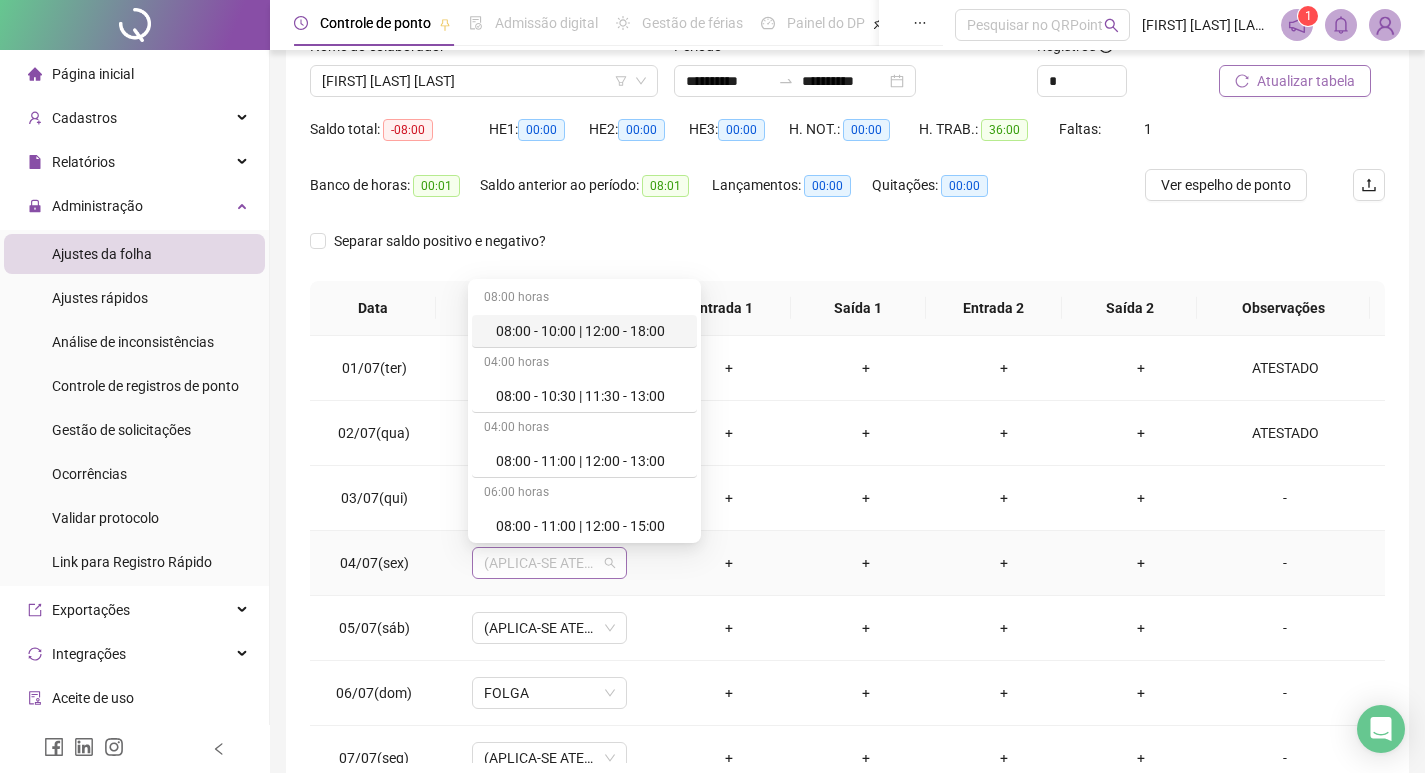 click on "(APLICA-SE ATESTADO)" at bounding box center (549, 563) 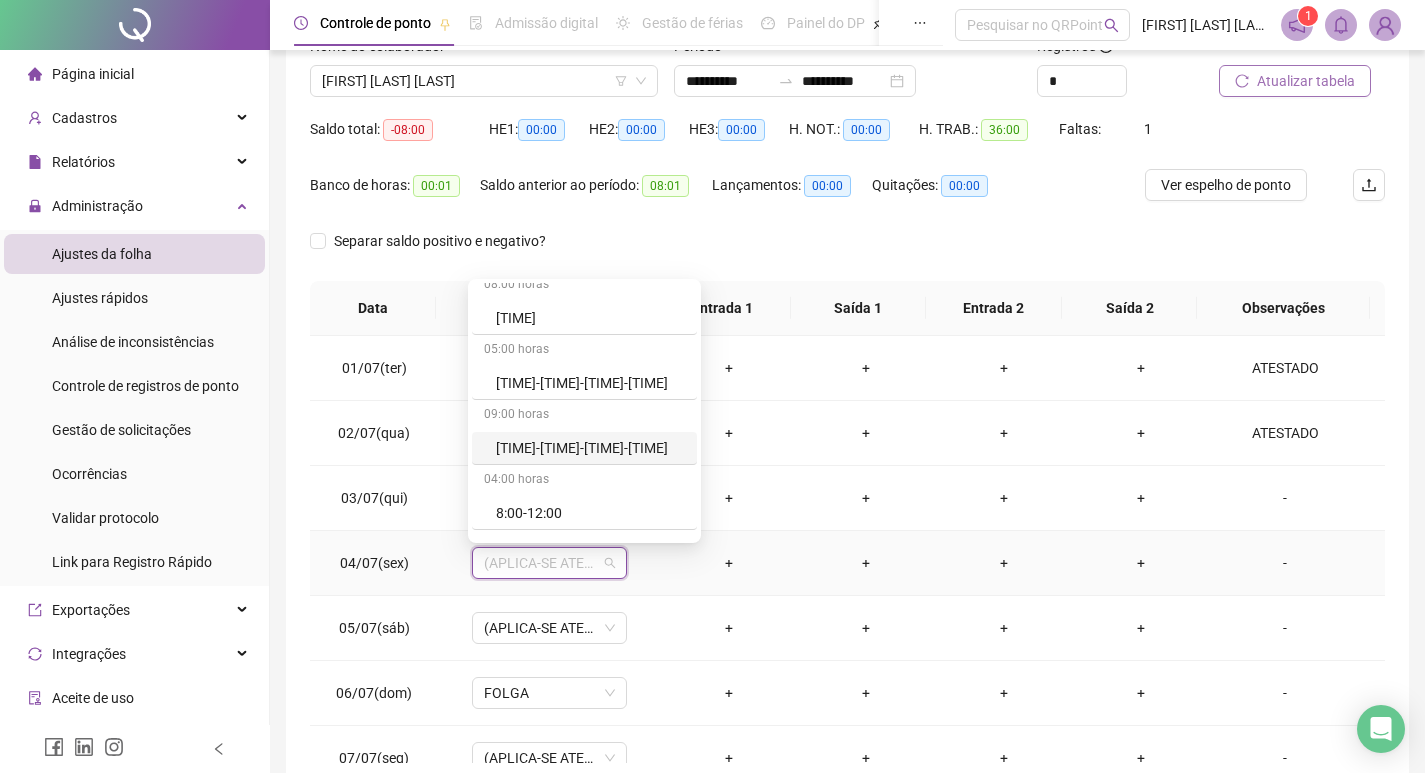 scroll, scrollTop: 1500, scrollLeft: 0, axis: vertical 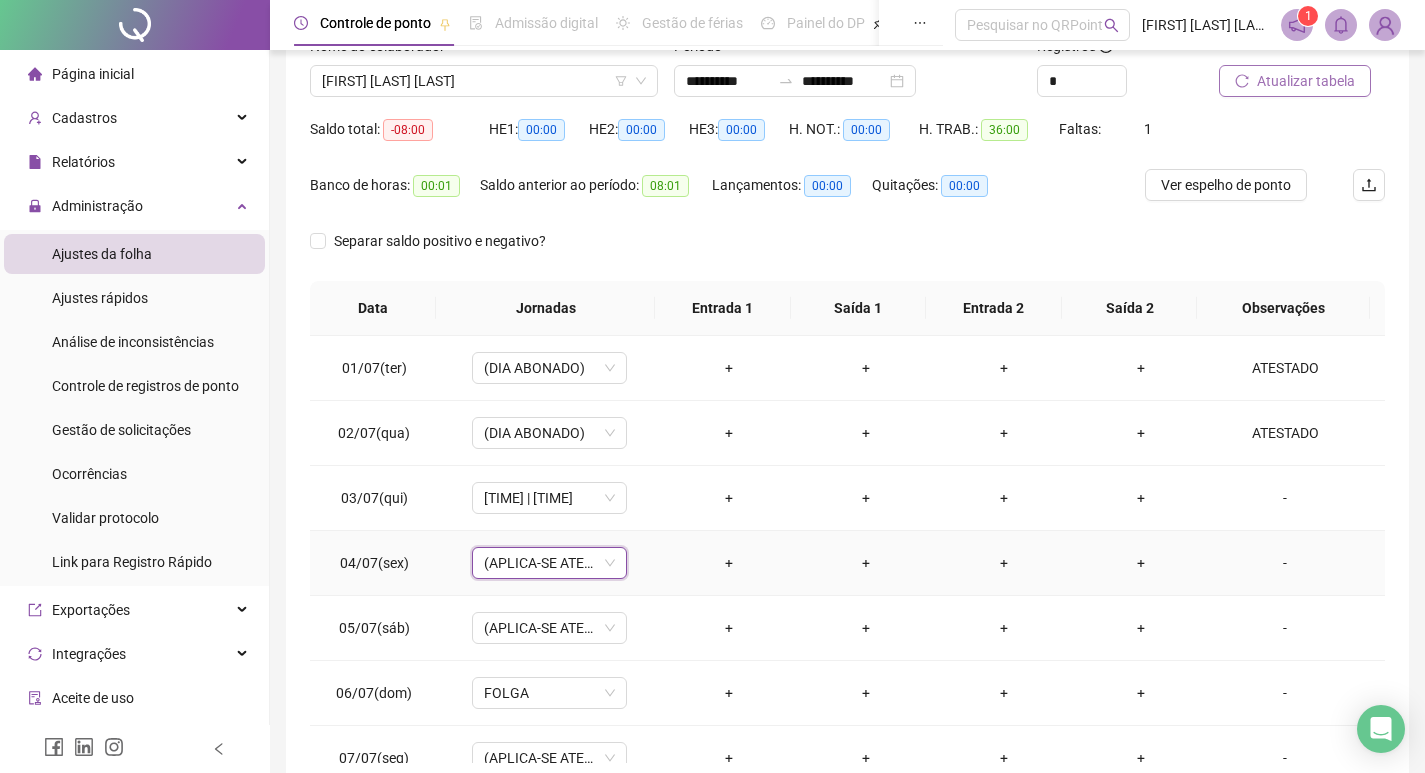 click on "-" at bounding box center [1285, 563] 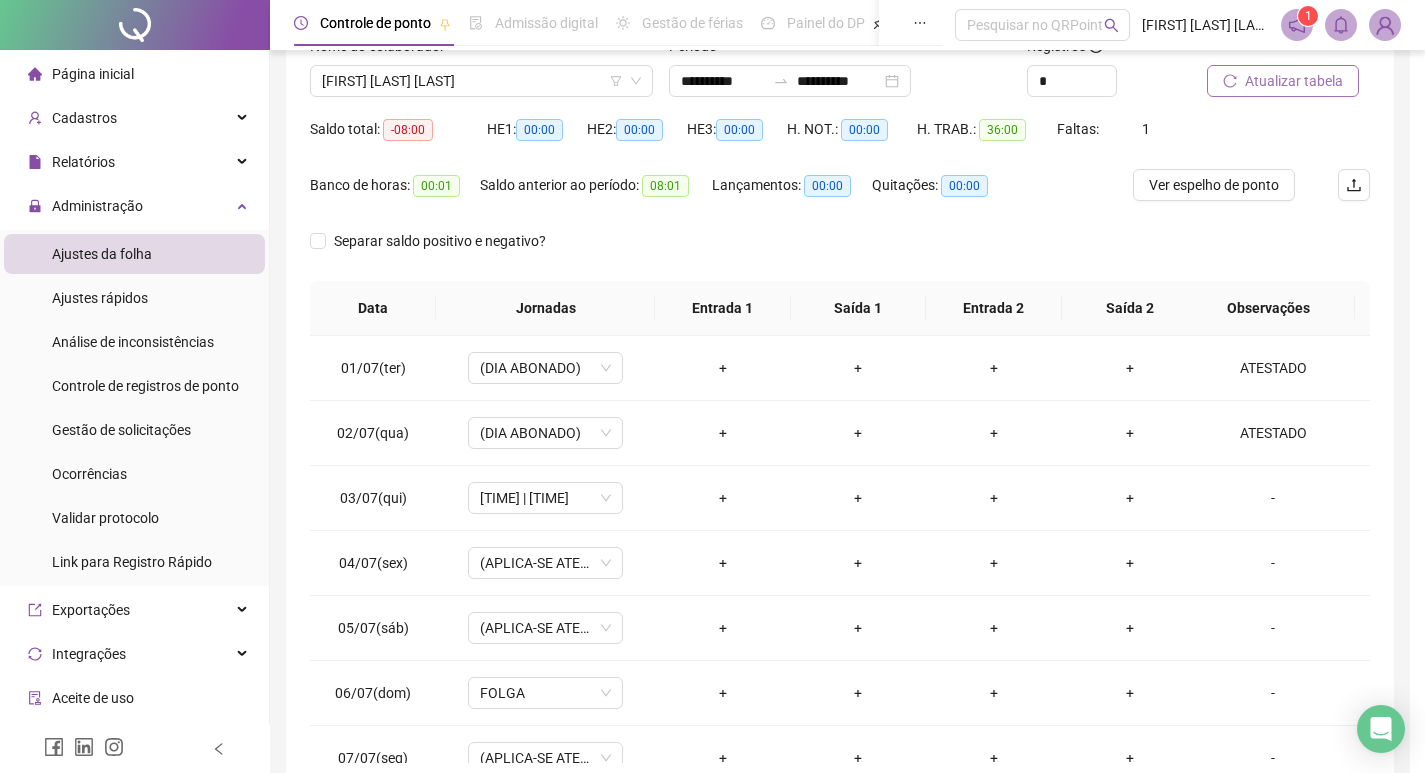 click on "Alterar no dia   04/07/2025 Observações Desconsiderar intervalo pré-assinalado? Abonar dia? Abonar Período? Horas a abonar ***** Aplicar regime de compensação Cancelar OK" at bounding box center [712, 386] 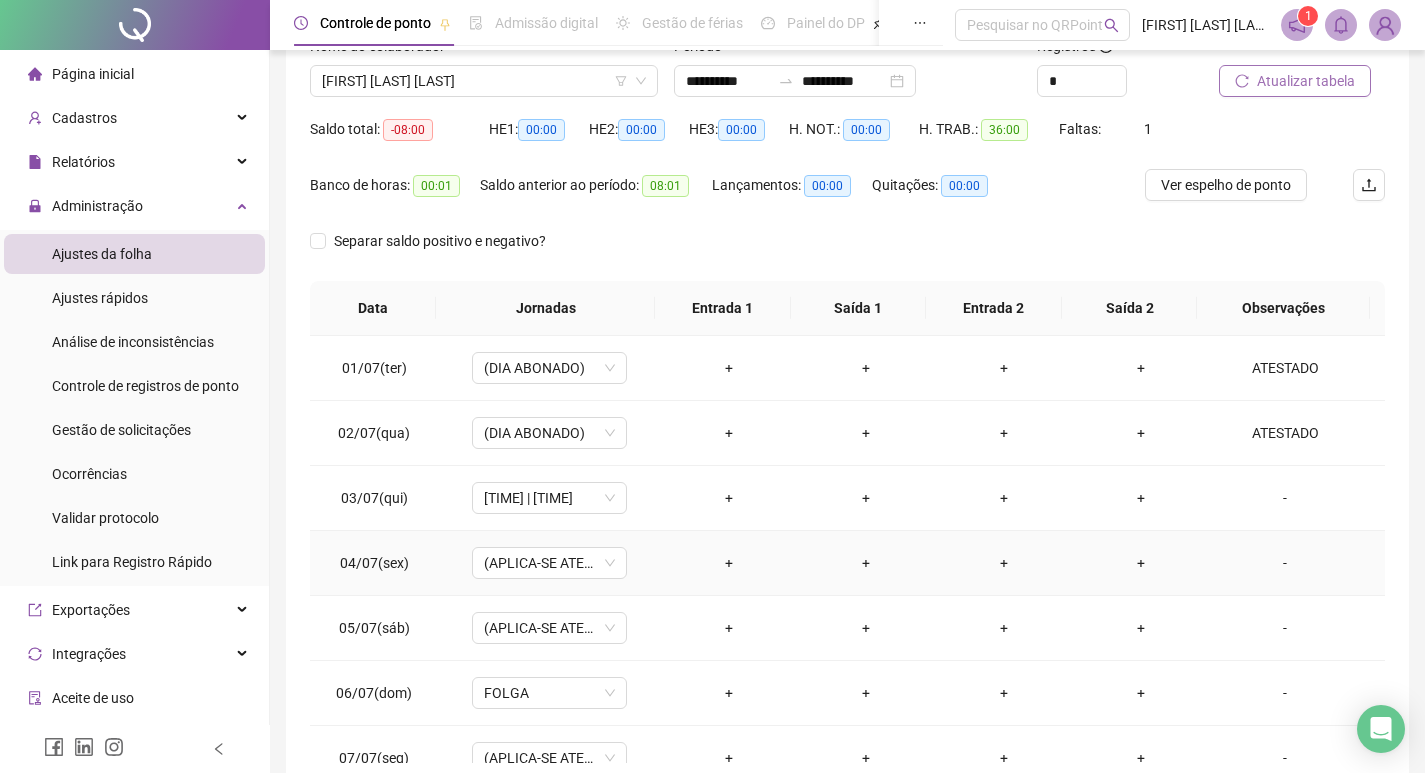 click on "-" at bounding box center (1285, 563) 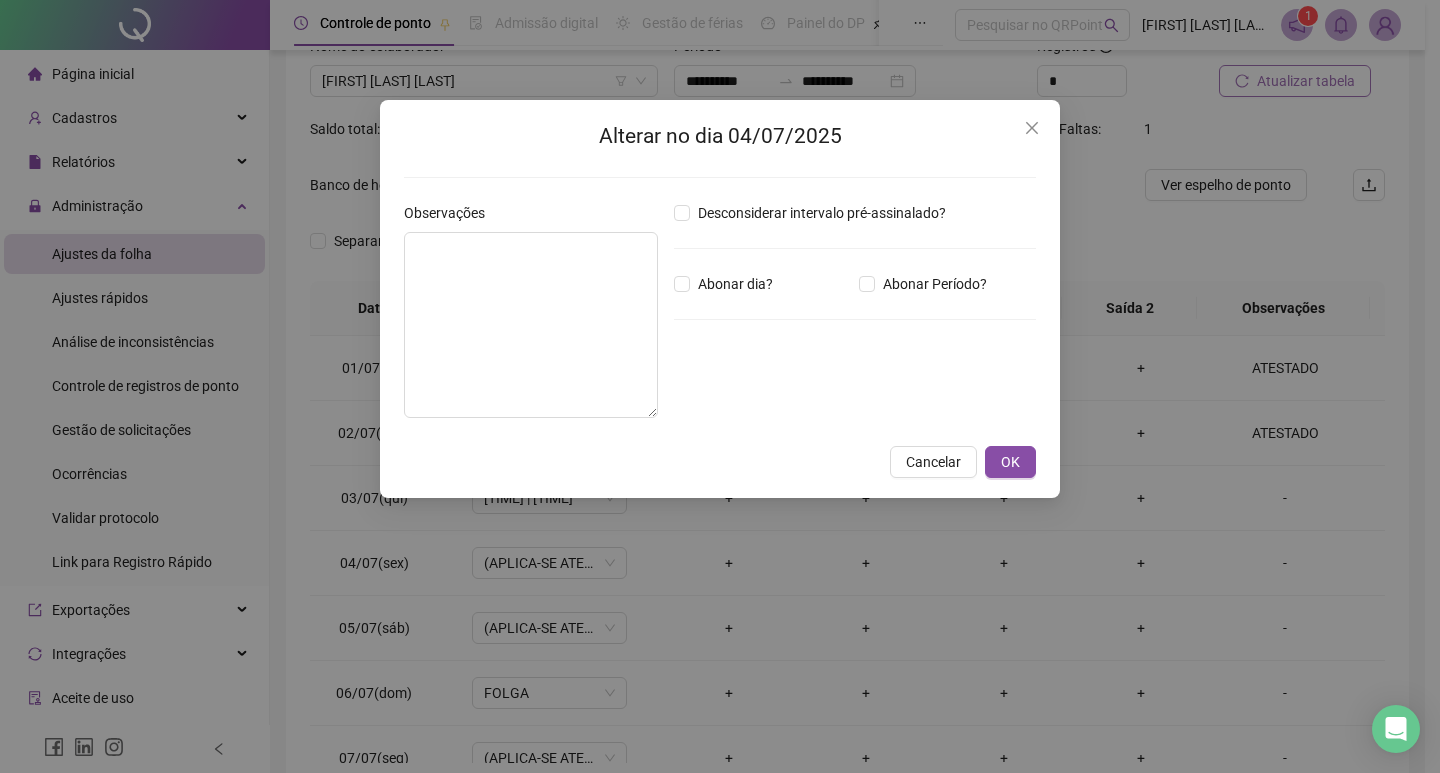 click on "Alterar no dia   04/07/2025 Observações Desconsiderar intervalo pré-assinalado? Abonar dia? Abonar Período? Horas a abonar ***** Aplicar regime de compensação Cancelar OK" at bounding box center [720, 386] 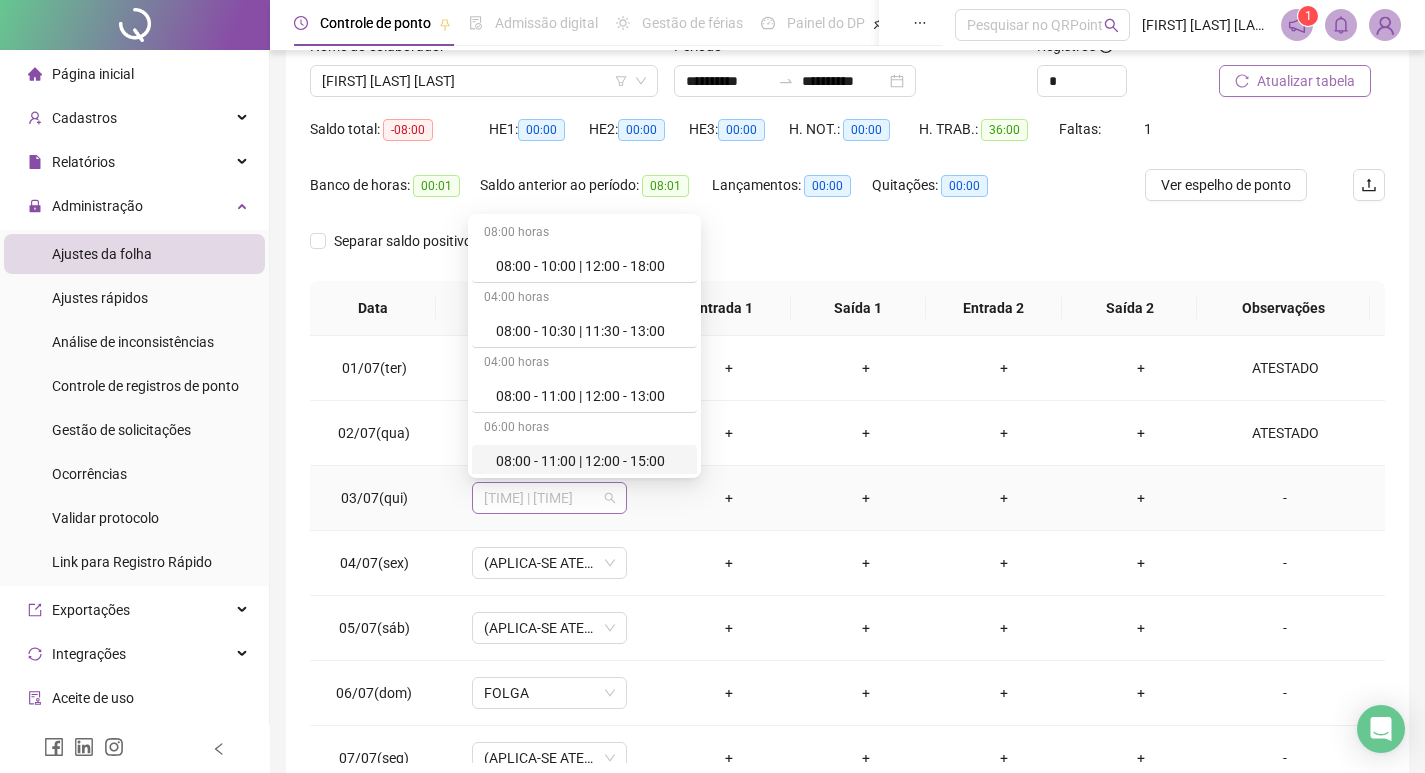click on "[TIME] | [TIME]" at bounding box center [549, 498] 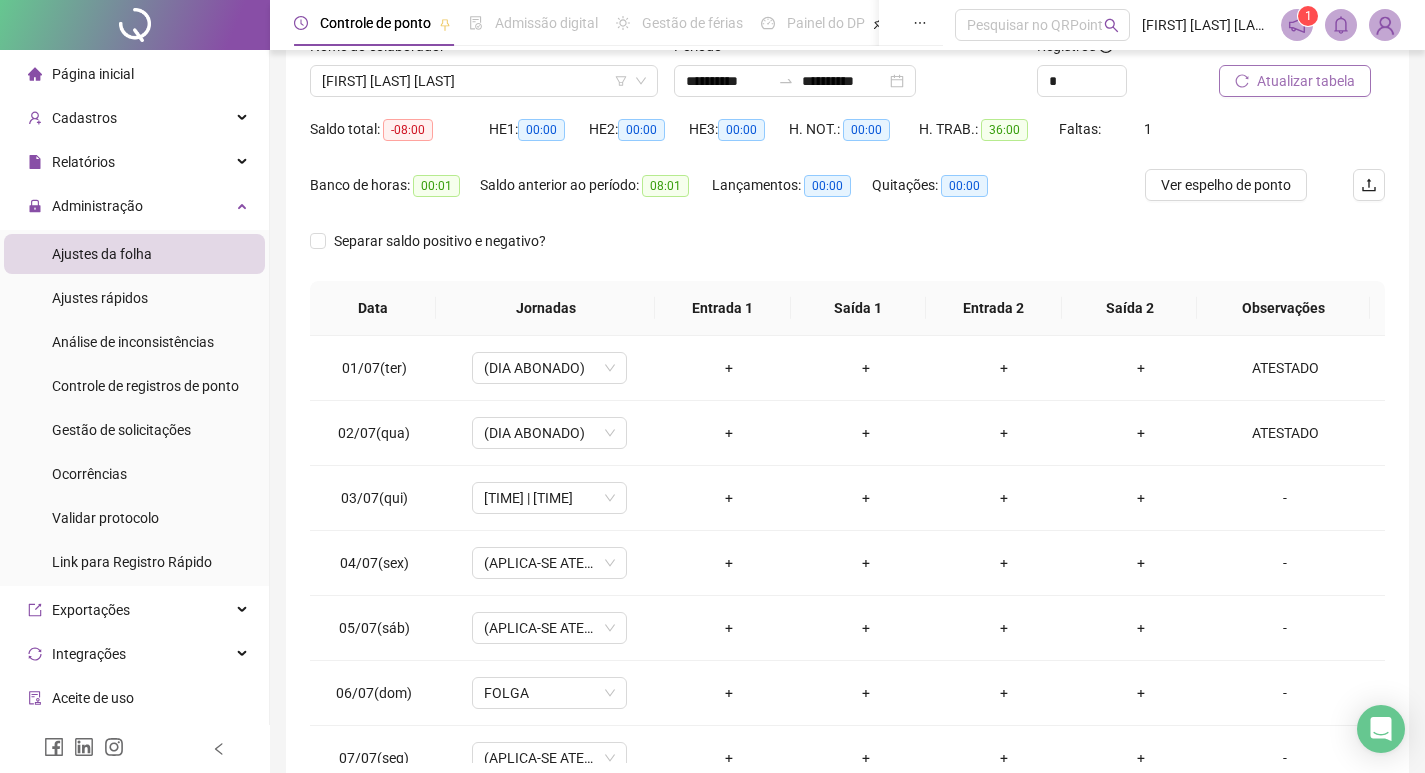 click on "Separar saldo positivo e negativo?" at bounding box center (847, 253) 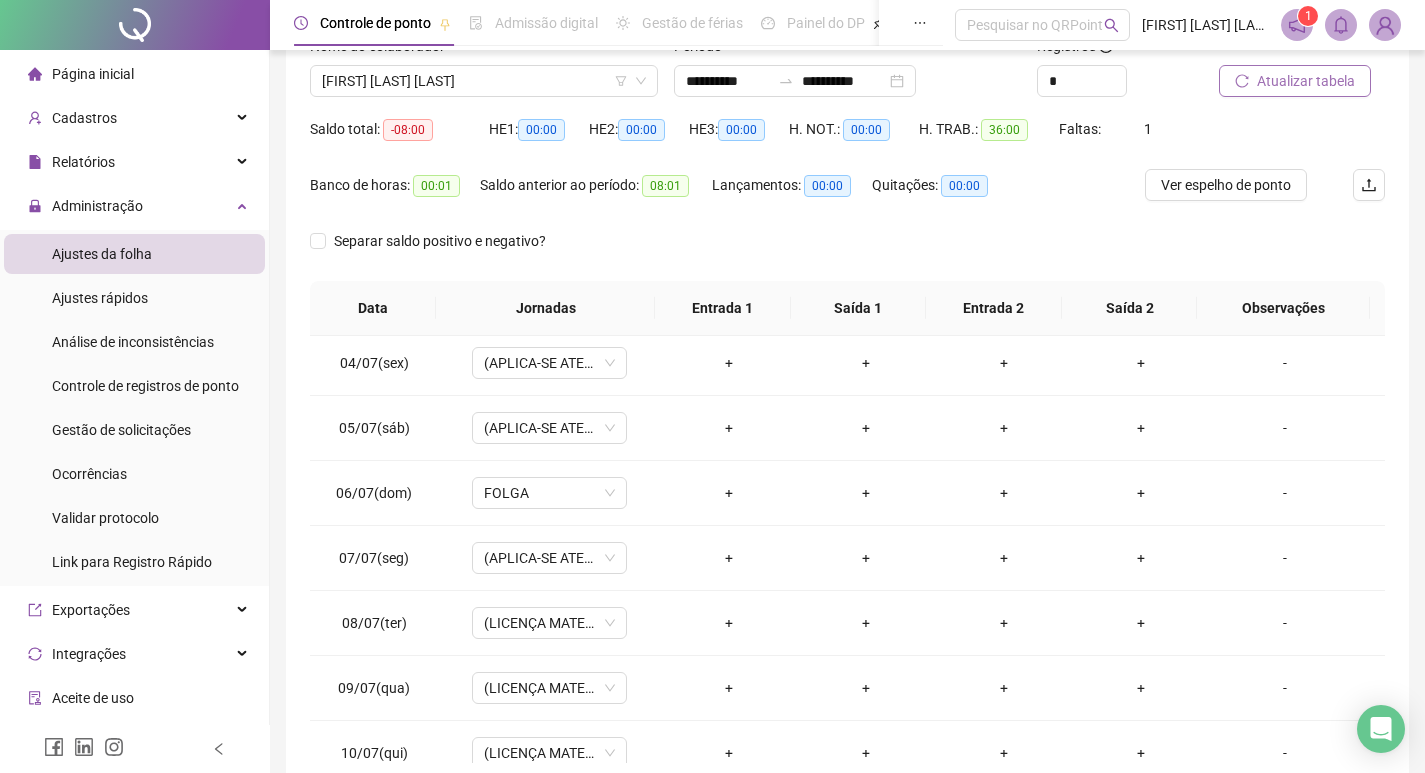 scroll, scrollTop: 300, scrollLeft: 0, axis: vertical 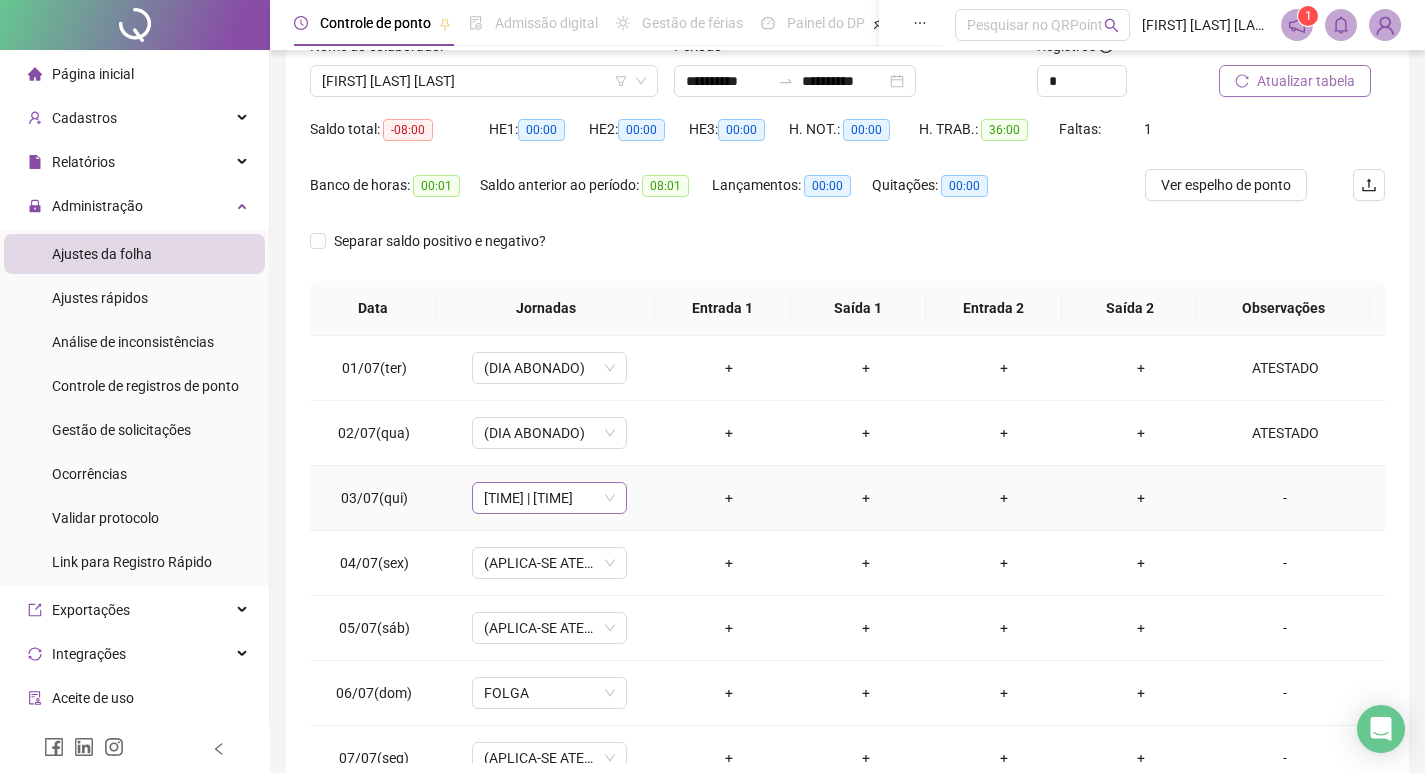click on "[TIME] | [TIME]" at bounding box center [549, 498] 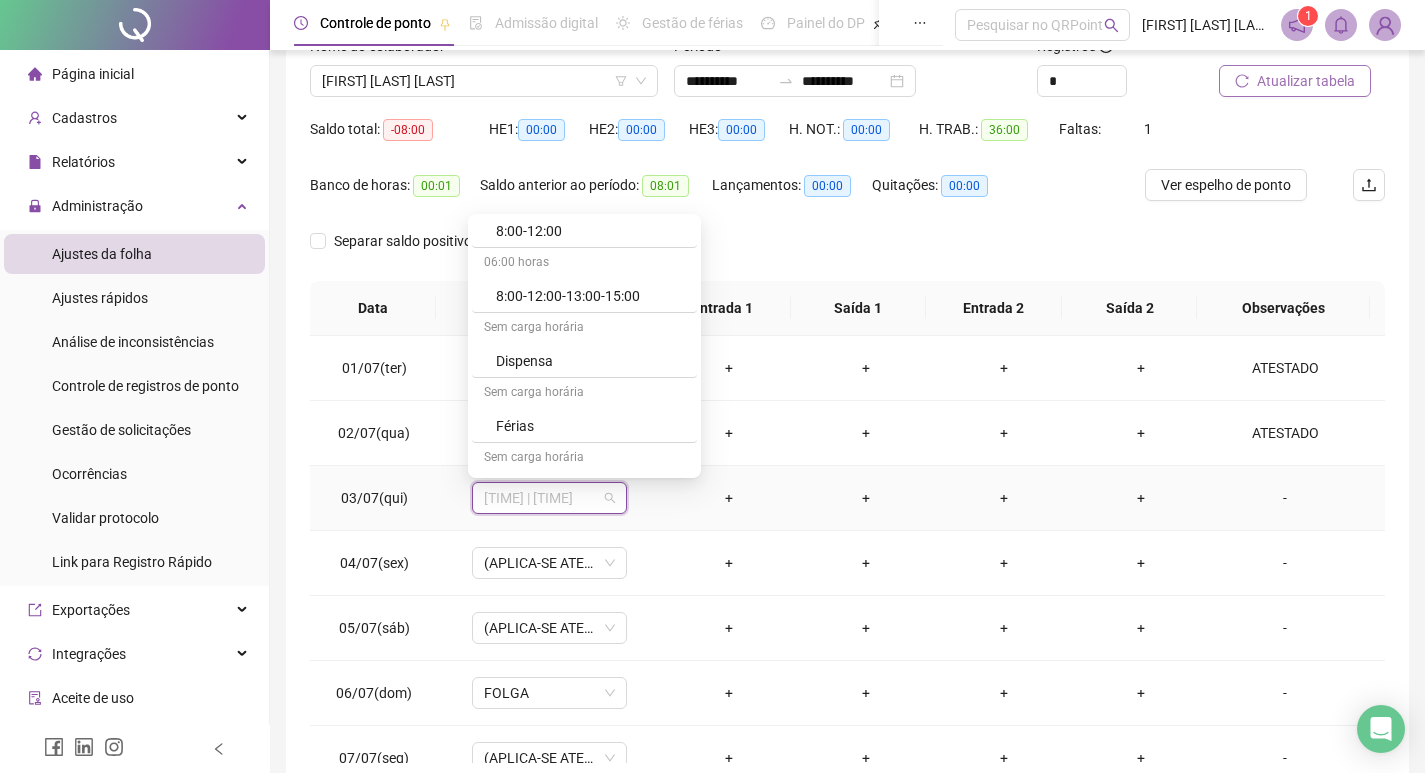 scroll, scrollTop: 1500, scrollLeft: 0, axis: vertical 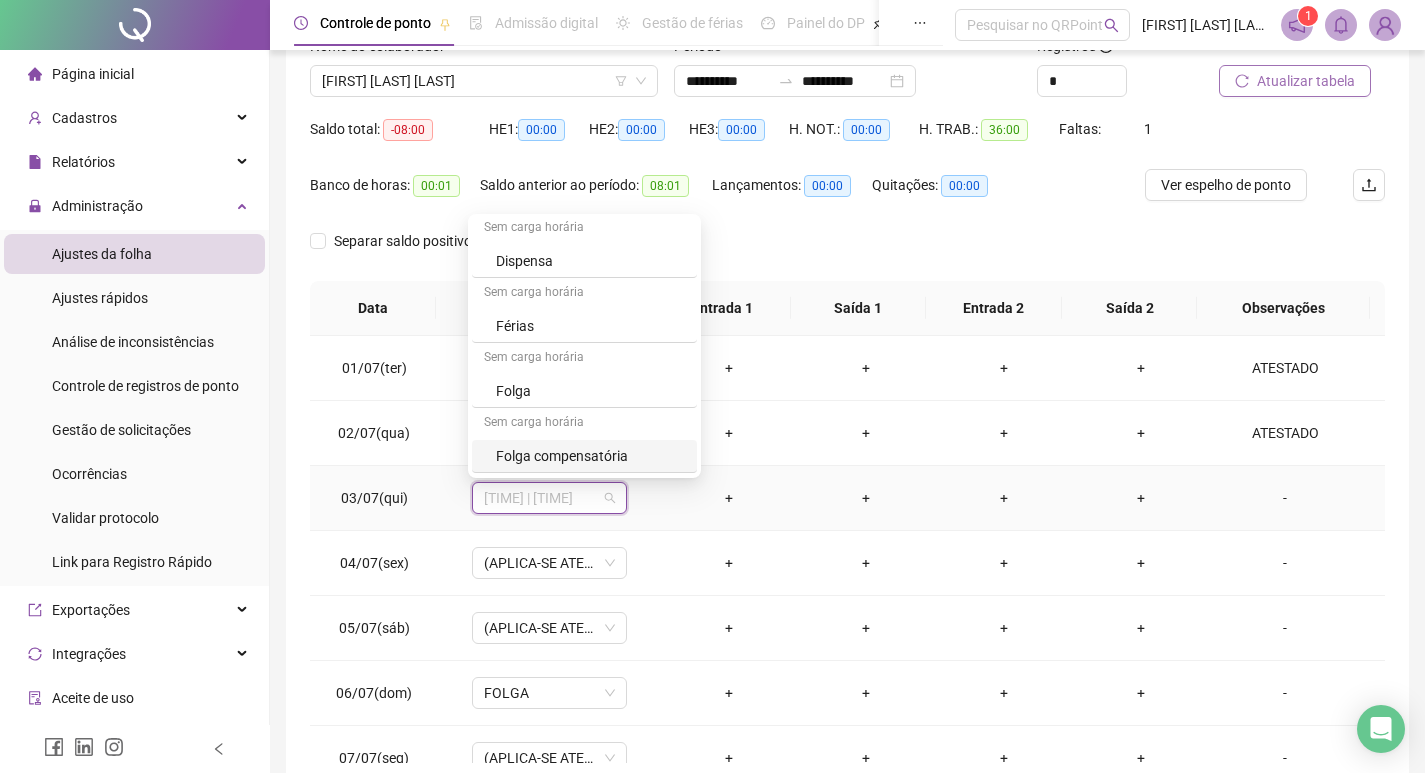 click on "Folga compensatória" at bounding box center [590, 456] 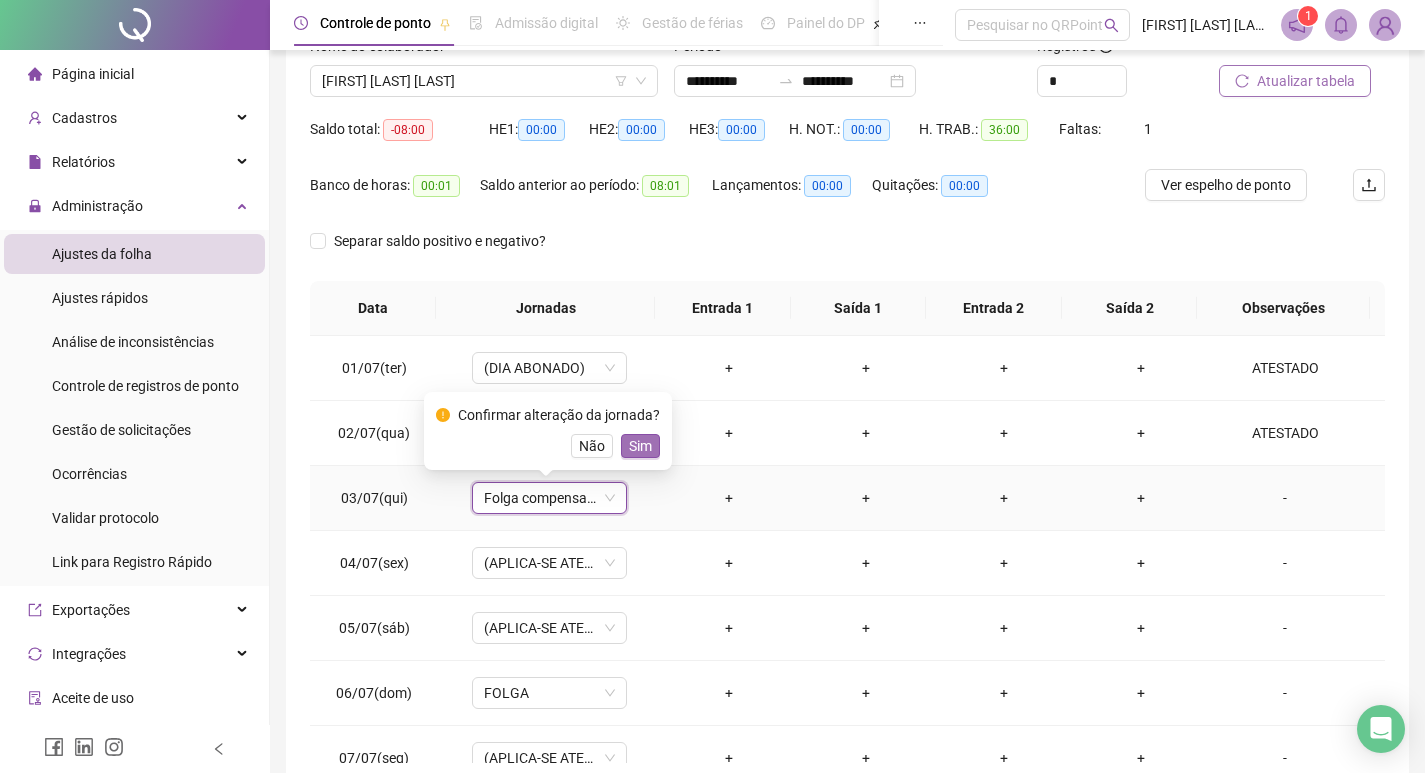 click on "Sim" at bounding box center (640, 446) 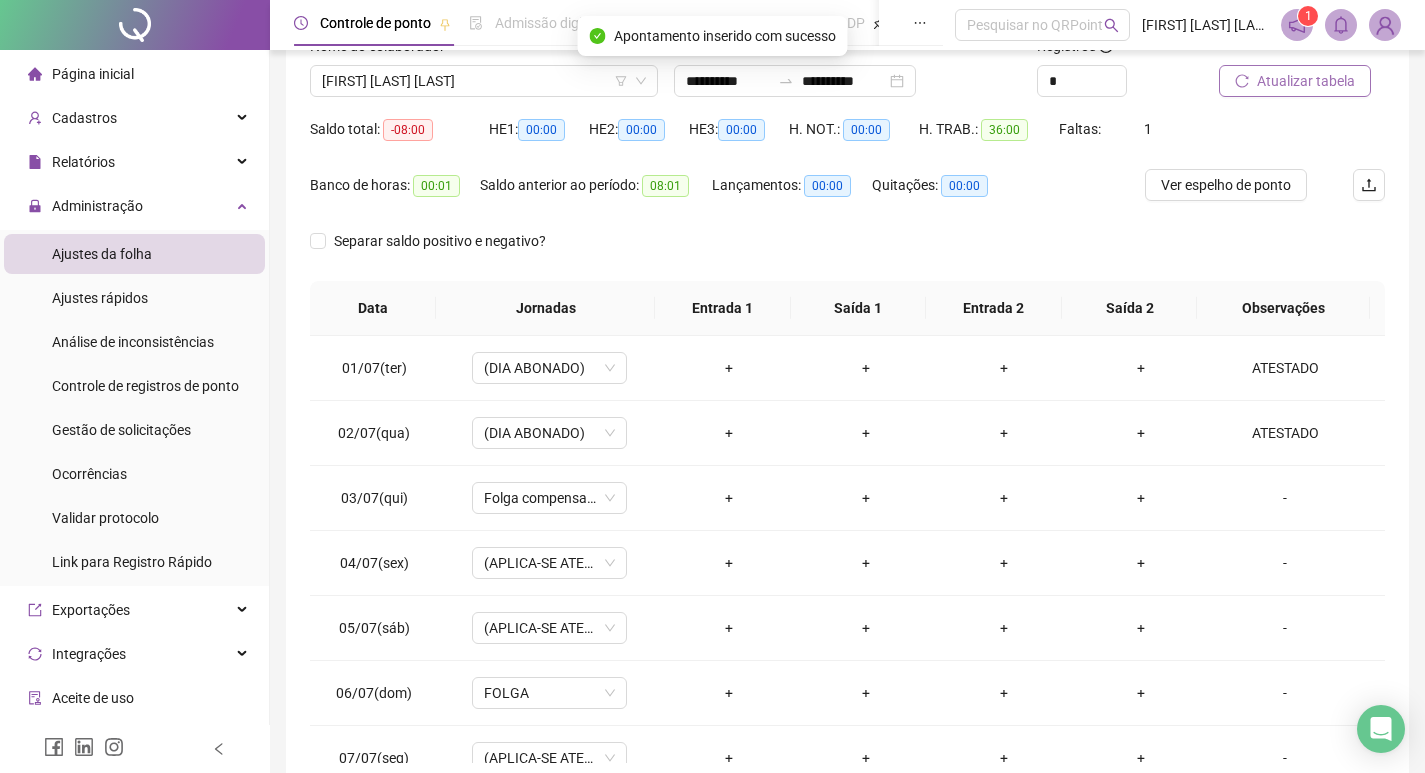 click on "Atualizar tabela" at bounding box center [1306, 81] 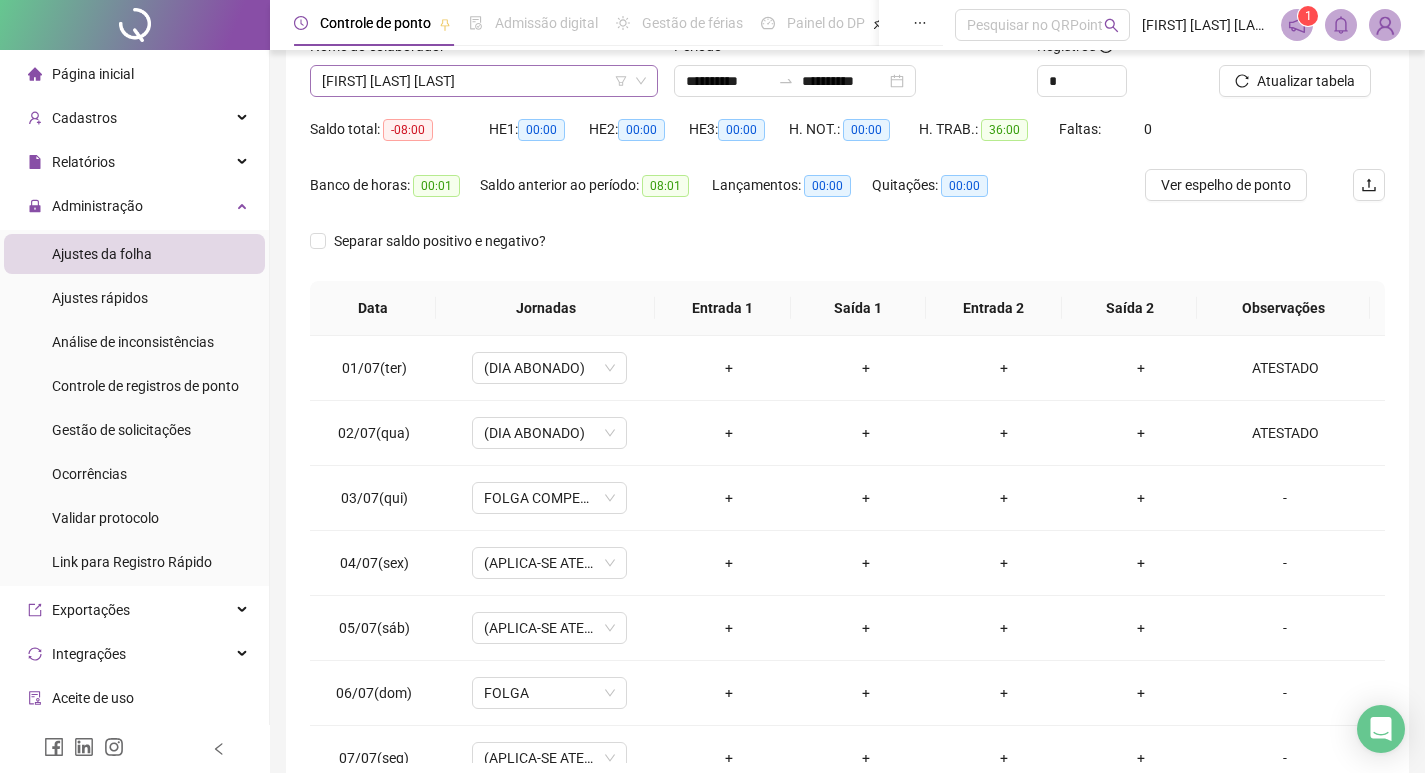 click on "[FIRST] [LAST] [LAST]" at bounding box center [484, 81] 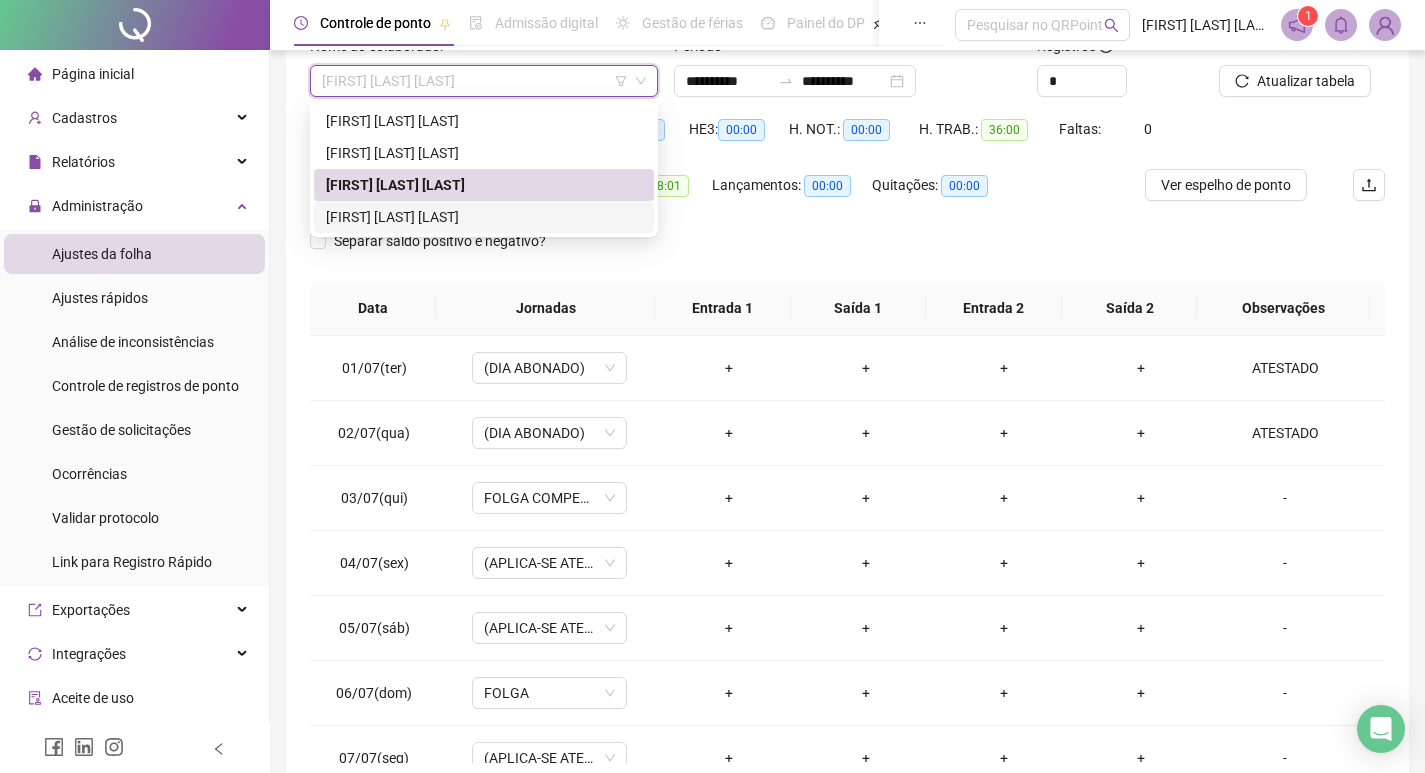 click on "[FIRST] [LAST] [LAST]" at bounding box center [484, 217] 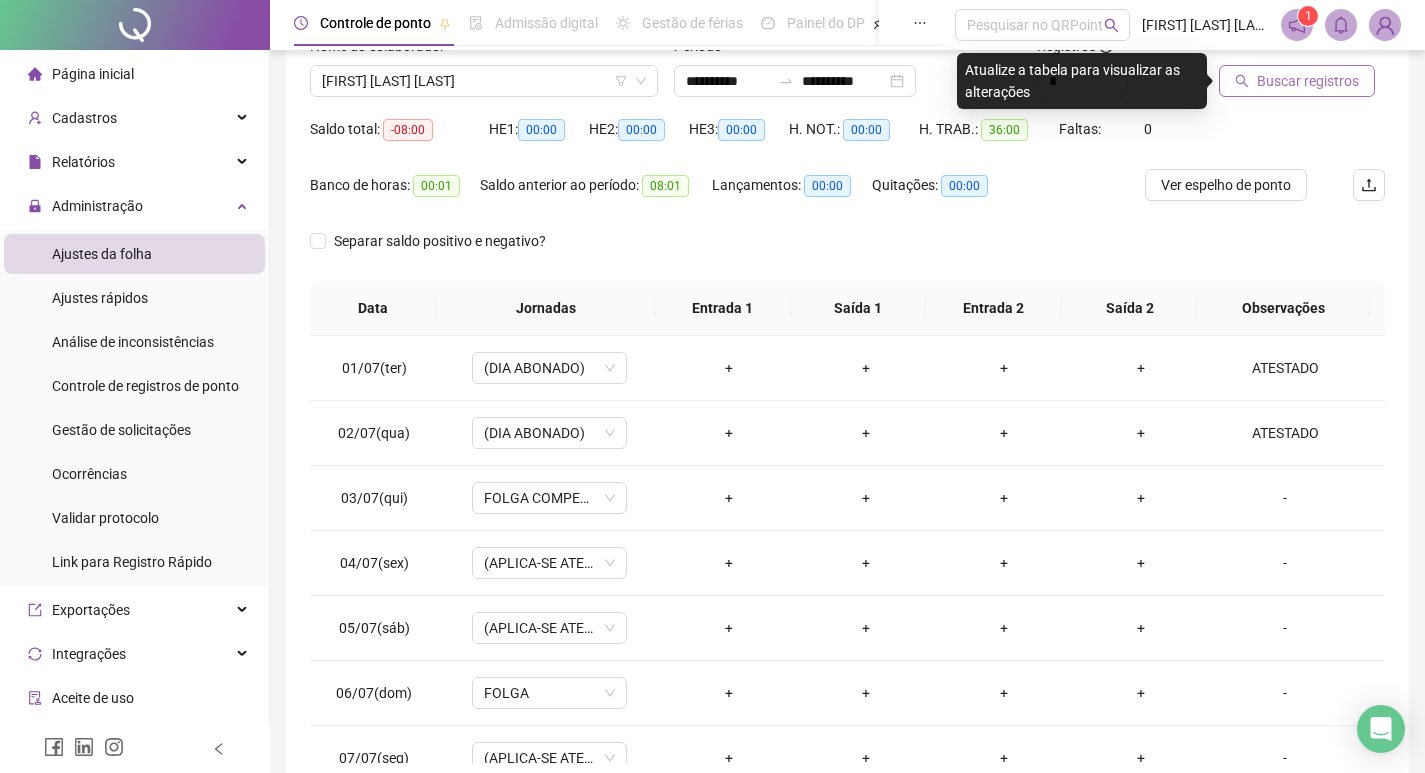 click on "Buscar registros" at bounding box center [1297, 81] 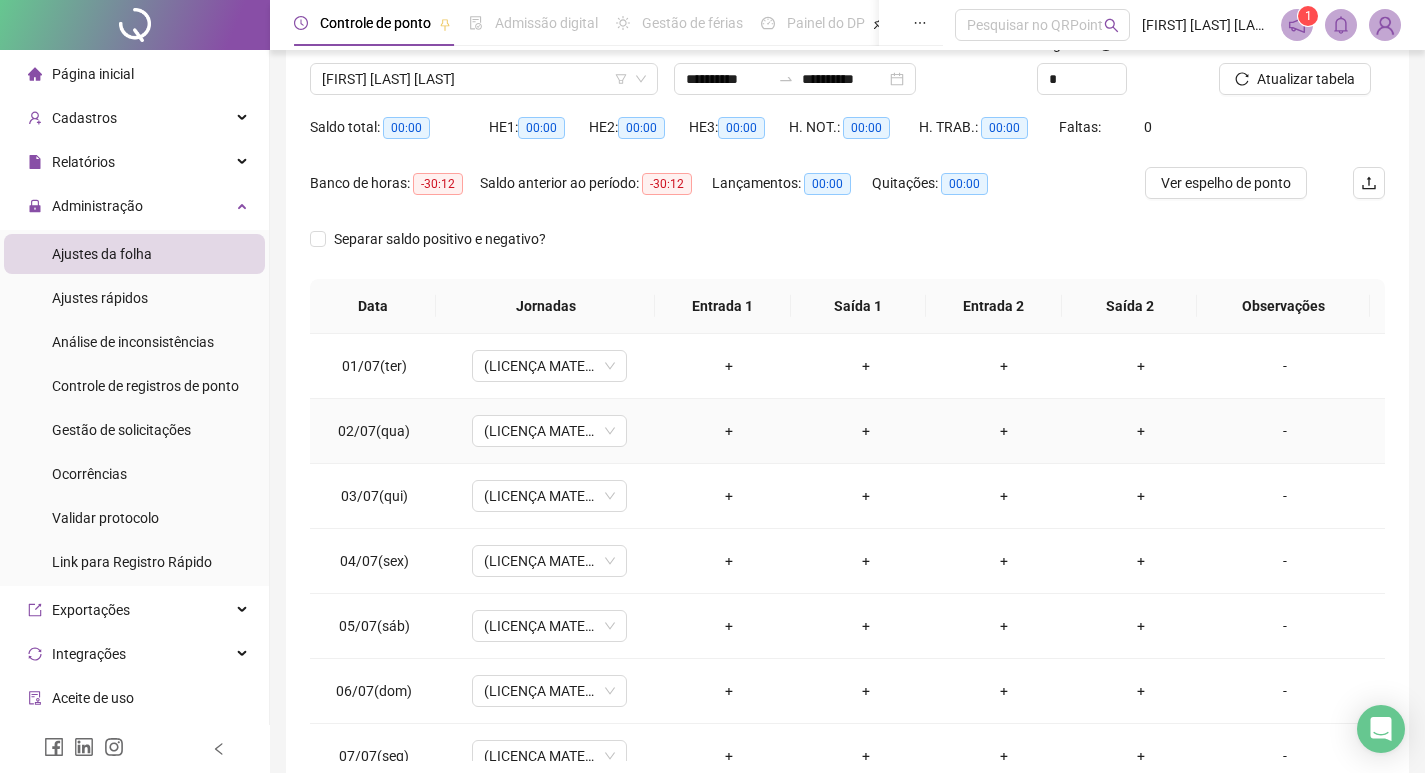 scroll, scrollTop: 249, scrollLeft: 0, axis: vertical 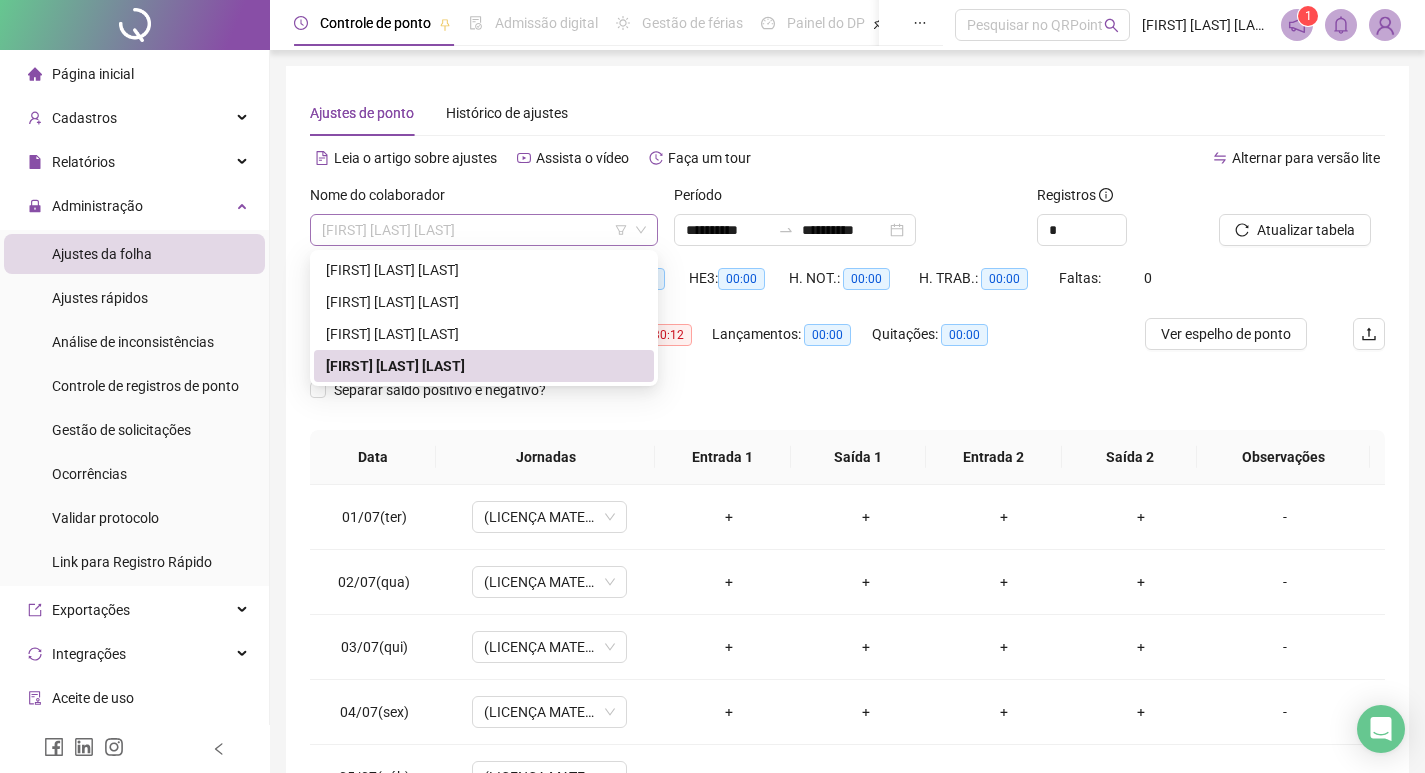 click on "[FIRST] [LAST] [LAST]" at bounding box center (484, 230) 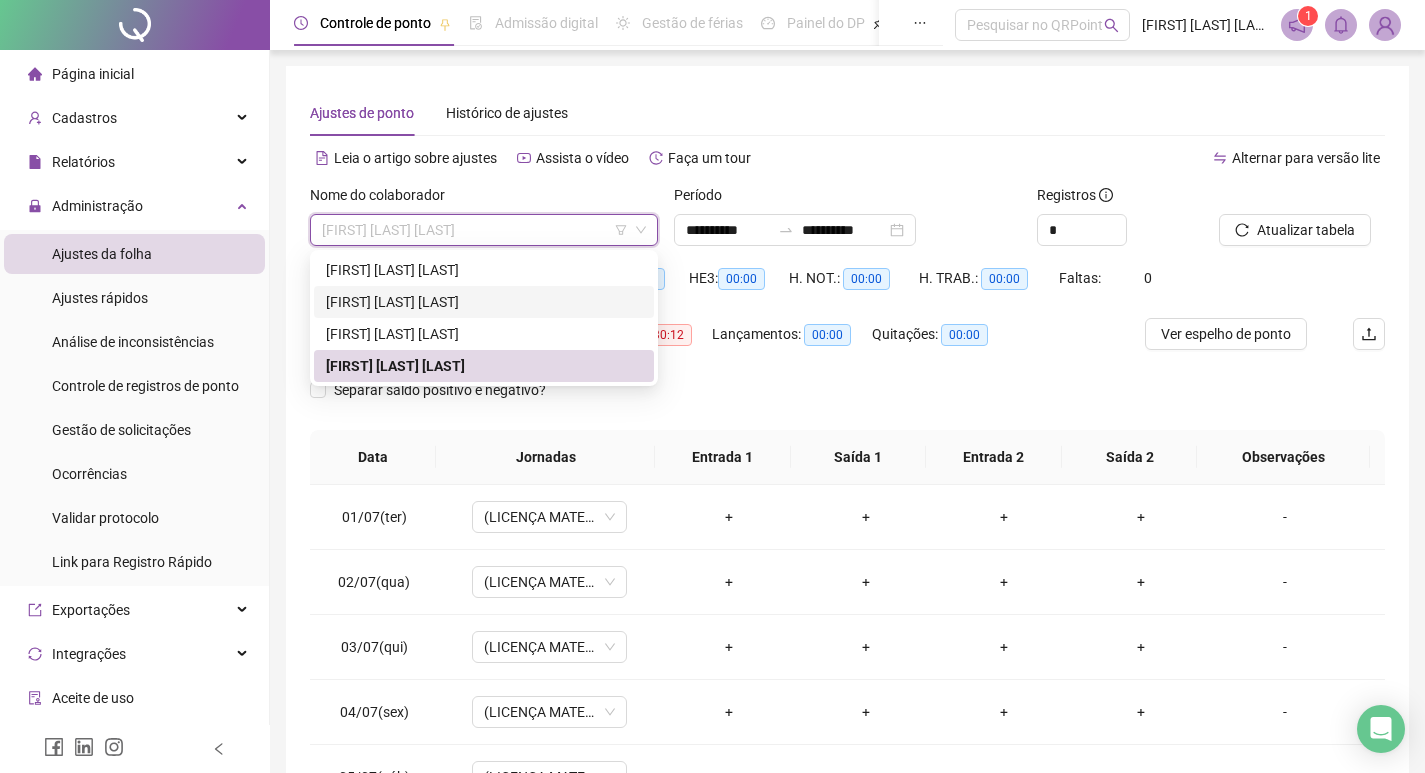 click on "[FIRST] [LAST] [LAST]" at bounding box center (484, 302) 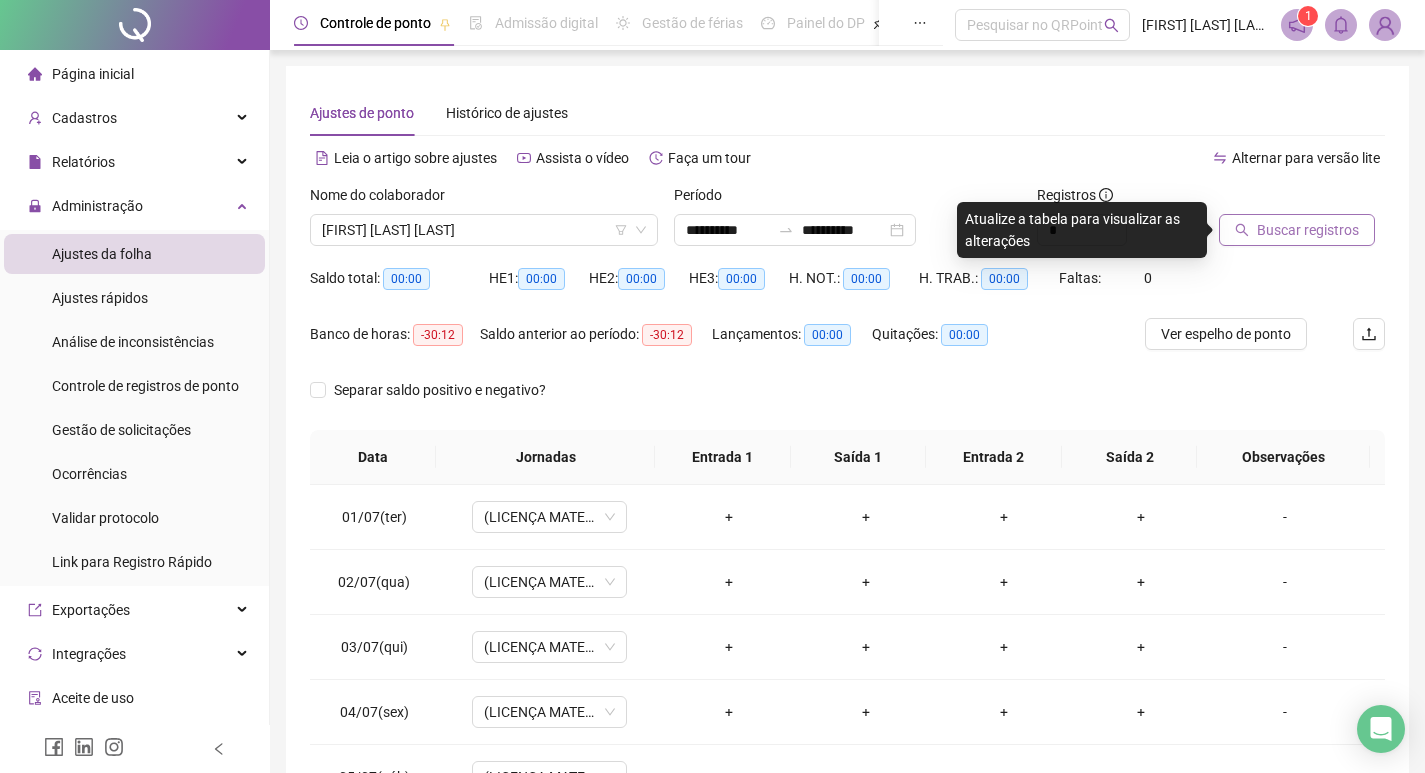 click on "Buscar registros" at bounding box center [1308, 230] 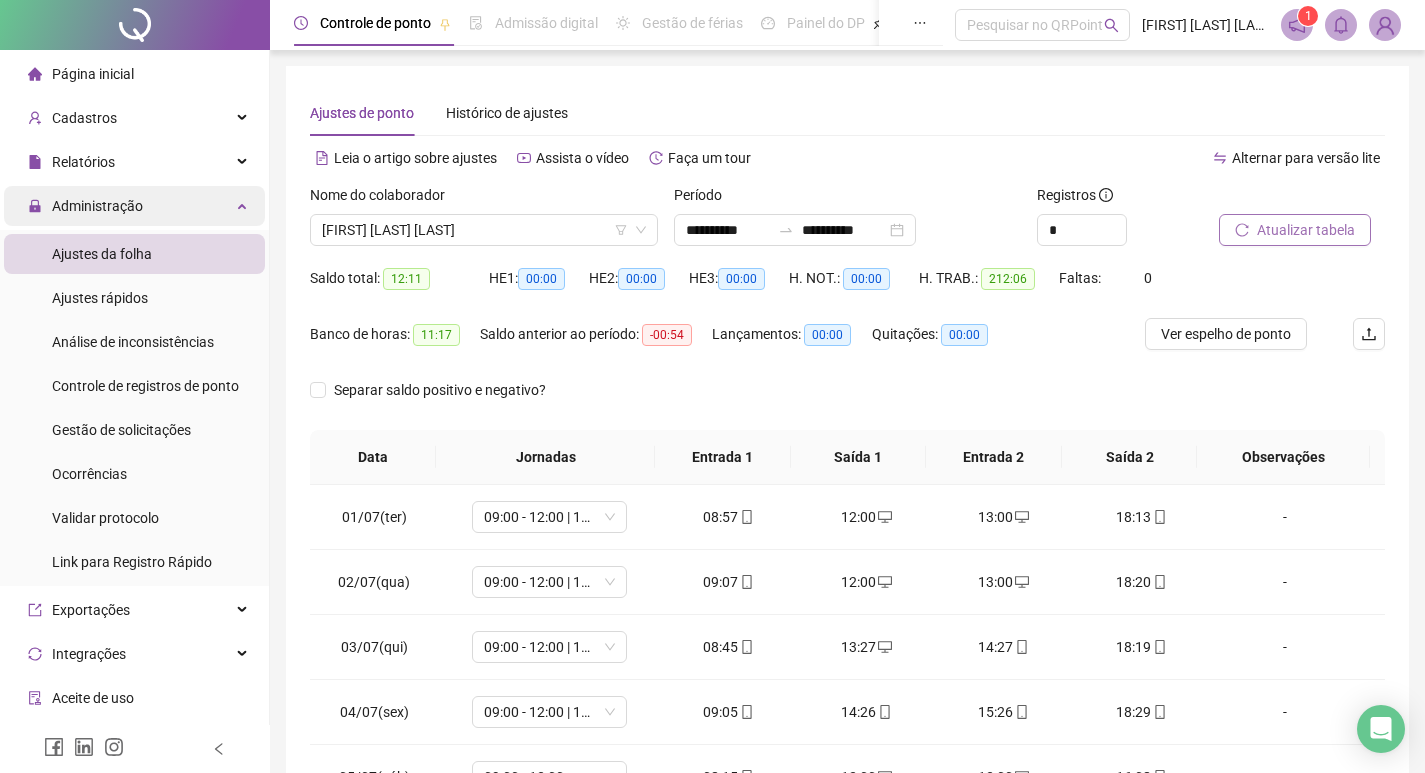 click on "Administração" at bounding box center [134, 206] 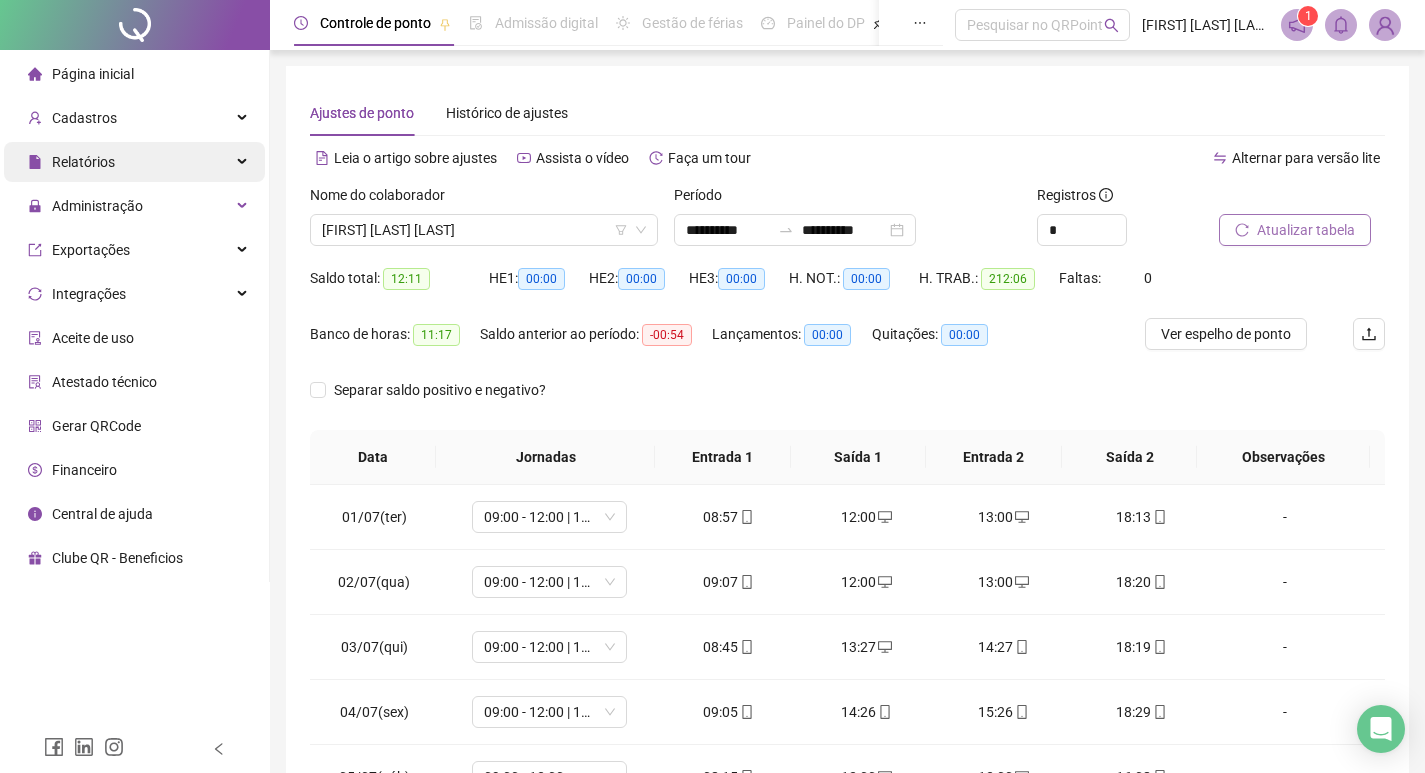 click on "Relatórios" at bounding box center (134, 162) 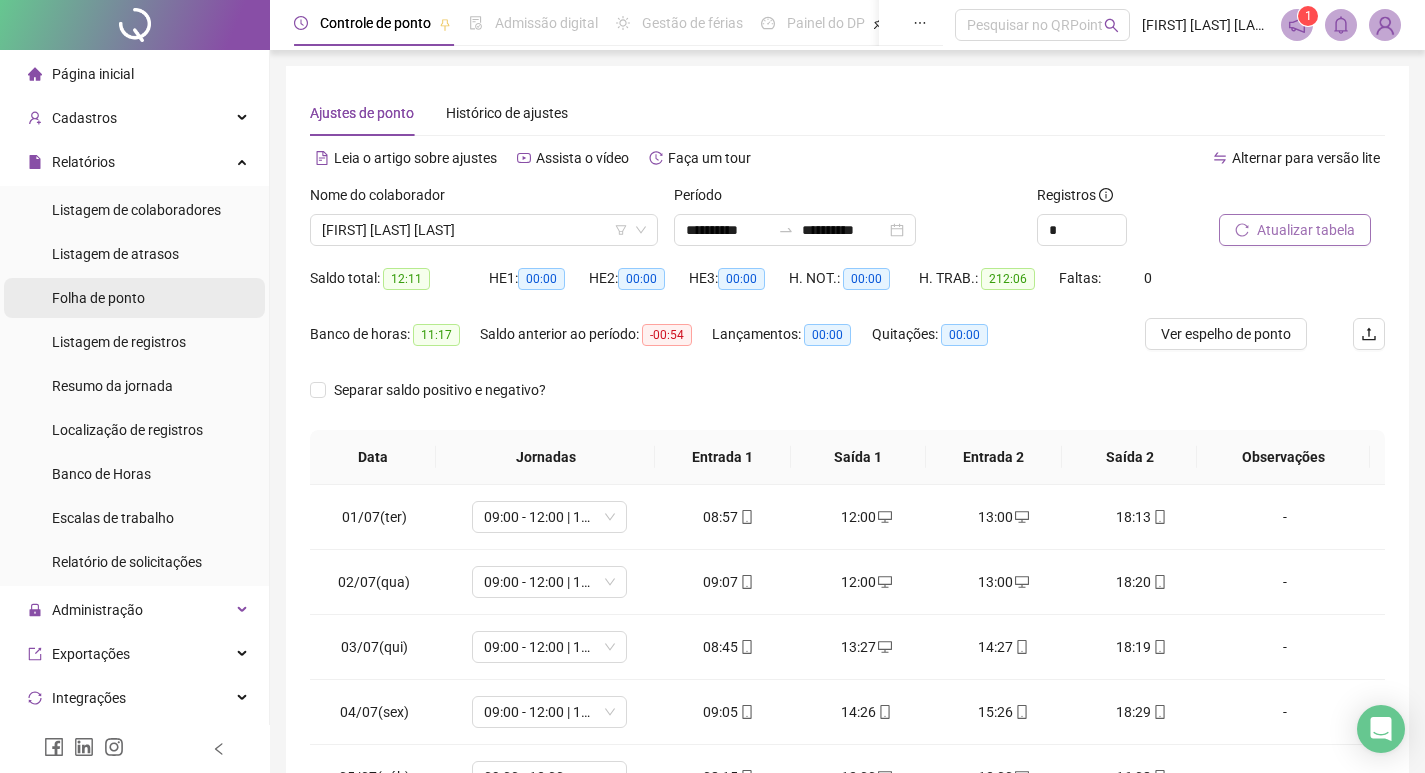 click on "Folha de ponto" at bounding box center [134, 298] 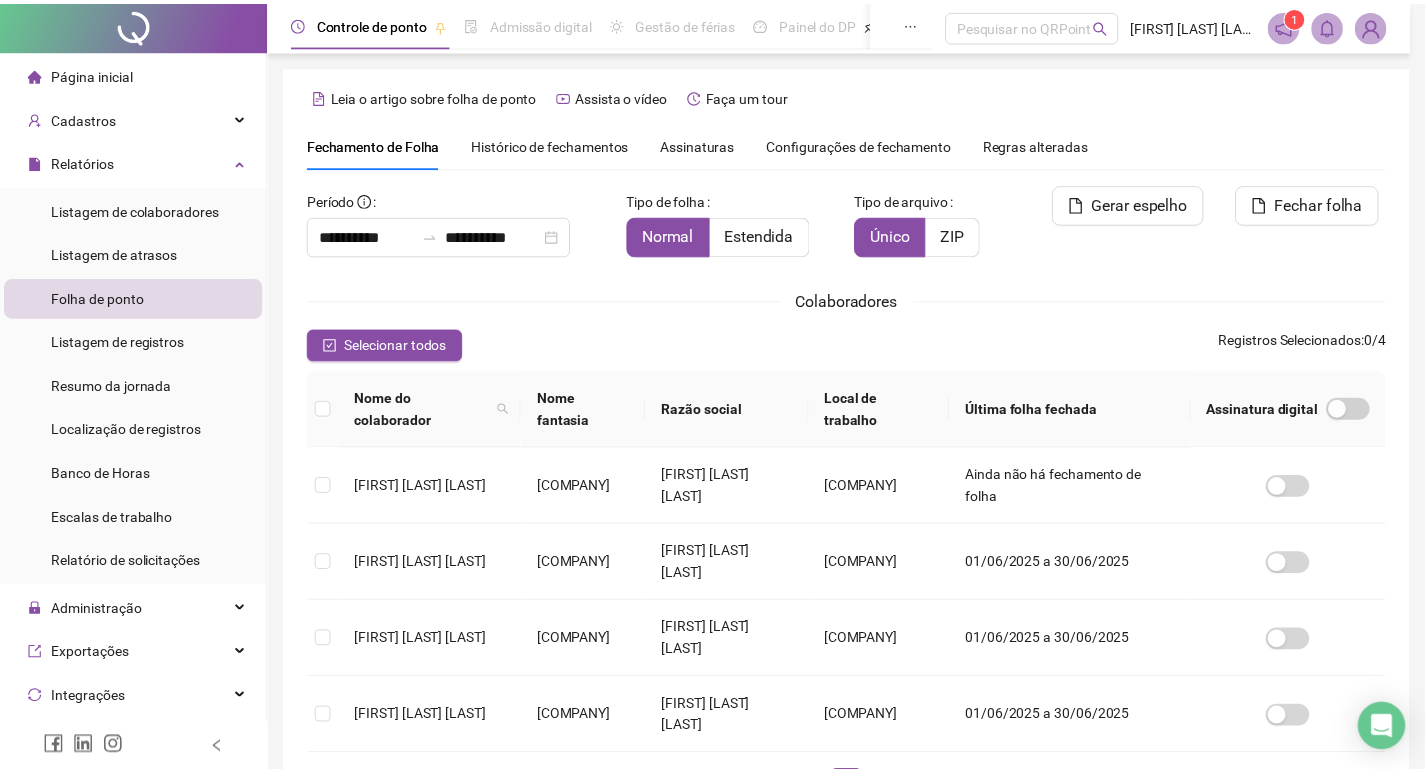 scroll, scrollTop: 23, scrollLeft: 0, axis: vertical 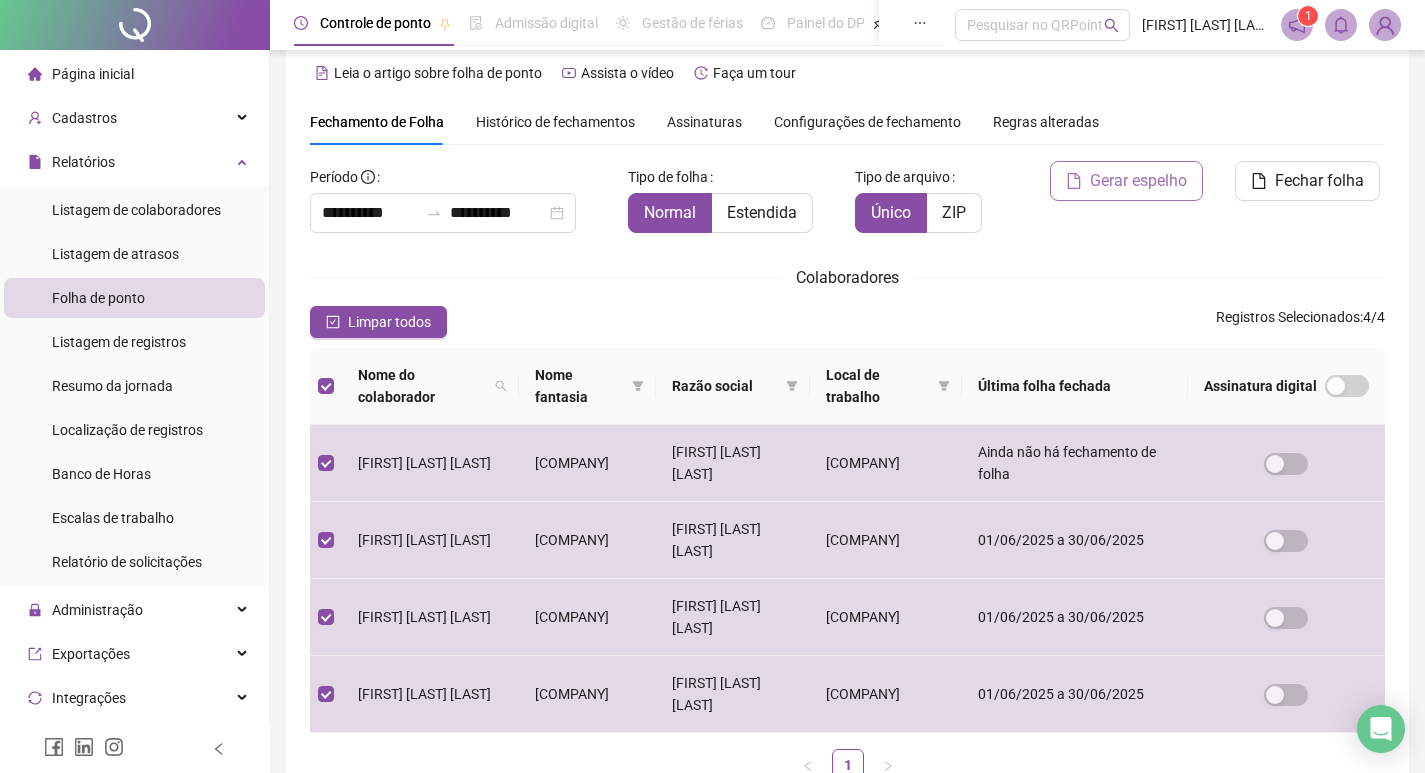 click on "Gerar espelho" at bounding box center [1138, 181] 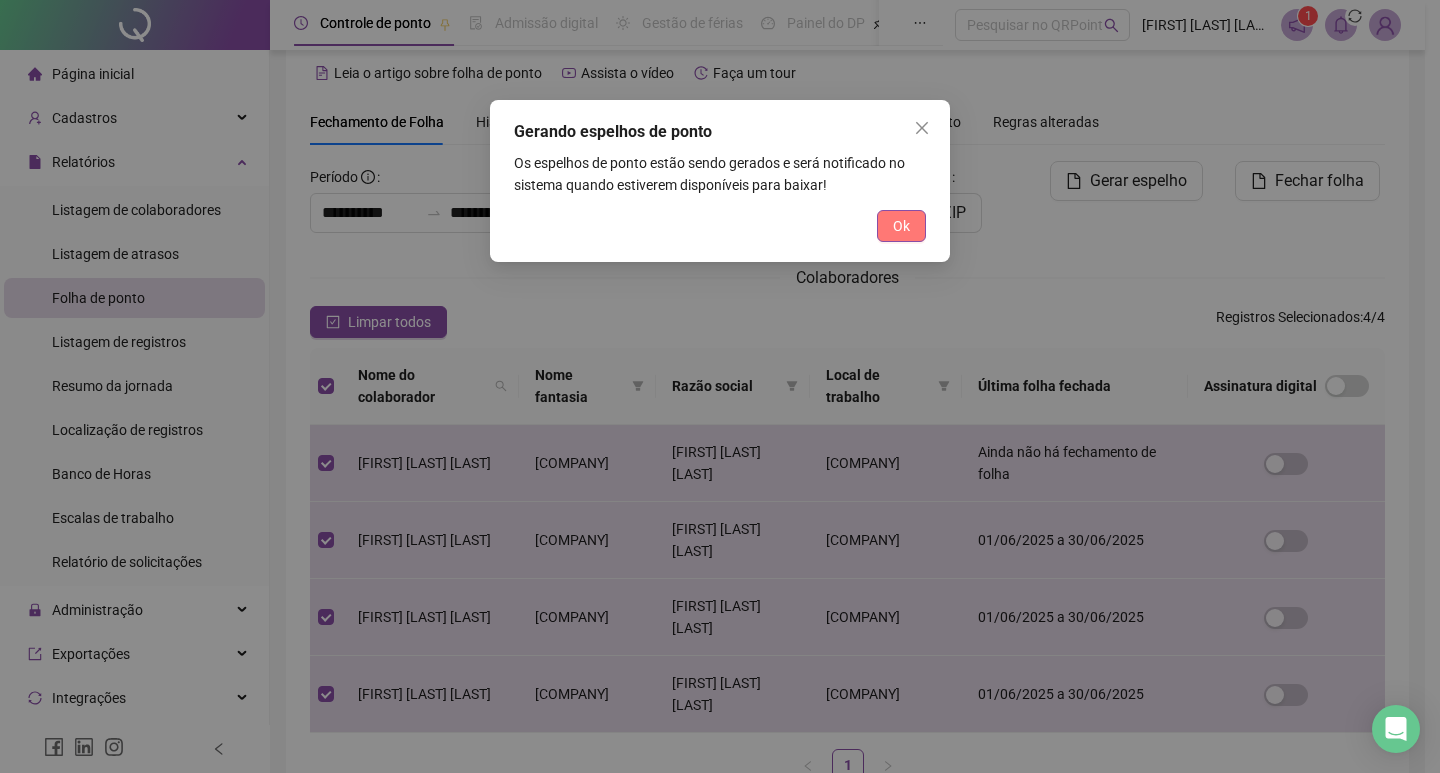 click on "Ok" at bounding box center [901, 226] 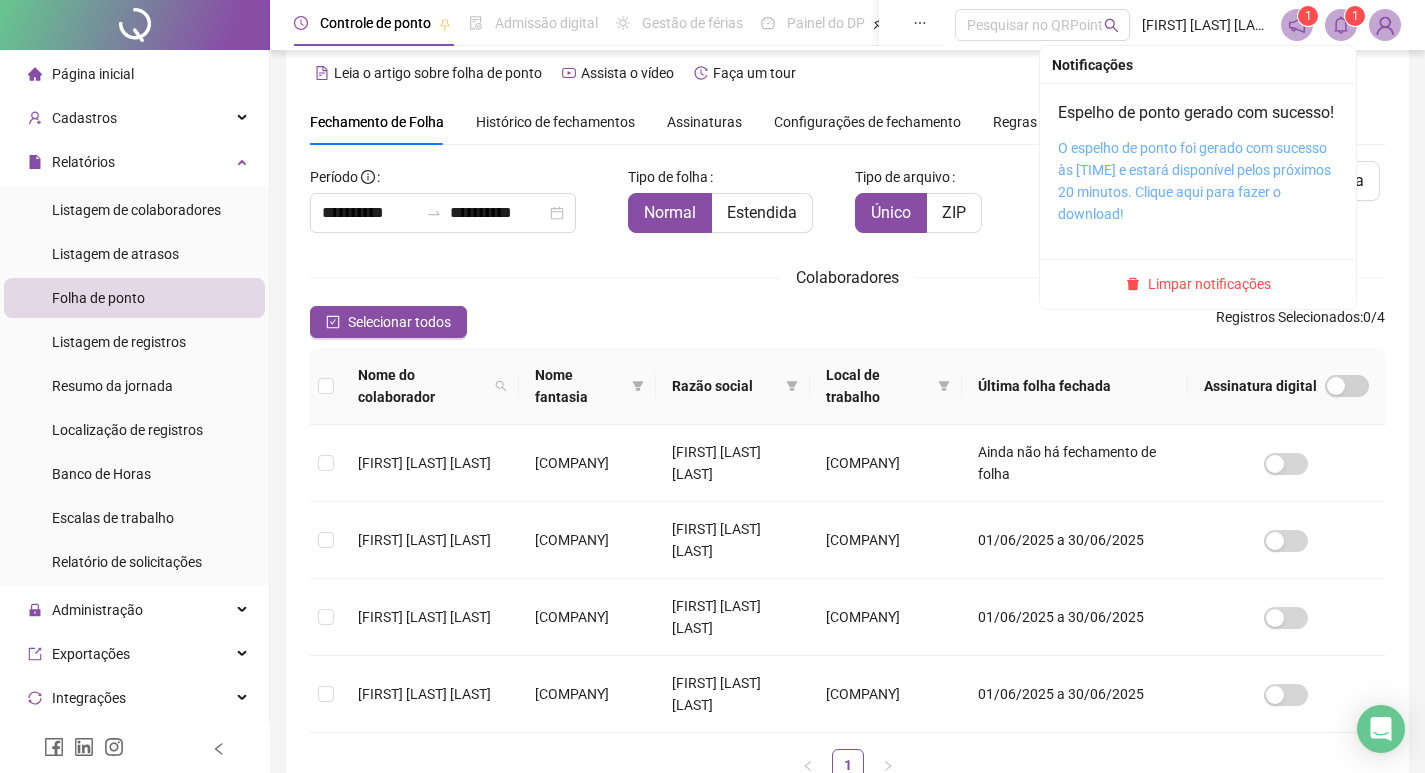 click on "O espelho de ponto foi gerado com sucesso às [TIME] e estará disponível pelos próximos 20 minutos.
Clique aqui para fazer o download!" at bounding box center [1194, 181] 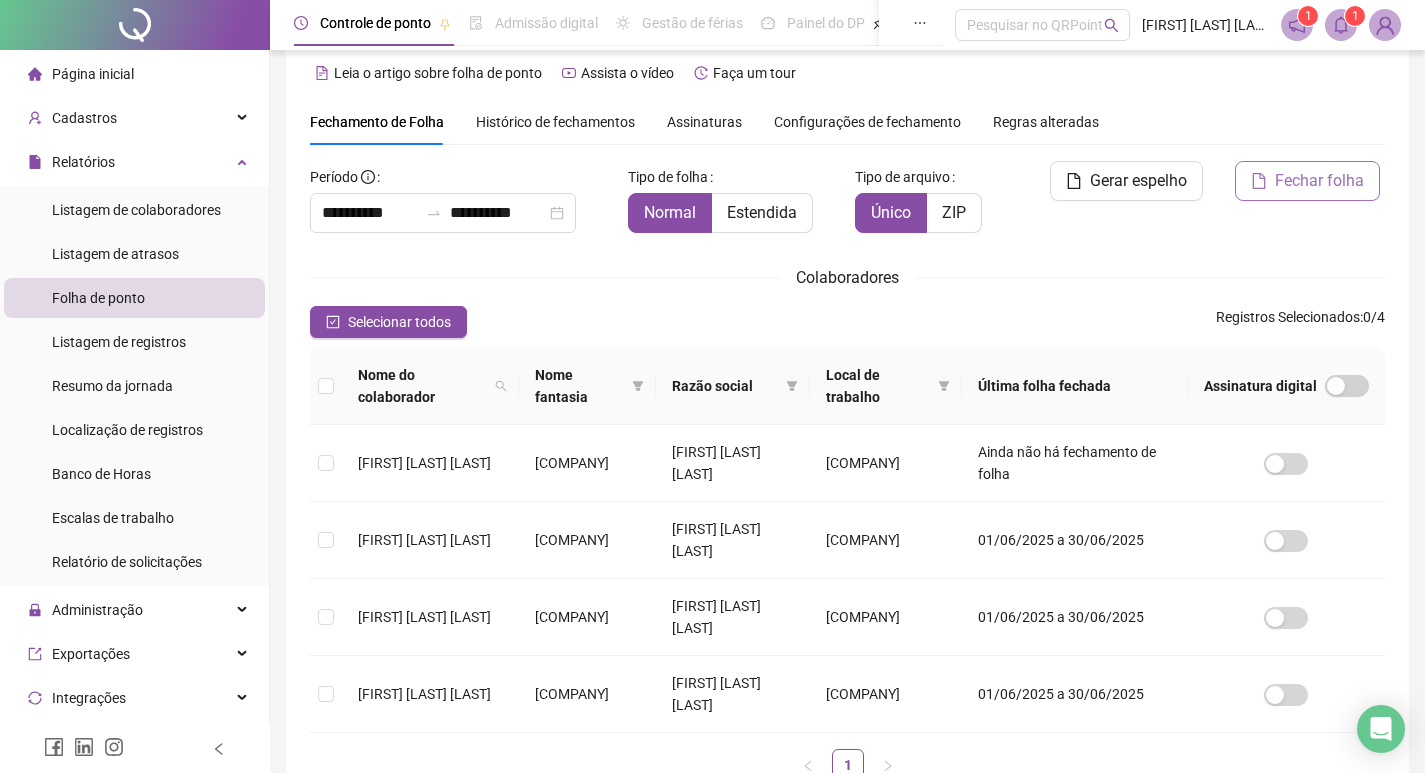 click on "Fechar folha" at bounding box center [1319, 181] 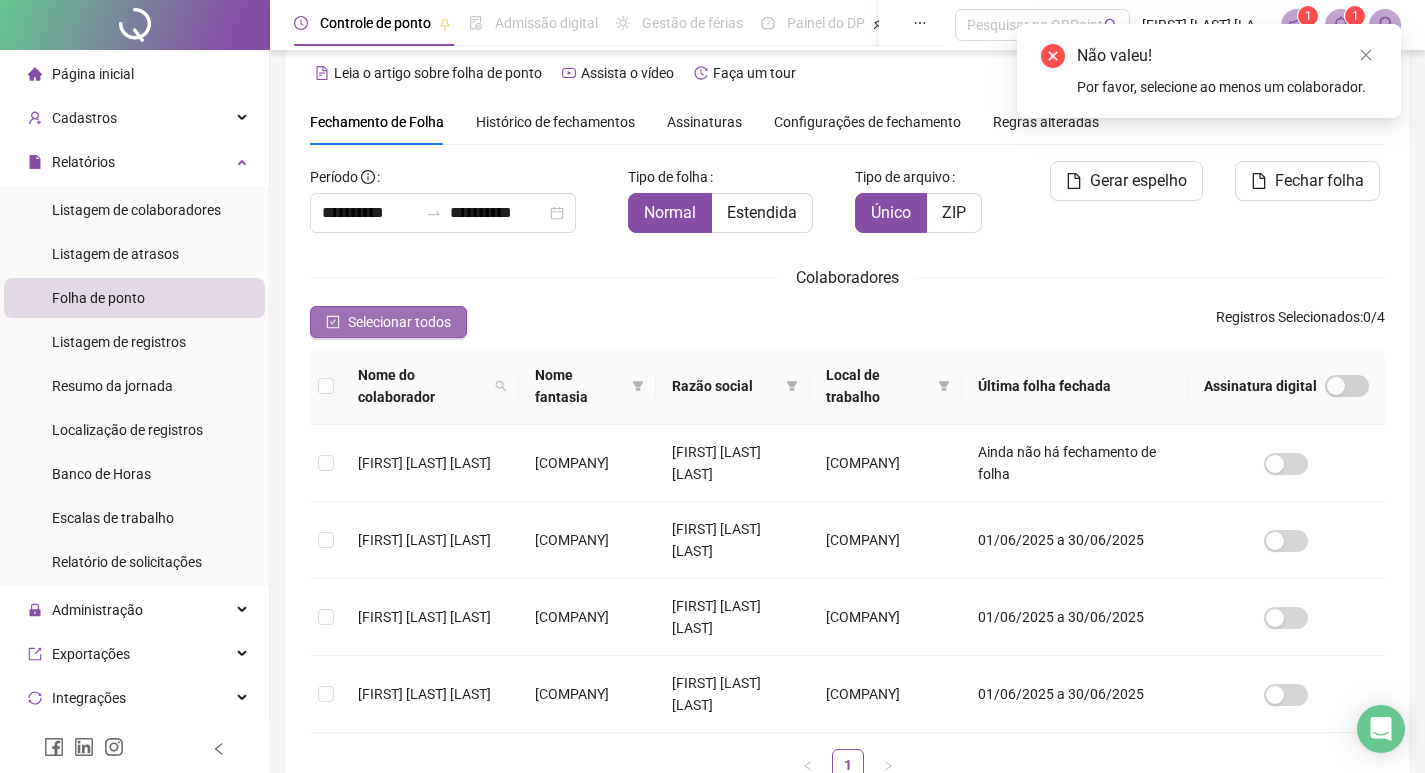 click on "Selecionar todos" at bounding box center [399, 322] 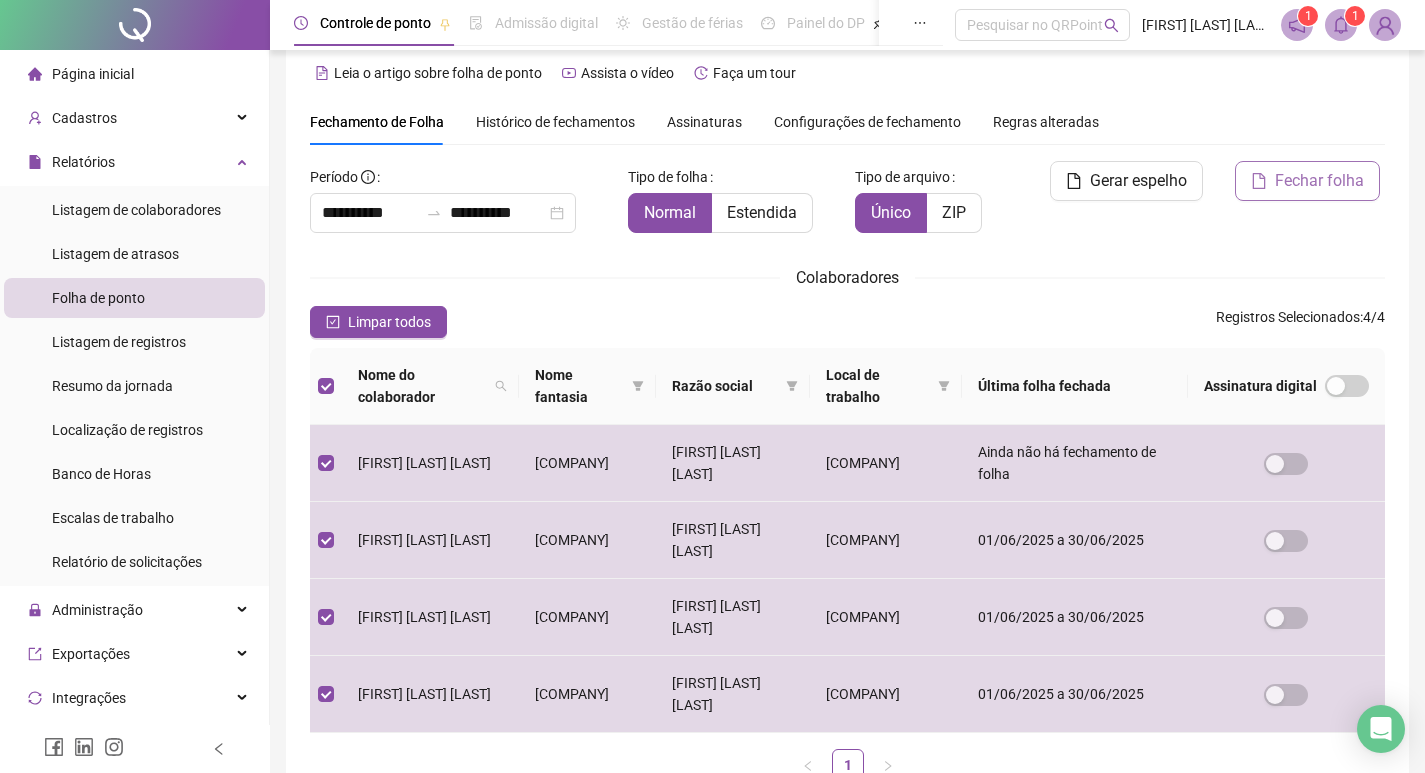 click on "Fechar folha" at bounding box center (1319, 181) 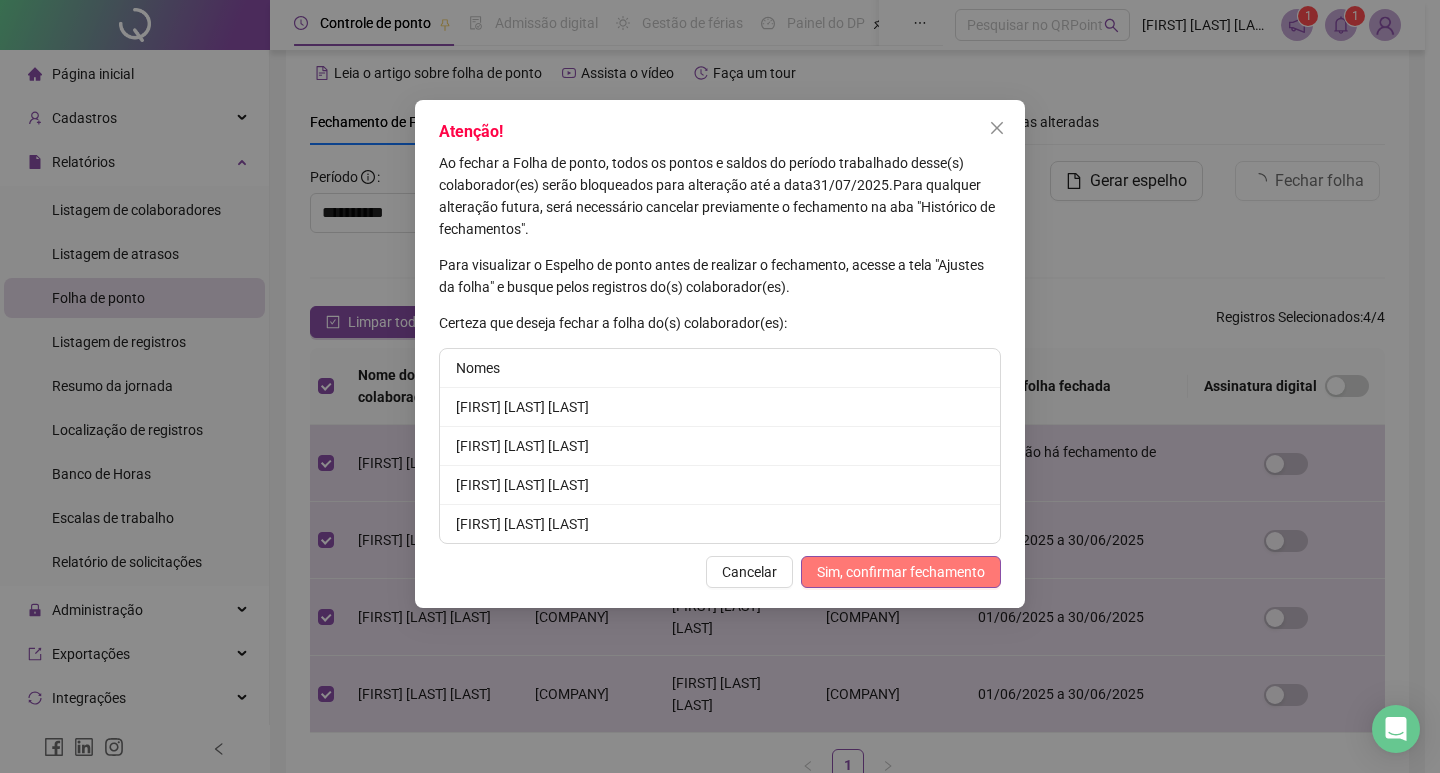 click on "Sim, confirmar fechamento" at bounding box center (901, 572) 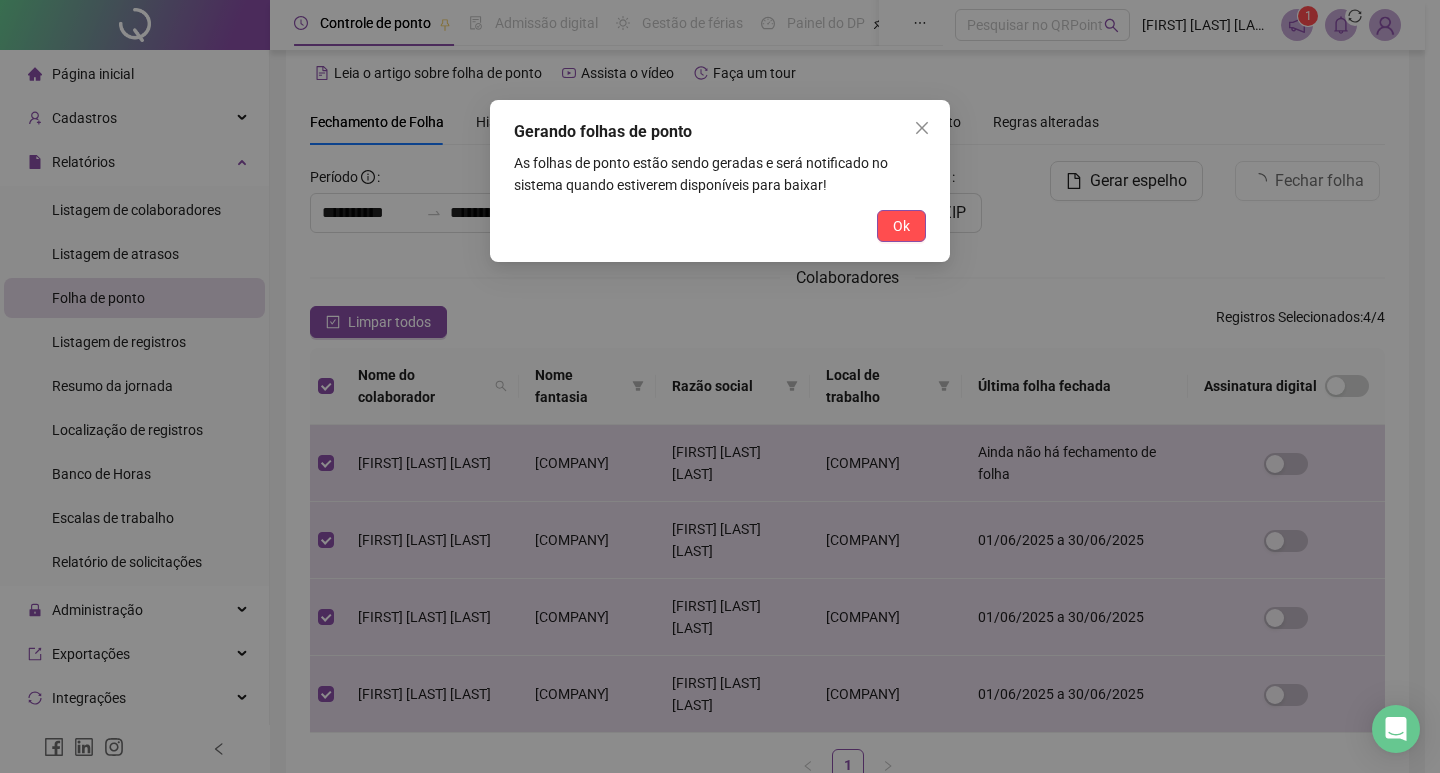click on "Ok" at bounding box center (901, 226) 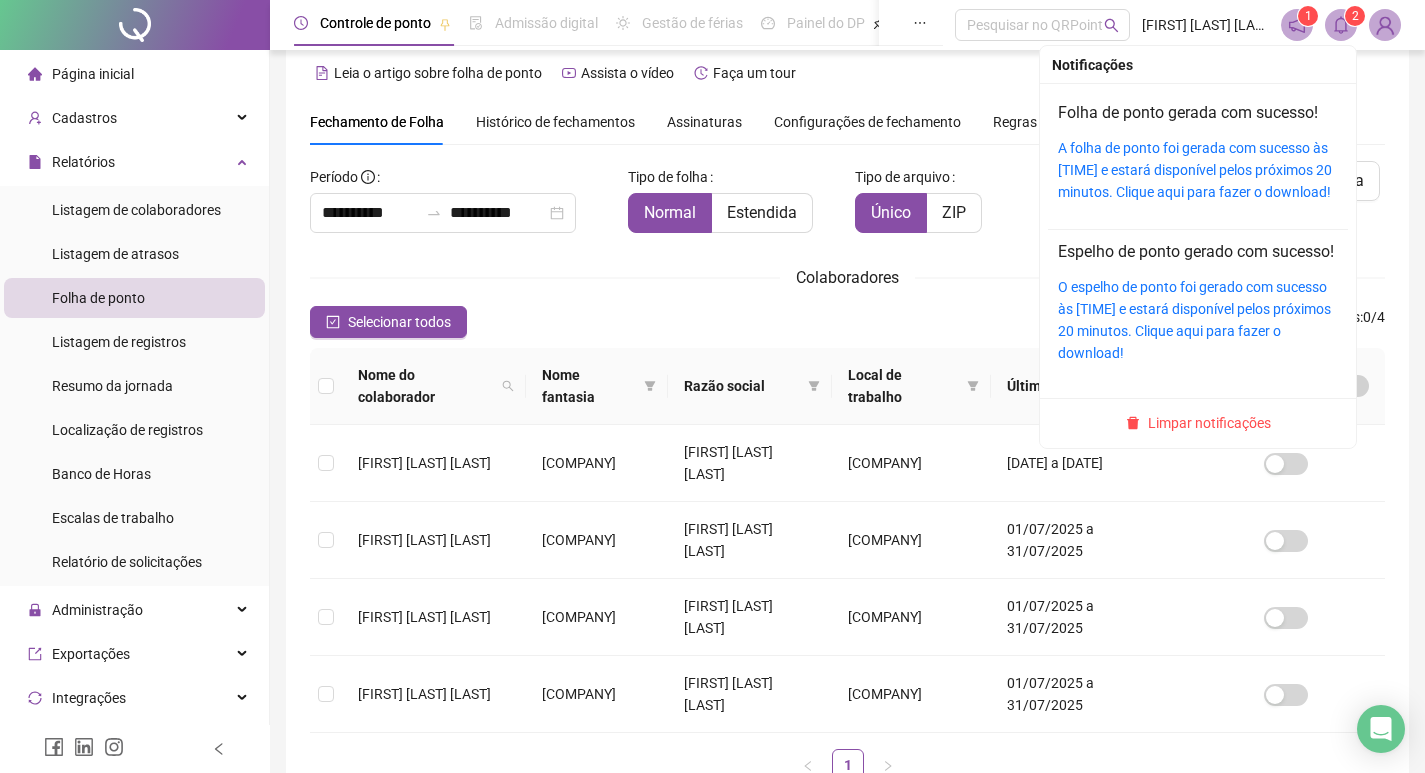 click 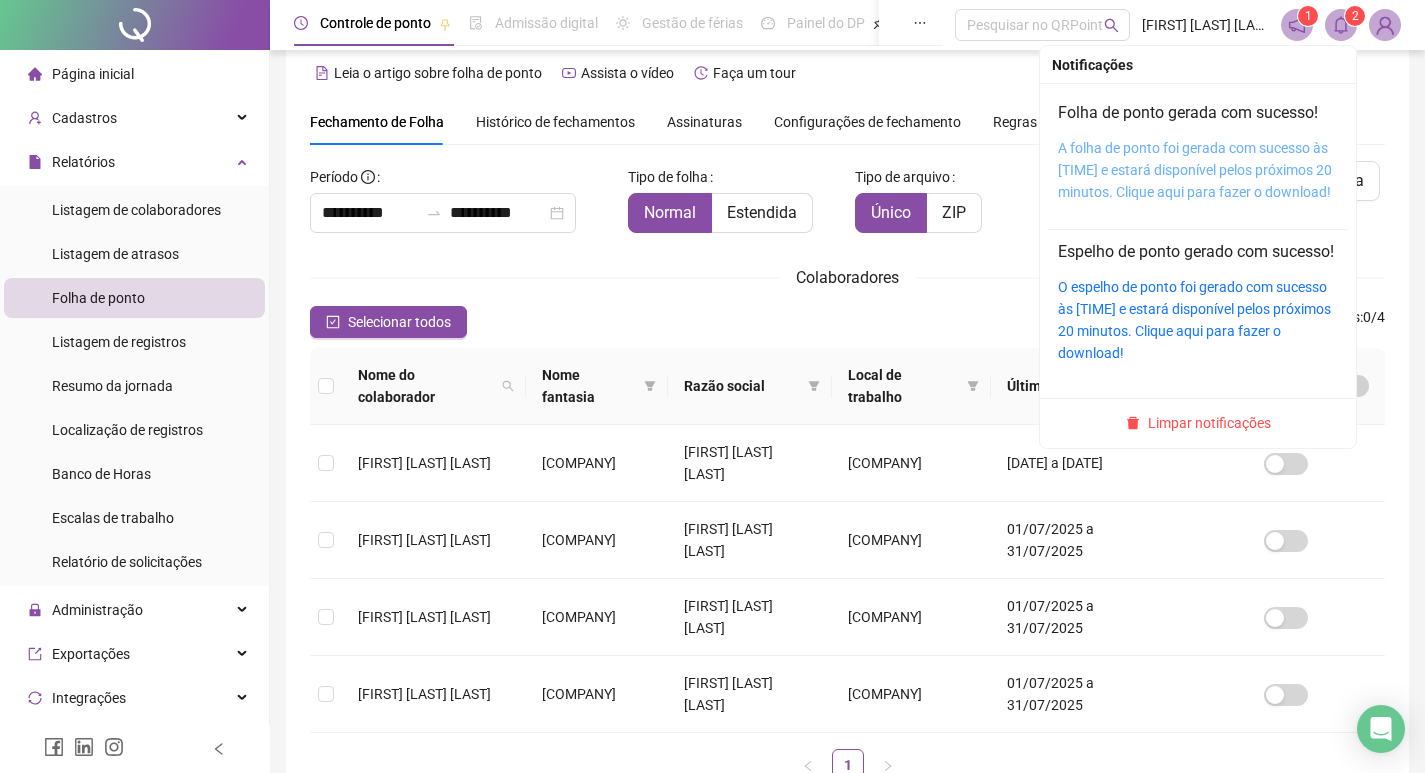 click on "A folha de ponto foi gerada com sucesso às [TIME] e estará disponível pelos próximos 20 minutos.
Clique aqui para fazer o download!" at bounding box center [1195, 170] 